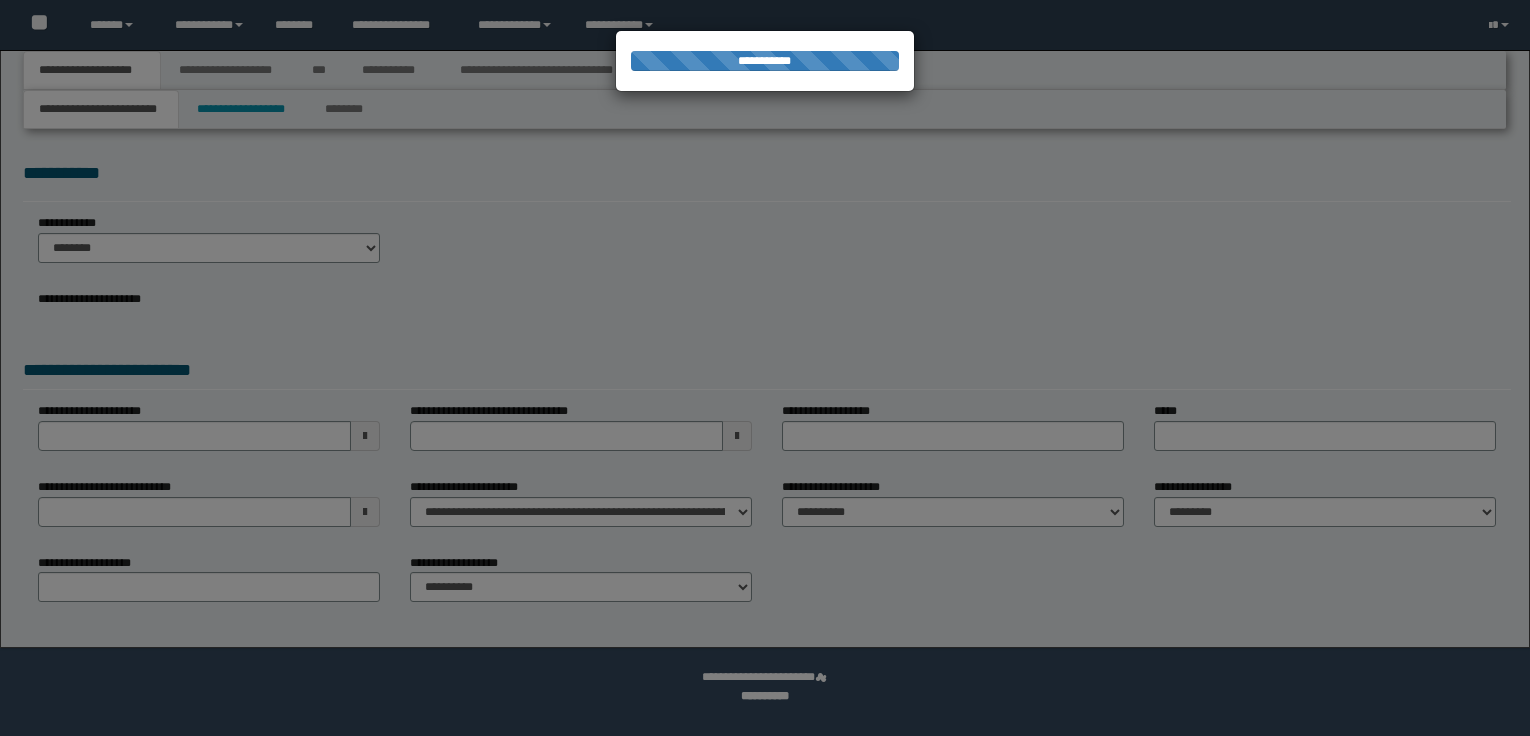 scroll, scrollTop: 0, scrollLeft: 0, axis: both 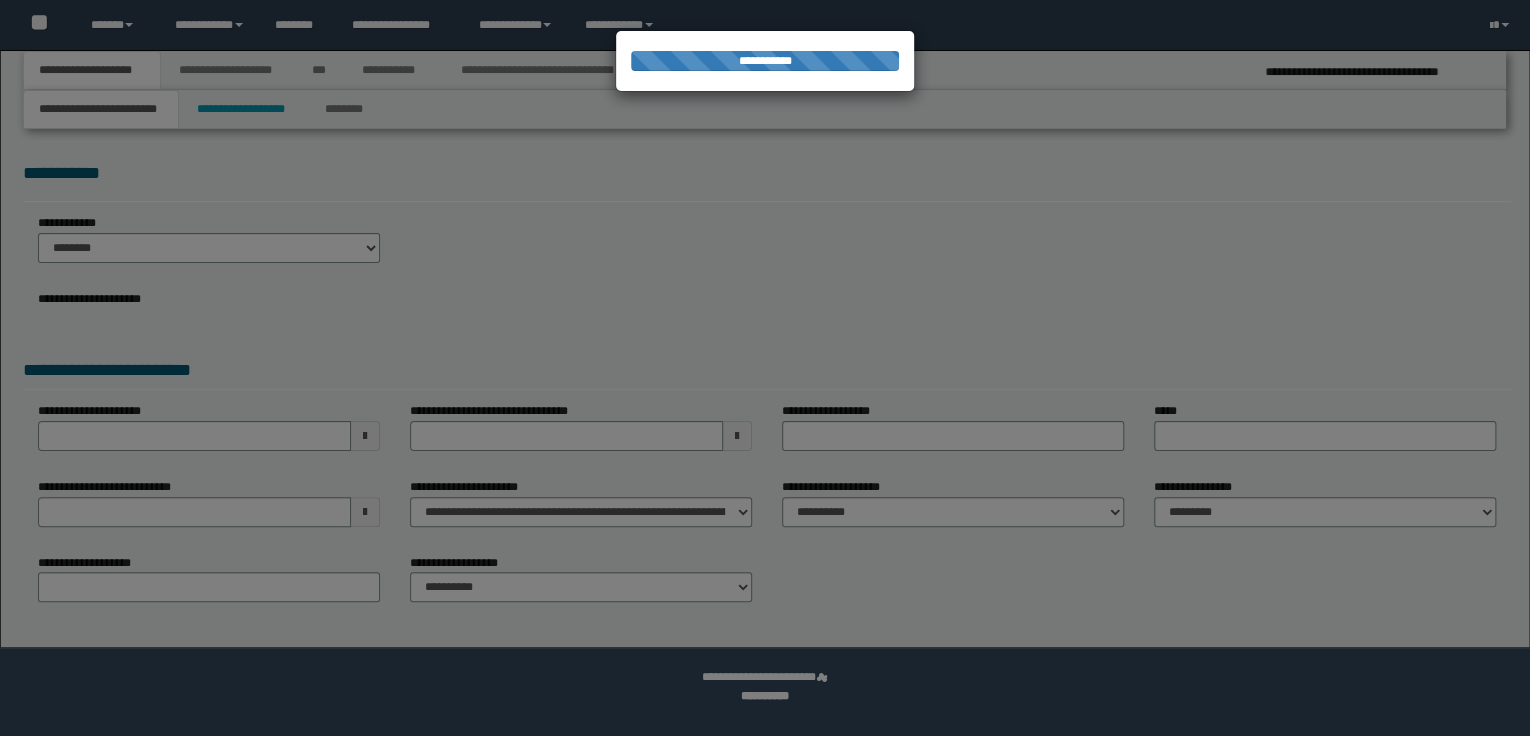 select on "*" 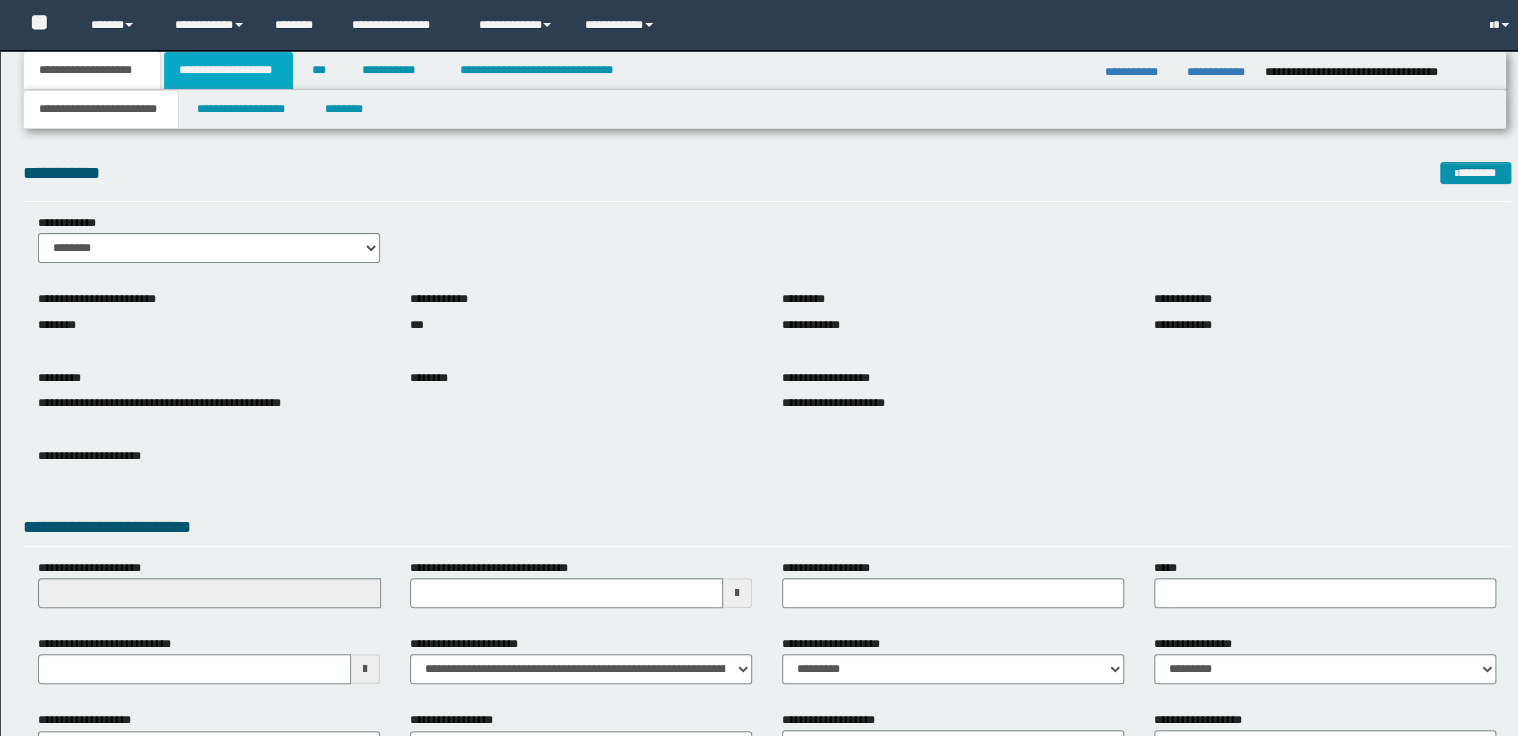 click on "**********" at bounding box center [228, 70] 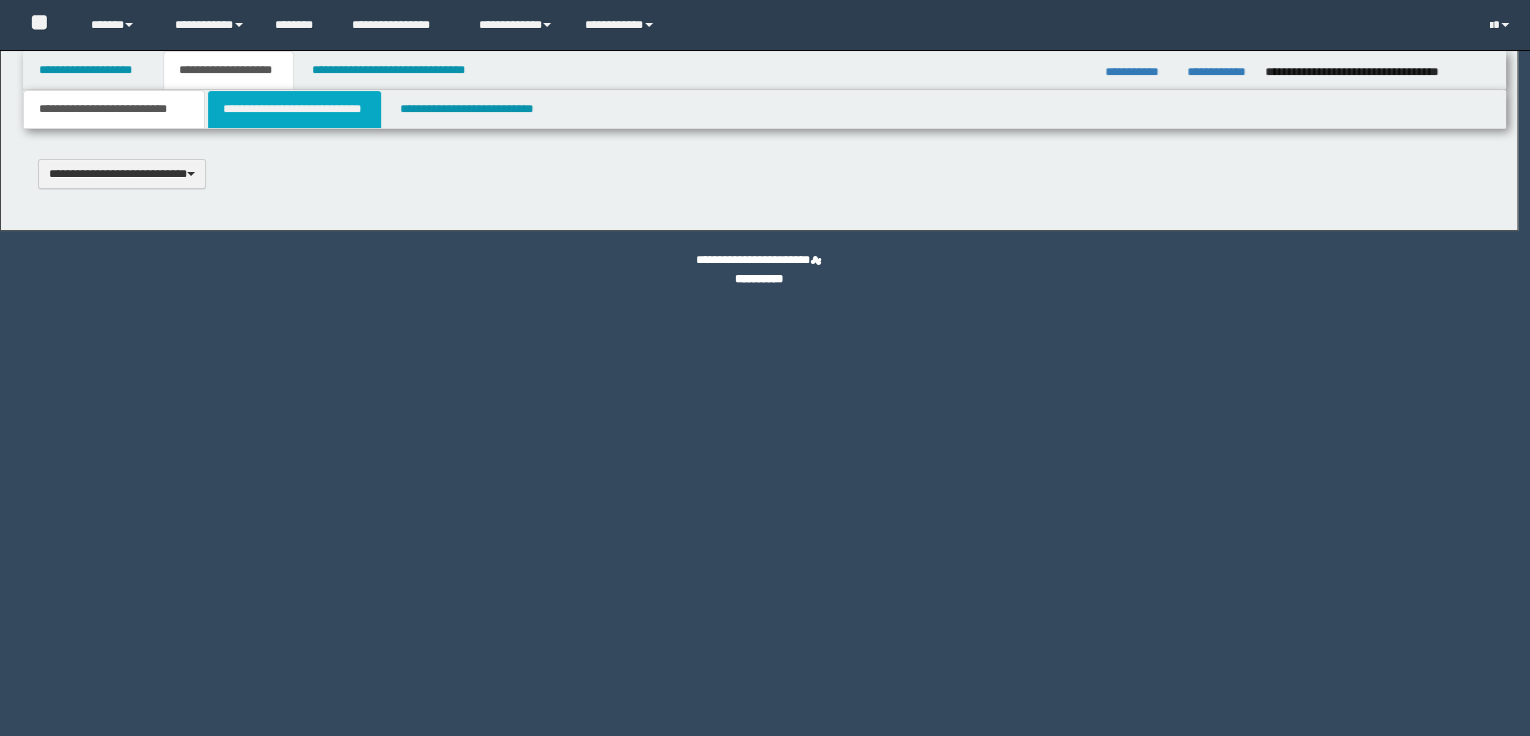 type 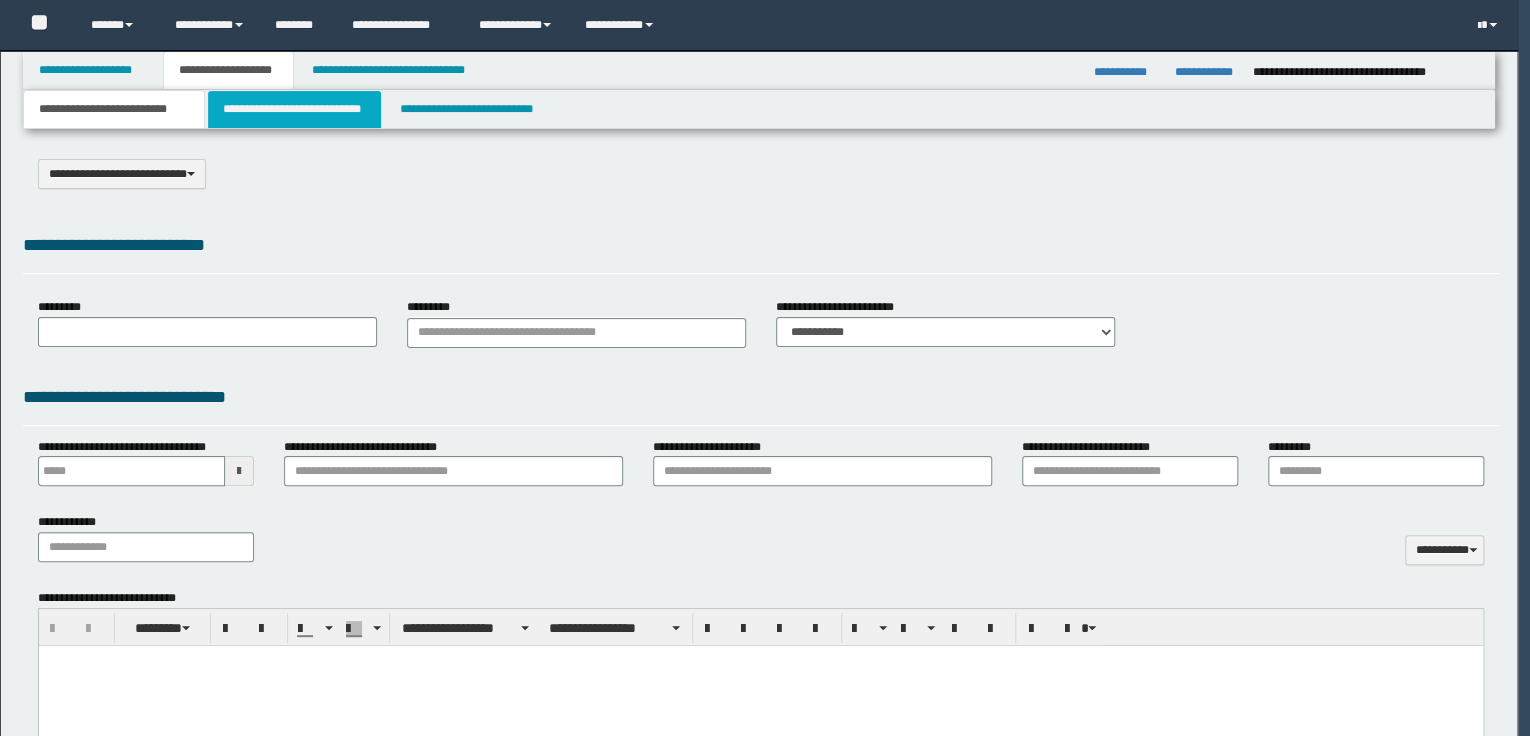 click on "**********" at bounding box center [294, 109] 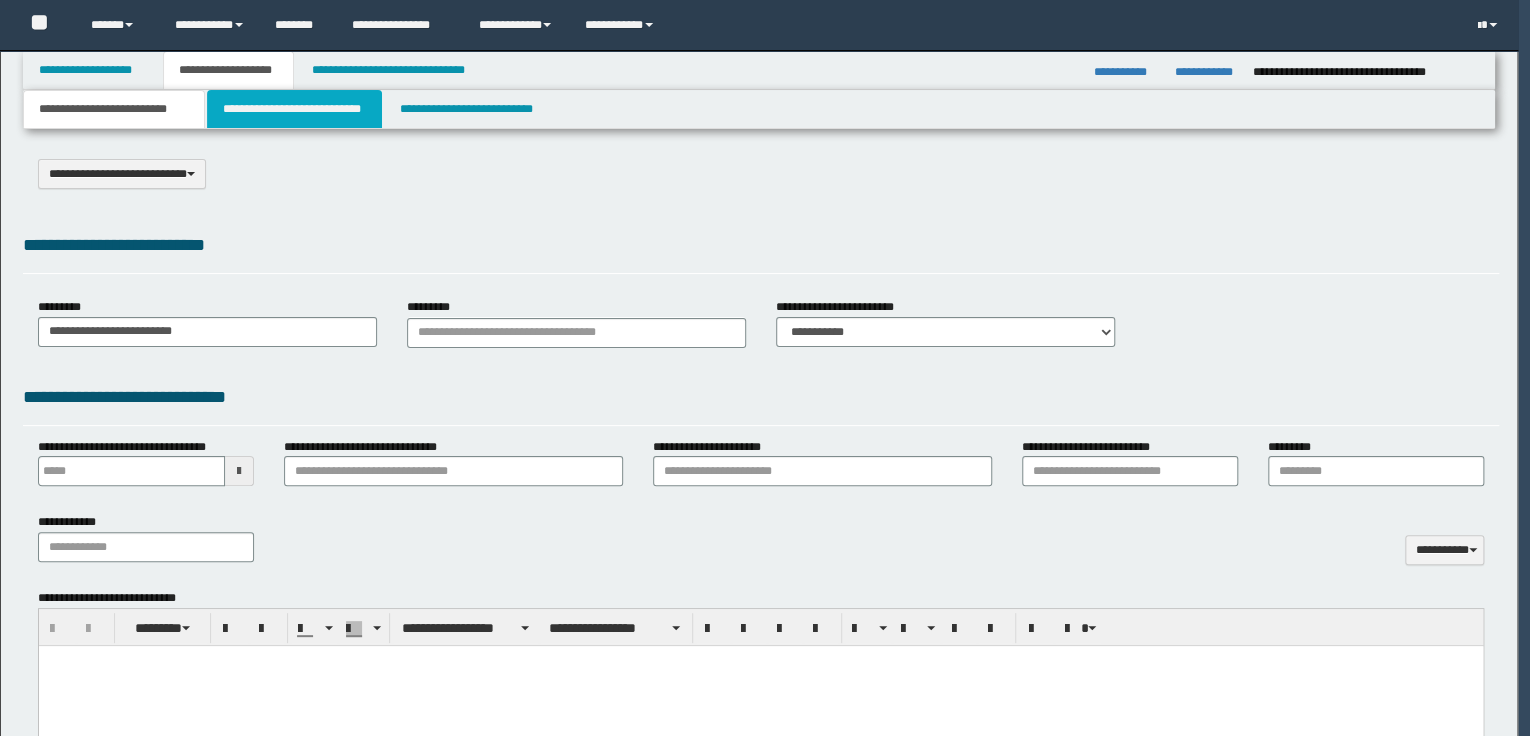 scroll, scrollTop: 0, scrollLeft: 0, axis: both 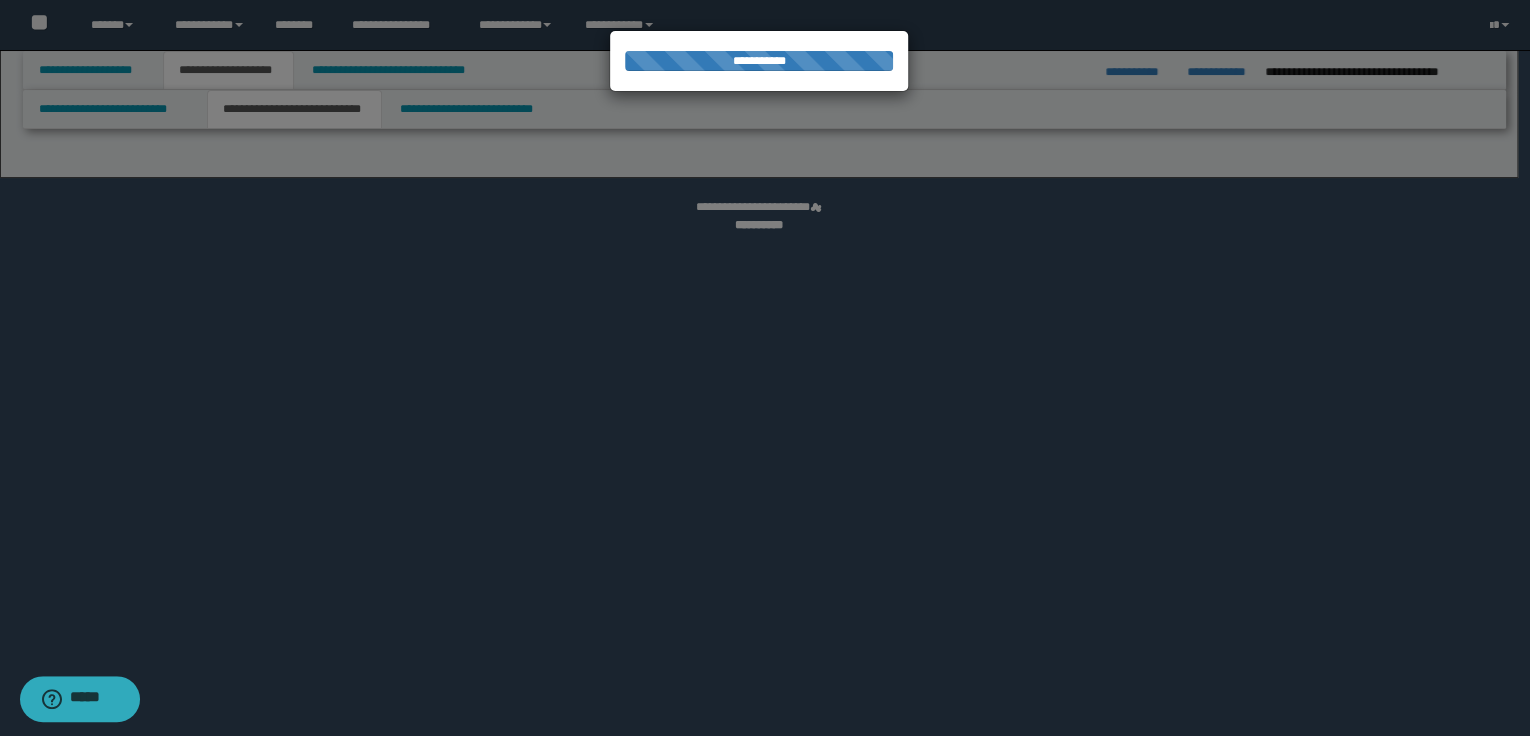 select on "*" 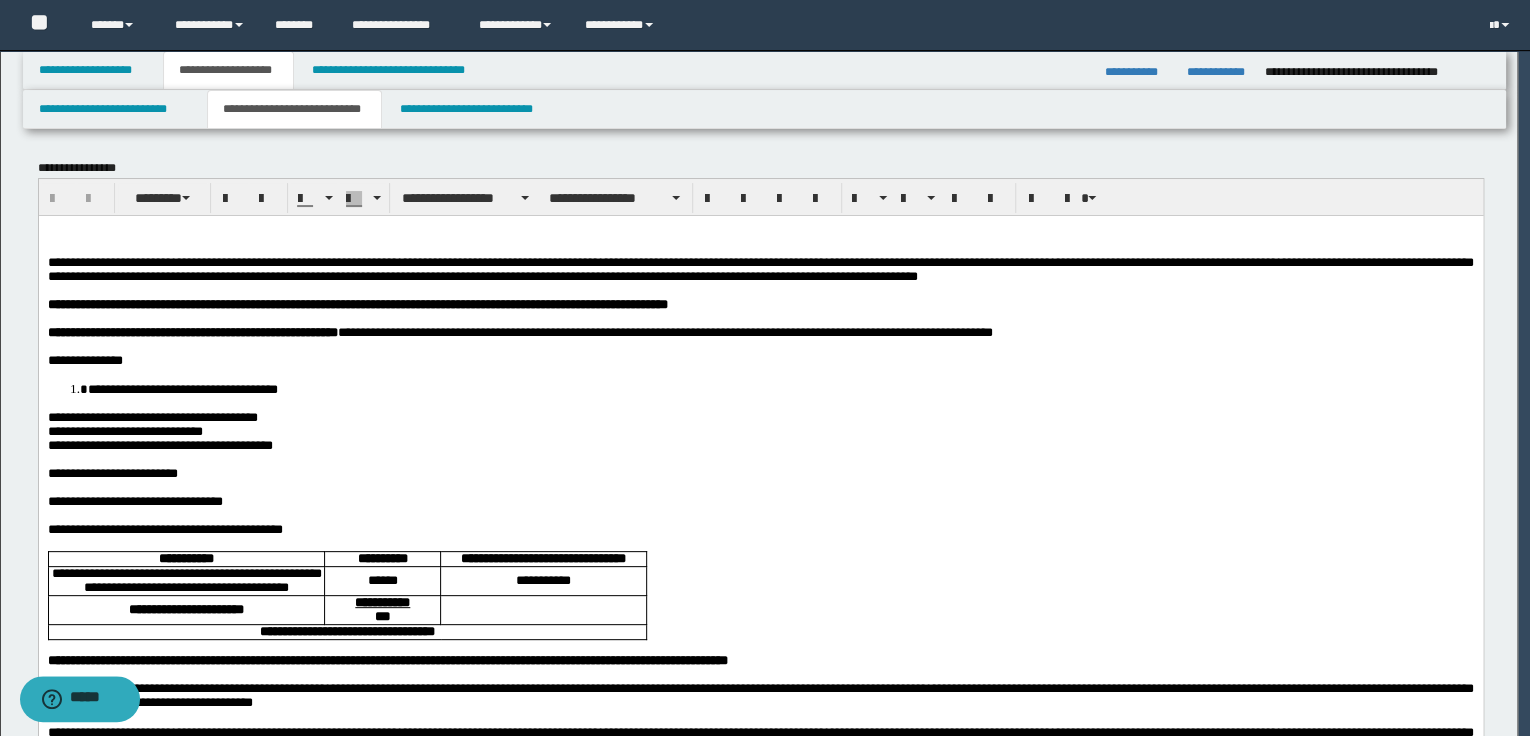 scroll, scrollTop: 0, scrollLeft: 0, axis: both 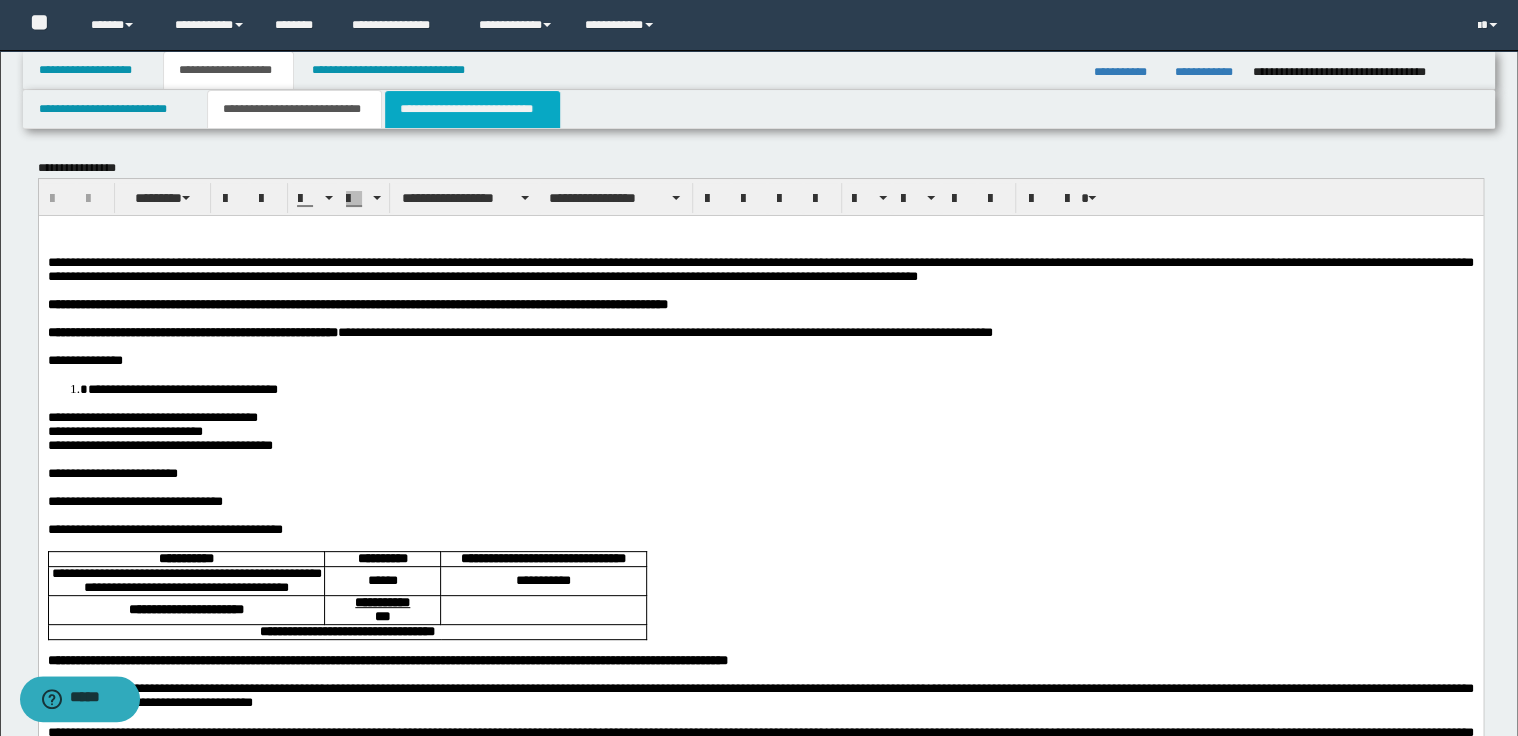 click on "**********" at bounding box center [472, 109] 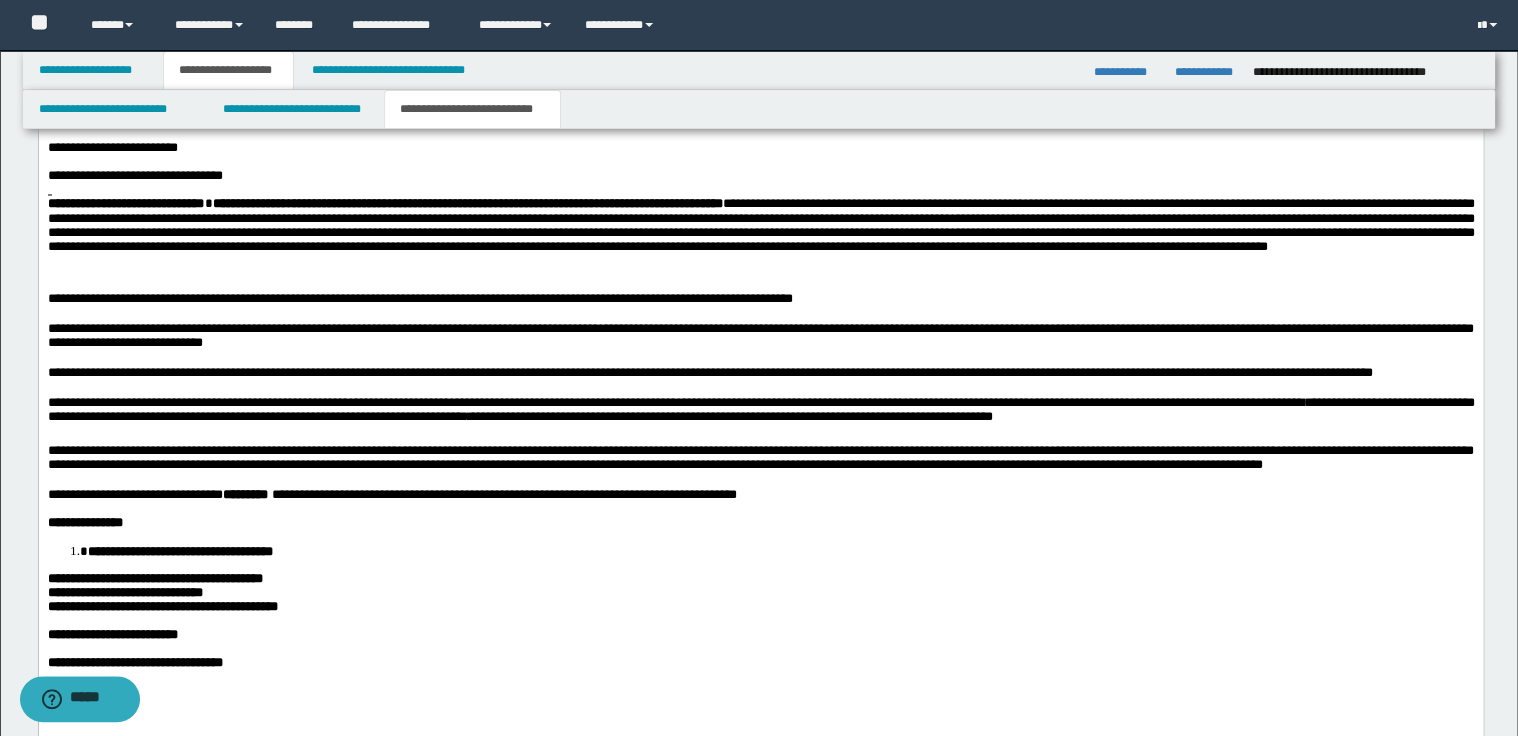 scroll, scrollTop: 1680, scrollLeft: 0, axis: vertical 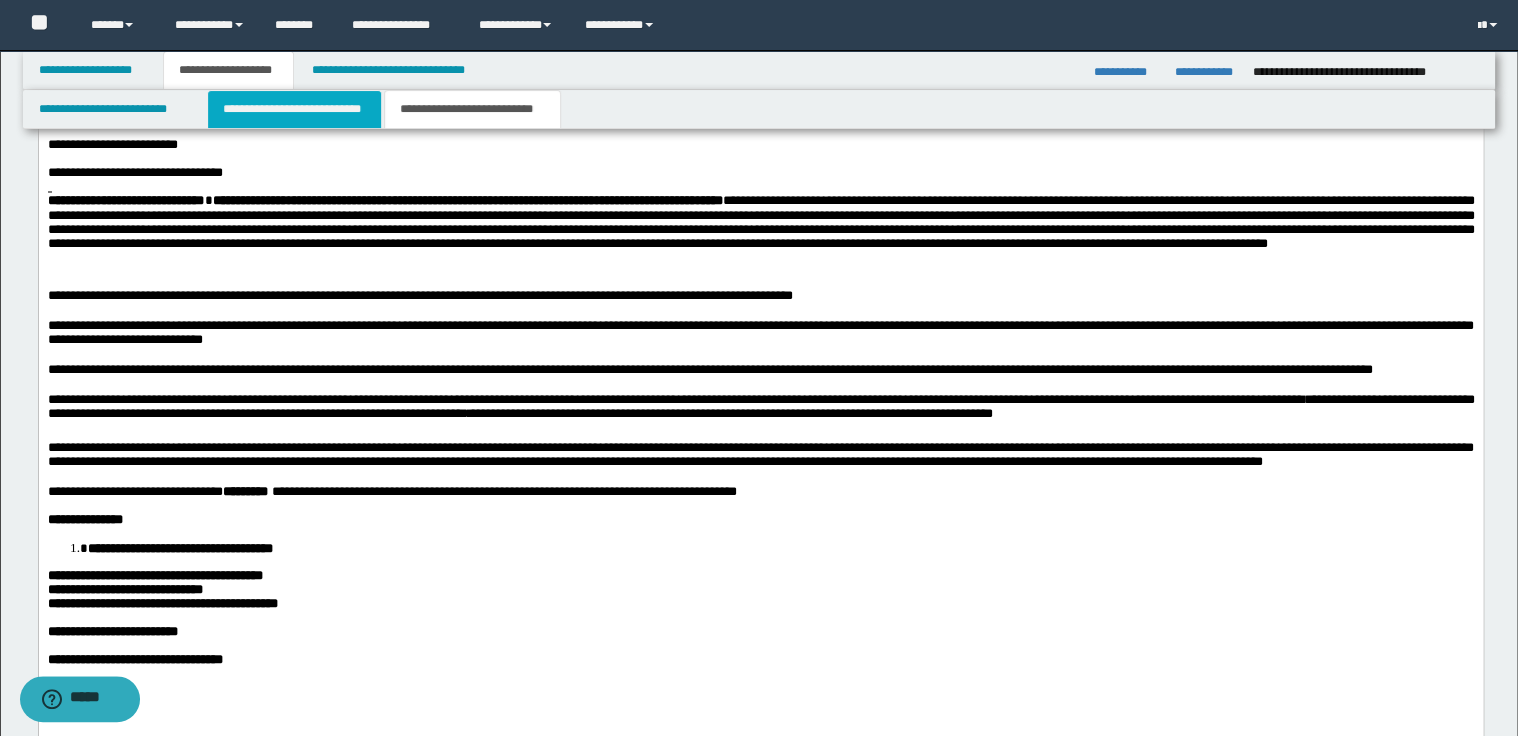 click on "**********" at bounding box center (294, 109) 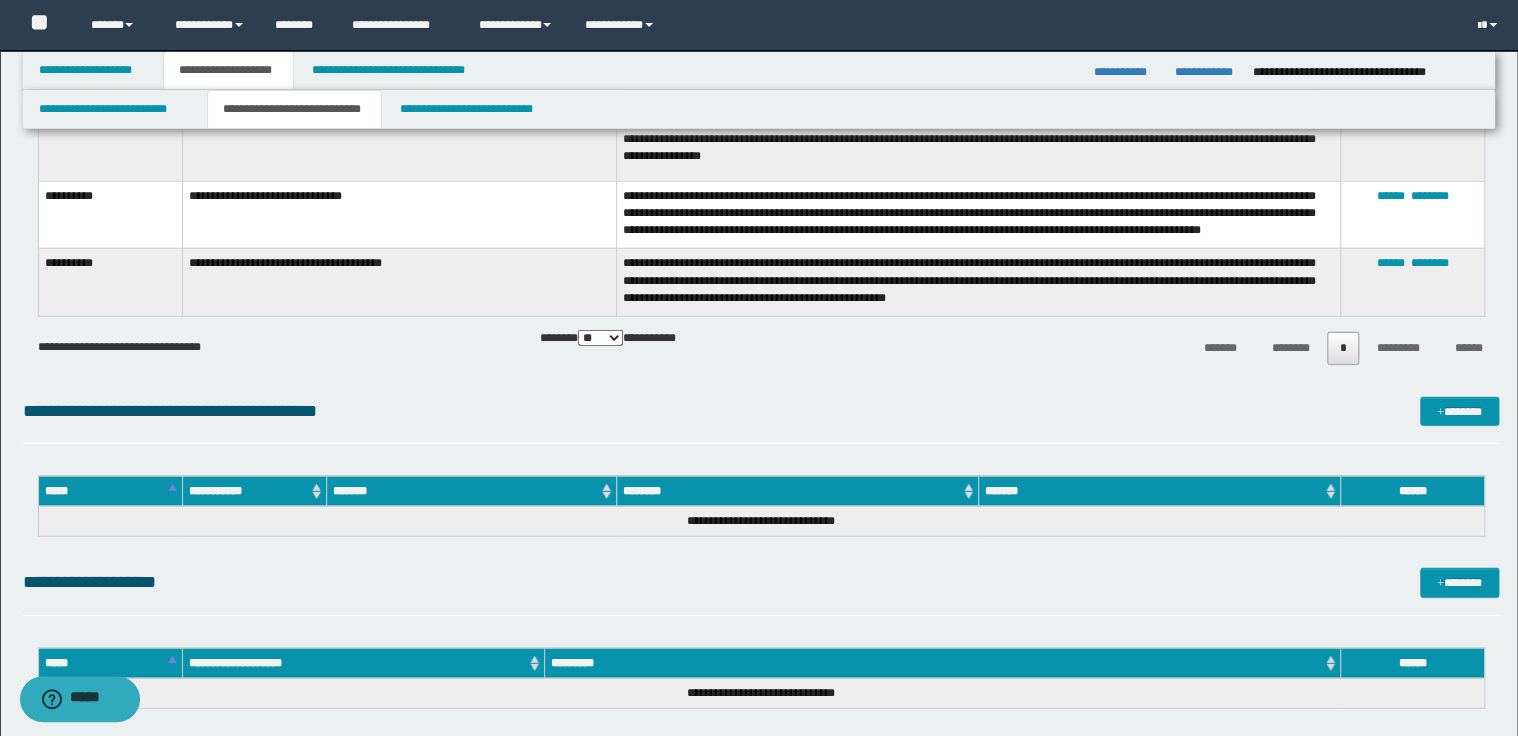 scroll, scrollTop: 2320, scrollLeft: 0, axis: vertical 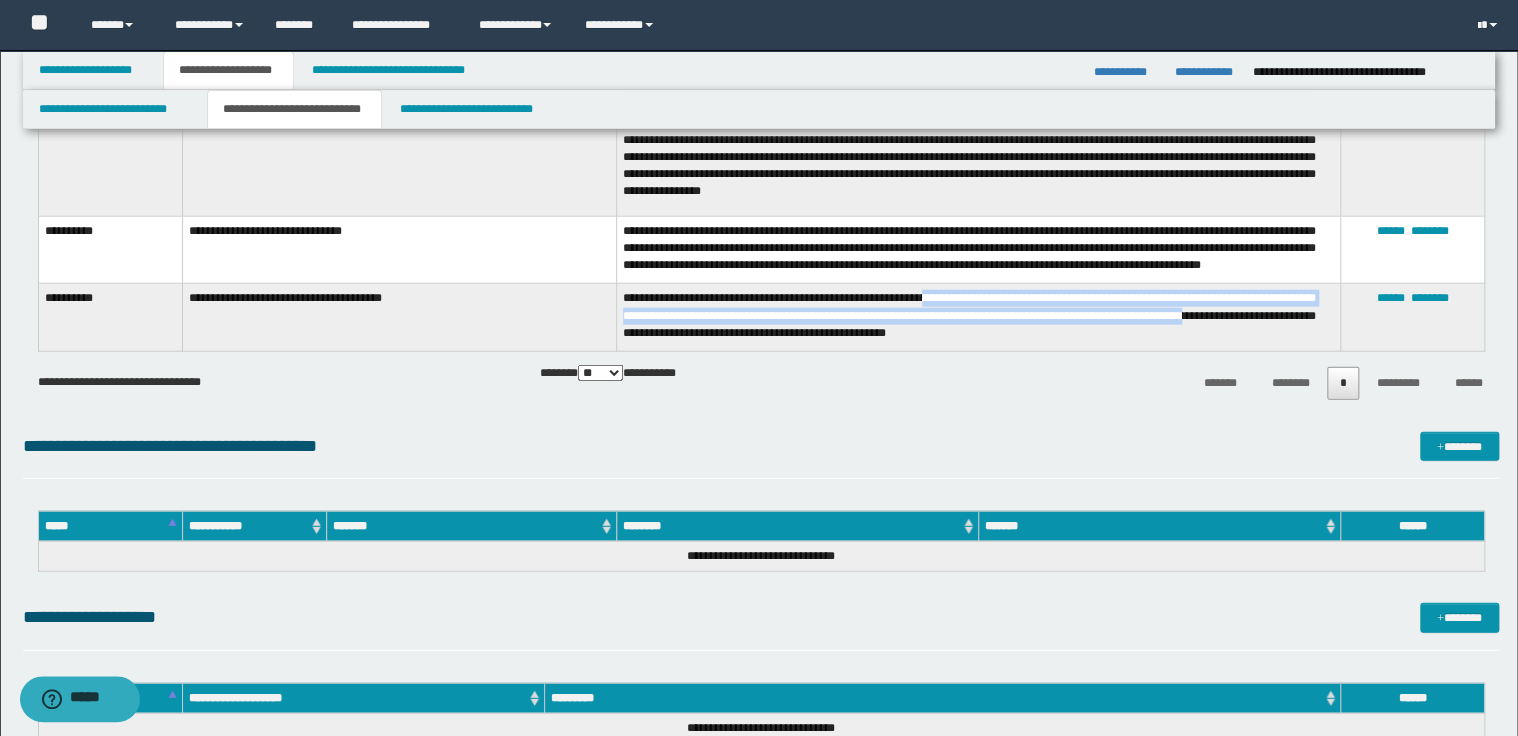 drag, startPoint x: 953, startPoint y: 302, endPoint x: 1306, endPoint y: 324, distance: 353.68488 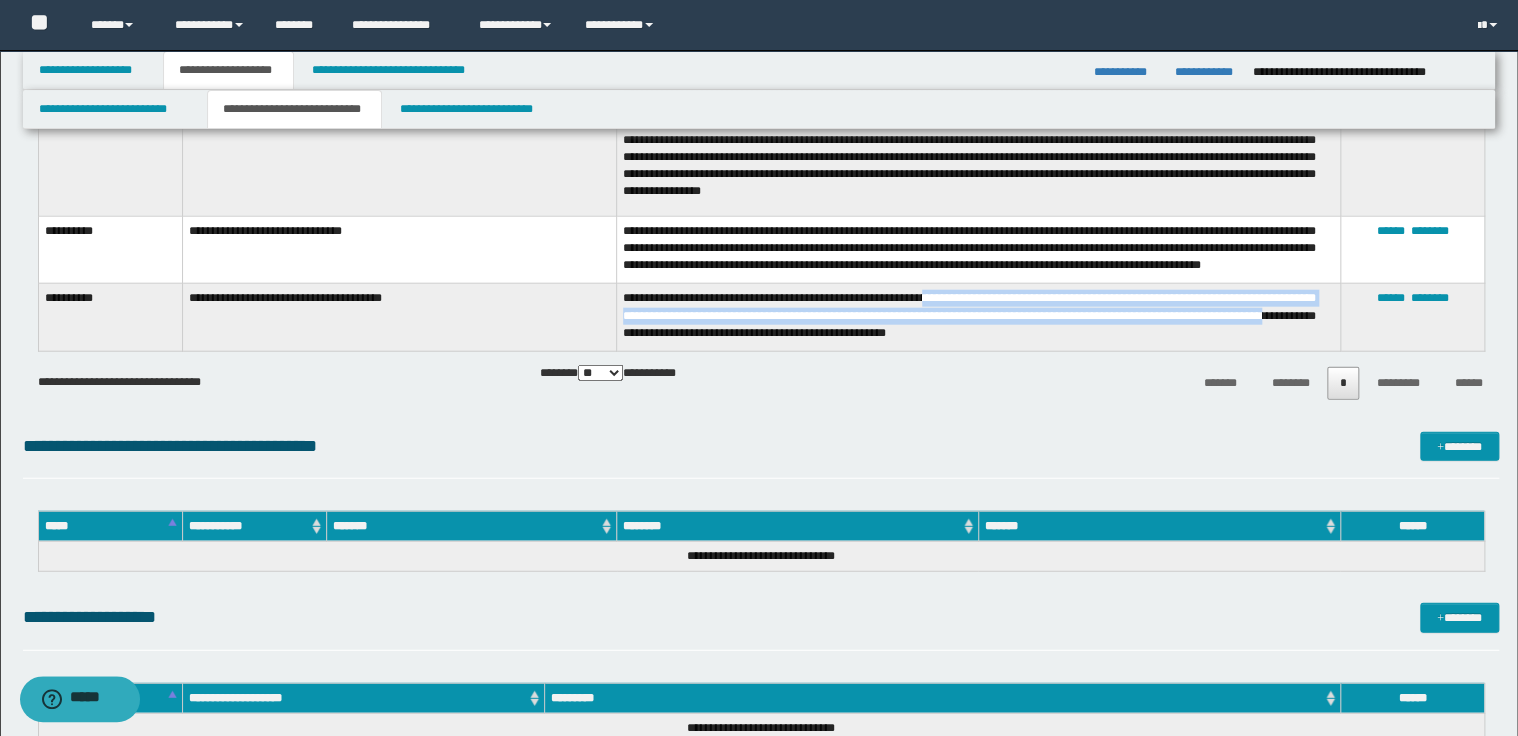 drag, startPoint x: 955, startPoint y: 298, endPoint x: 684, endPoint y: 332, distance: 273.1245 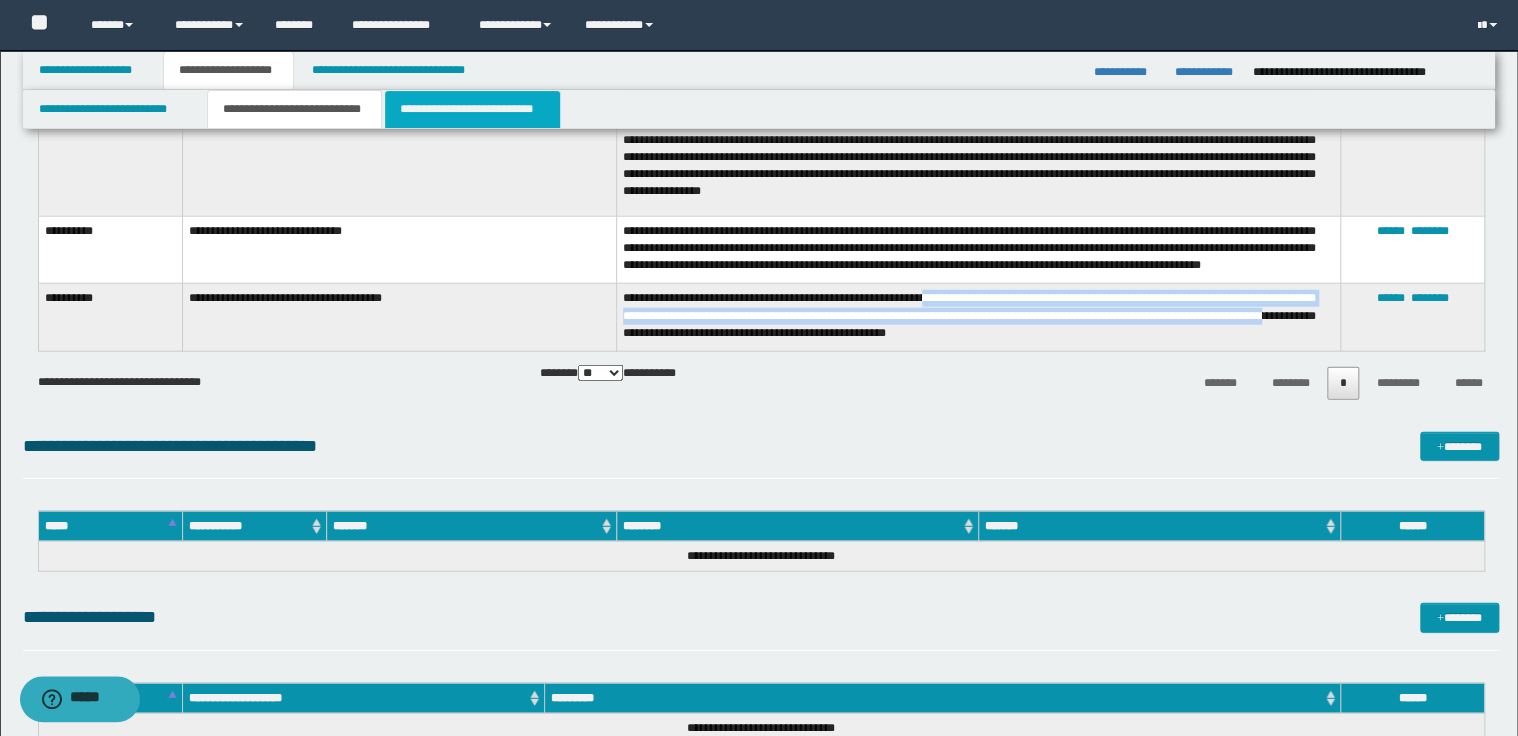 click on "**********" at bounding box center (472, 109) 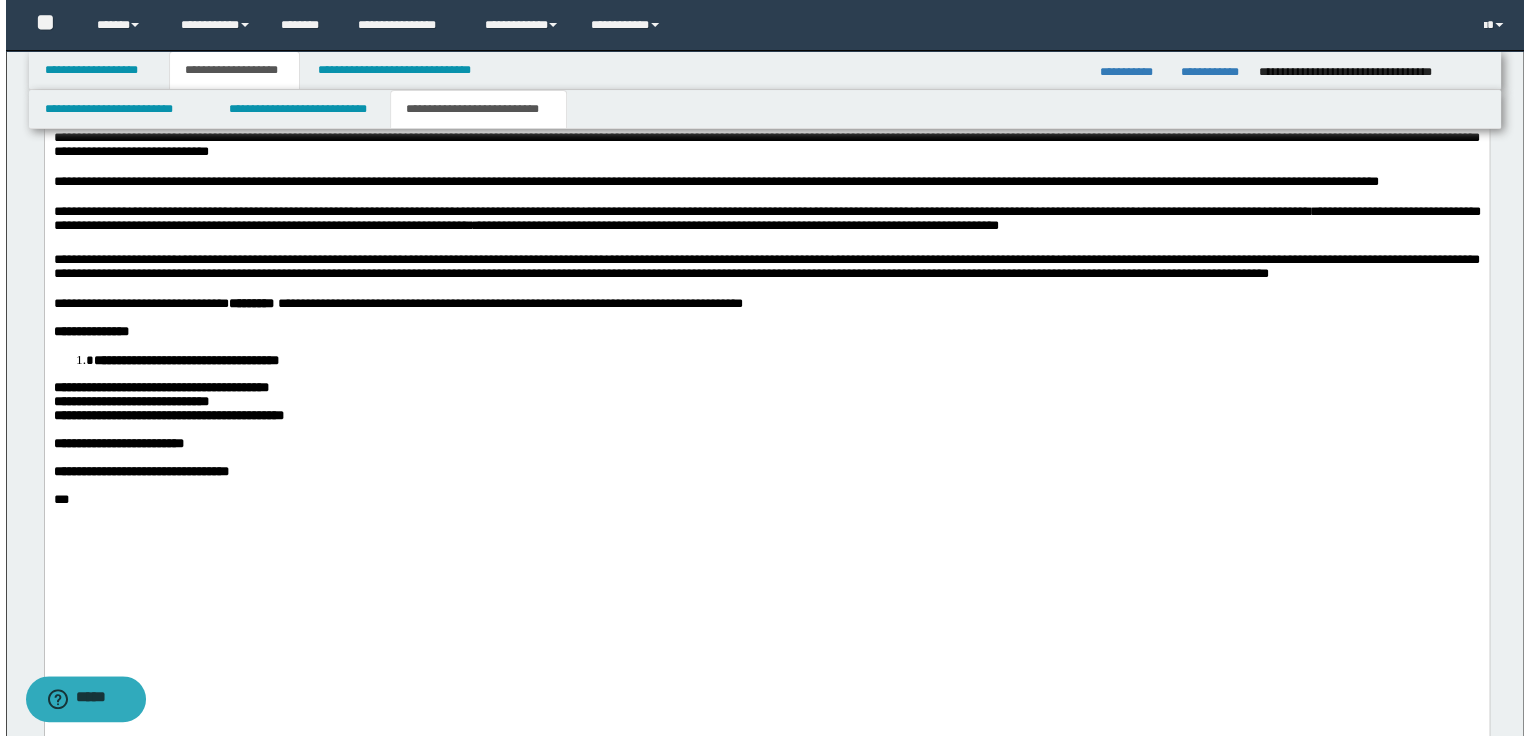 scroll, scrollTop: 1840, scrollLeft: 0, axis: vertical 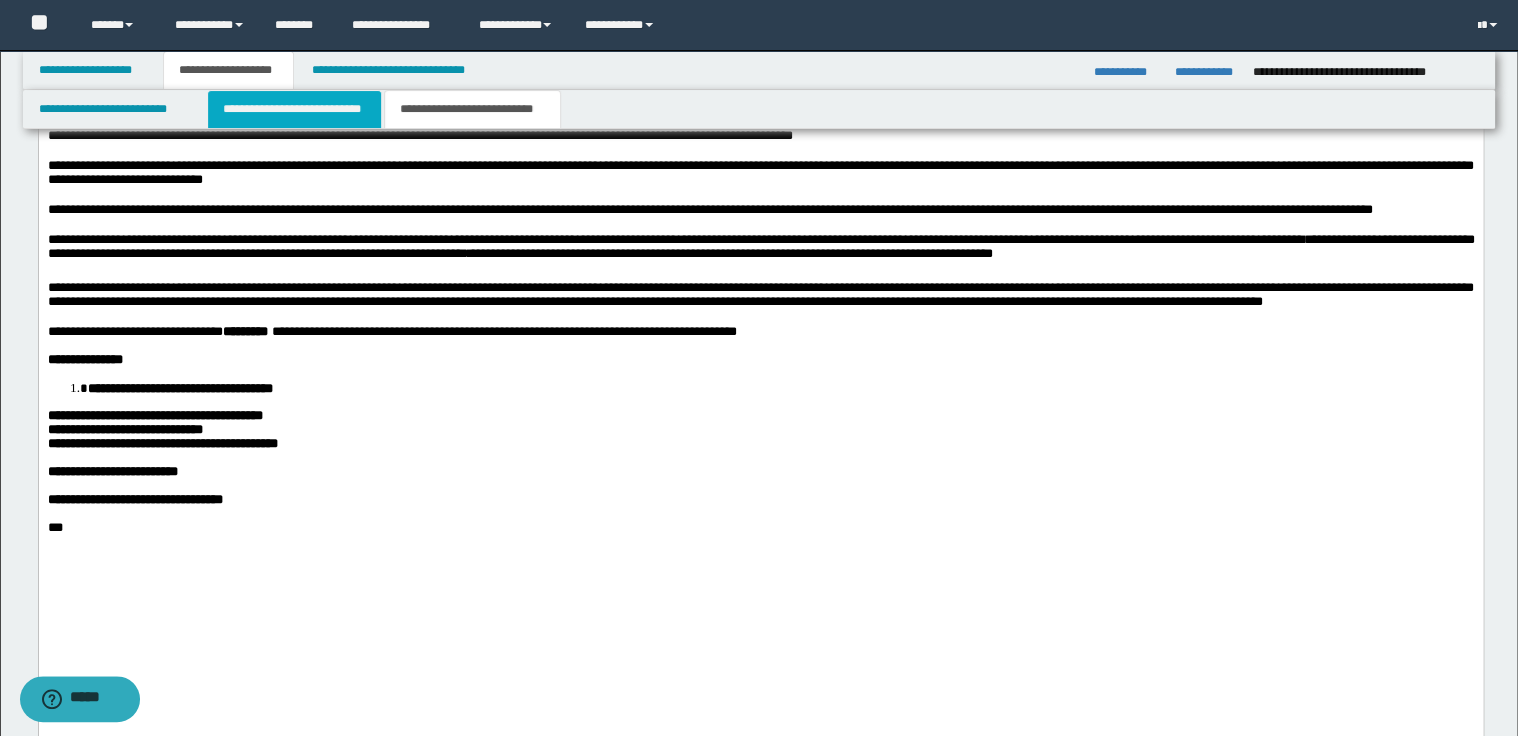 click on "**********" at bounding box center [294, 109] 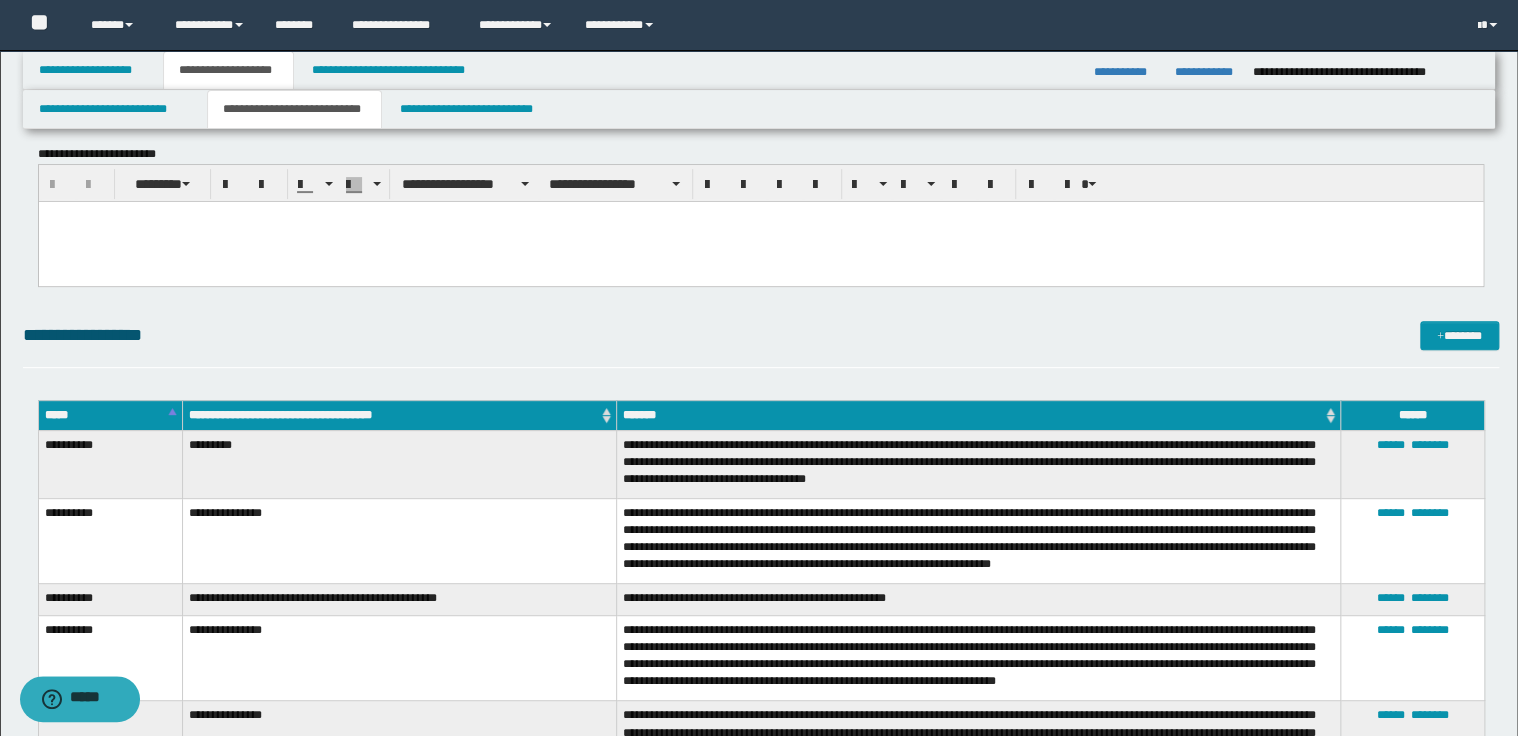 scroll, scrollTop: 0, scrollLeft: 0, axis: both 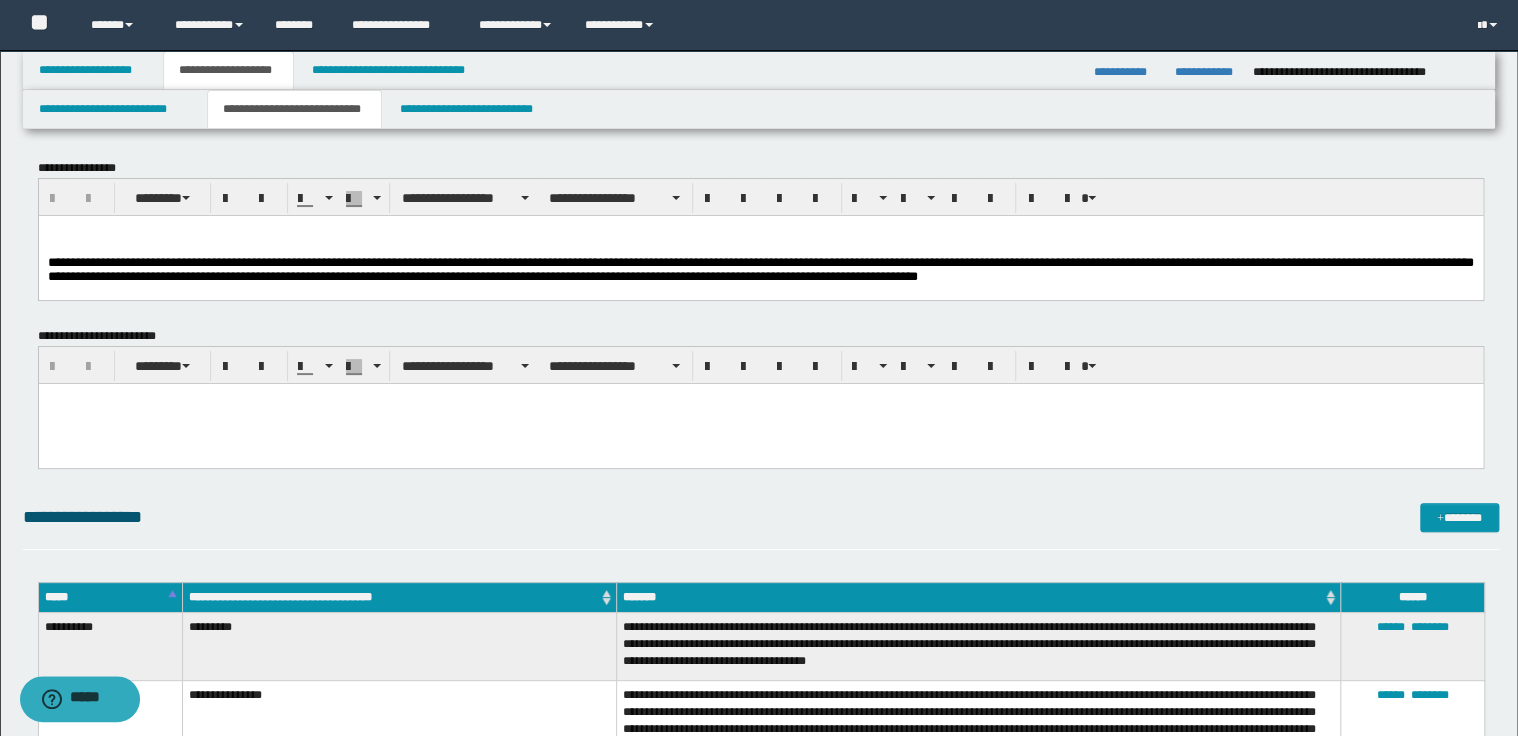 click at bounding box center [760, 247] 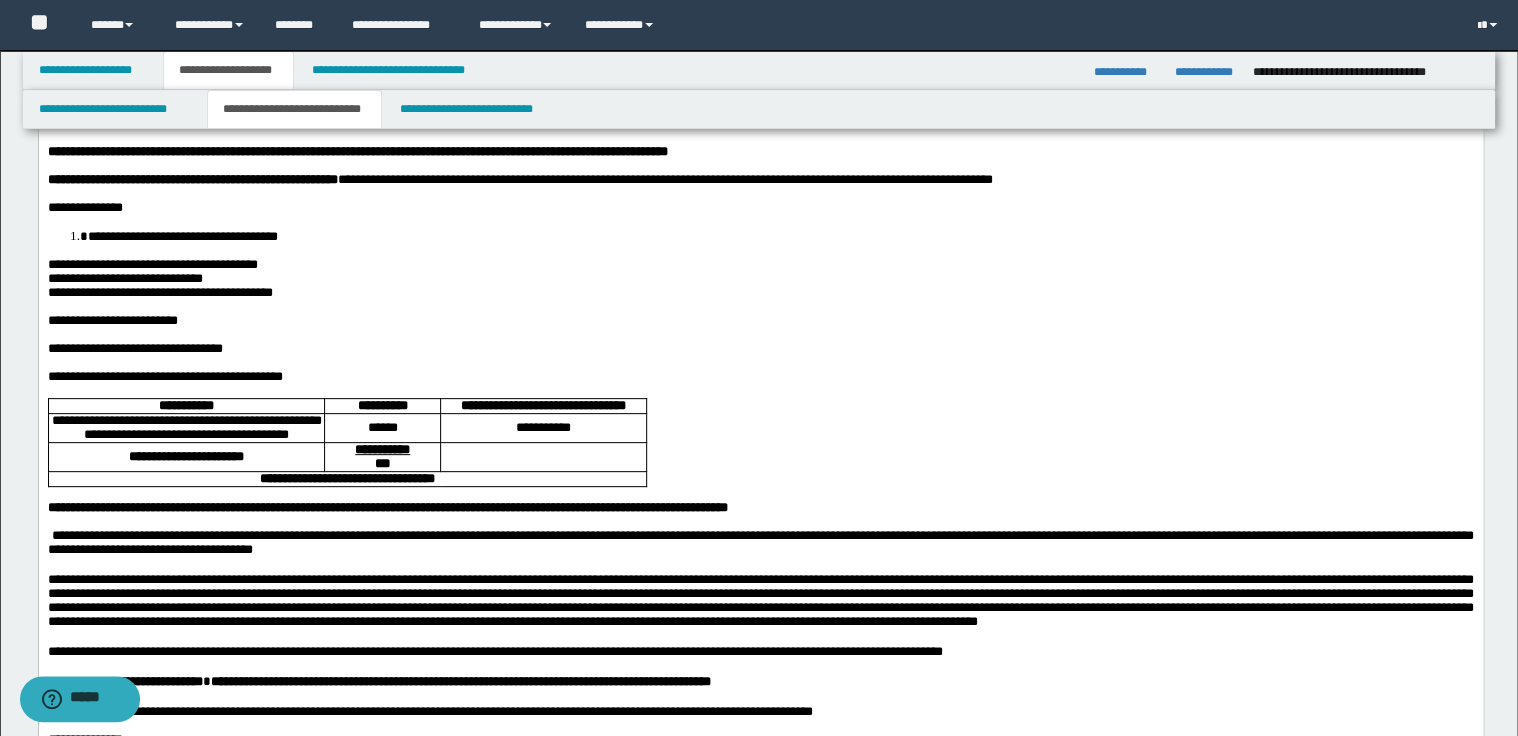 scroll, scrollTop: 160, scrollLeft: 0, axis: vertical 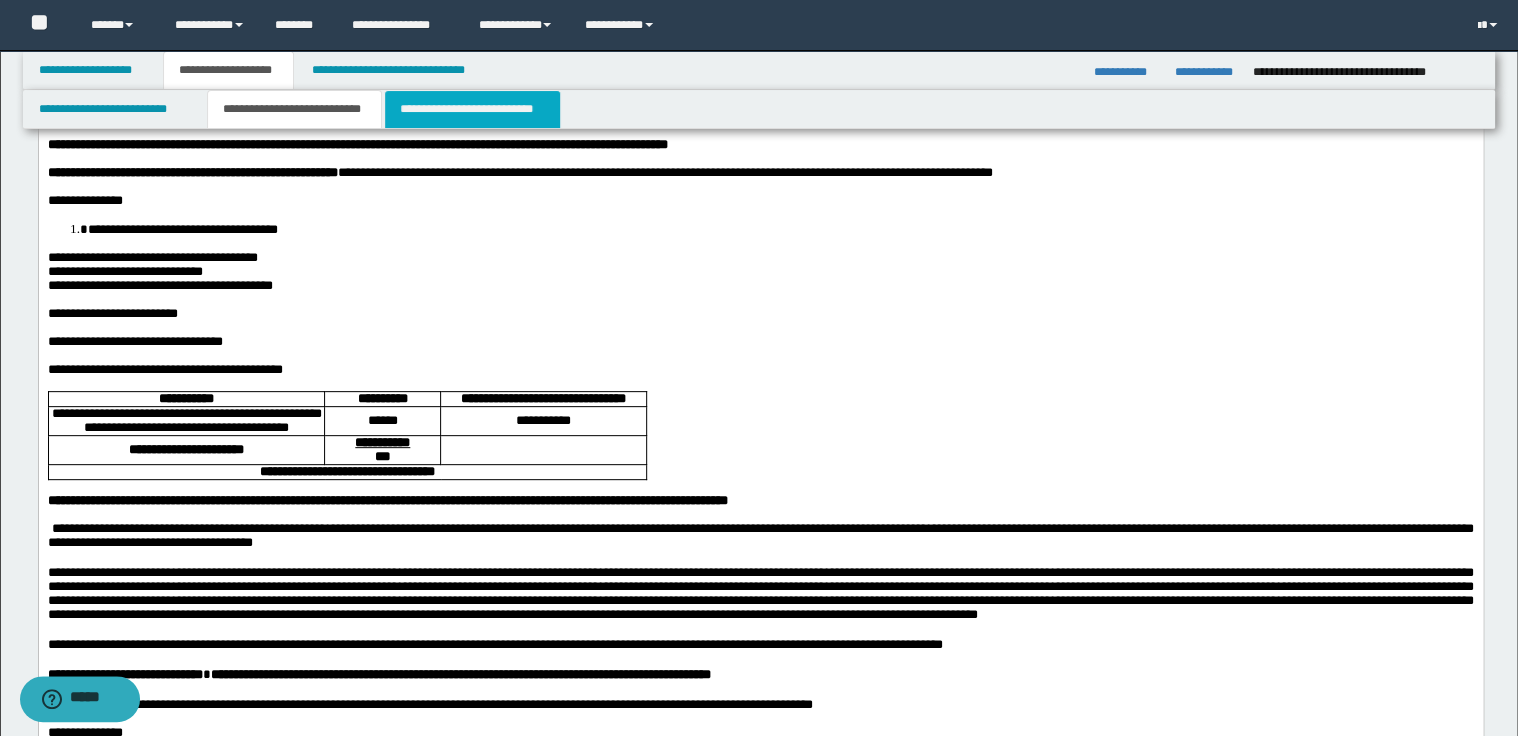 click on "**********" at bounding box center [472, 109] 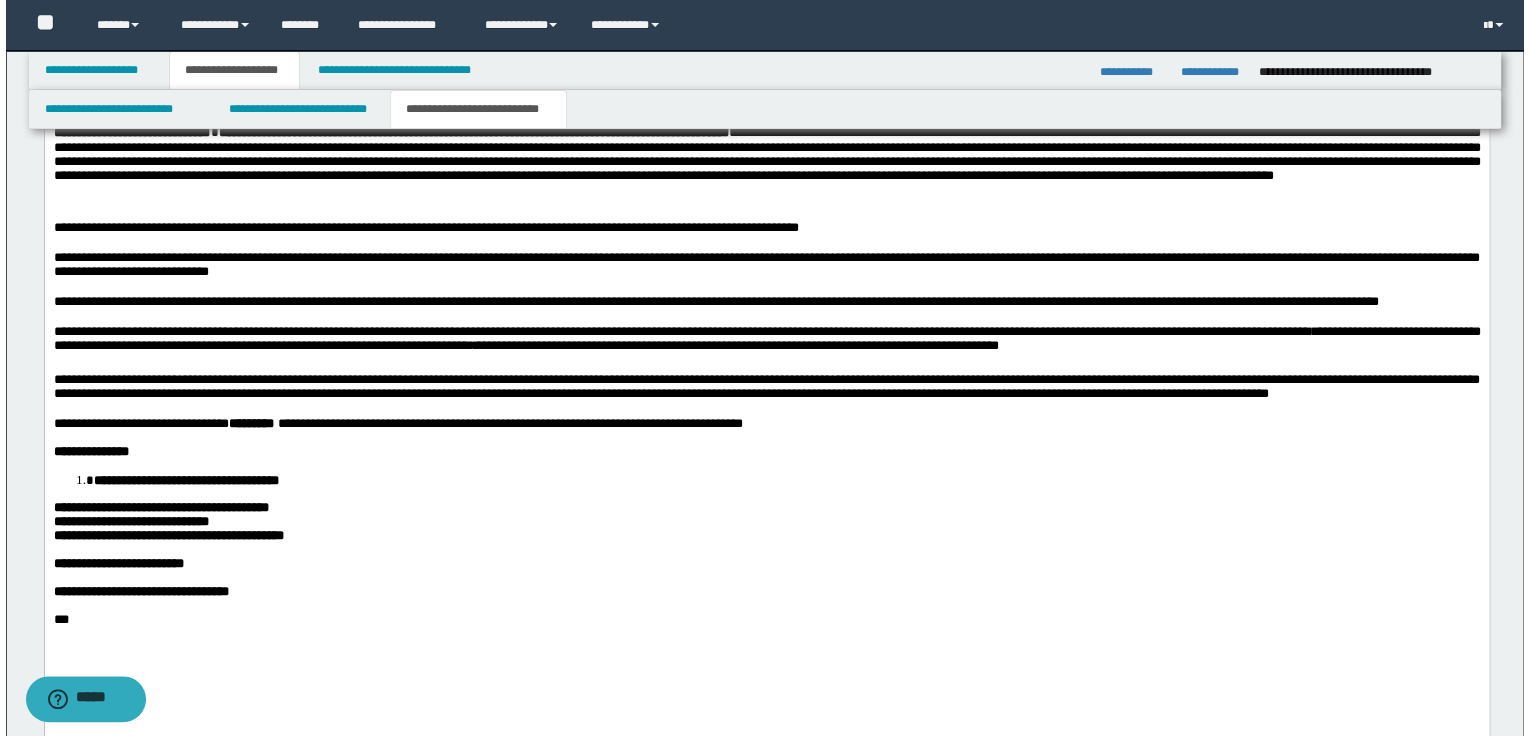 scroll, scrollTop: 1760, scrollLeft: 0, axis: vertical 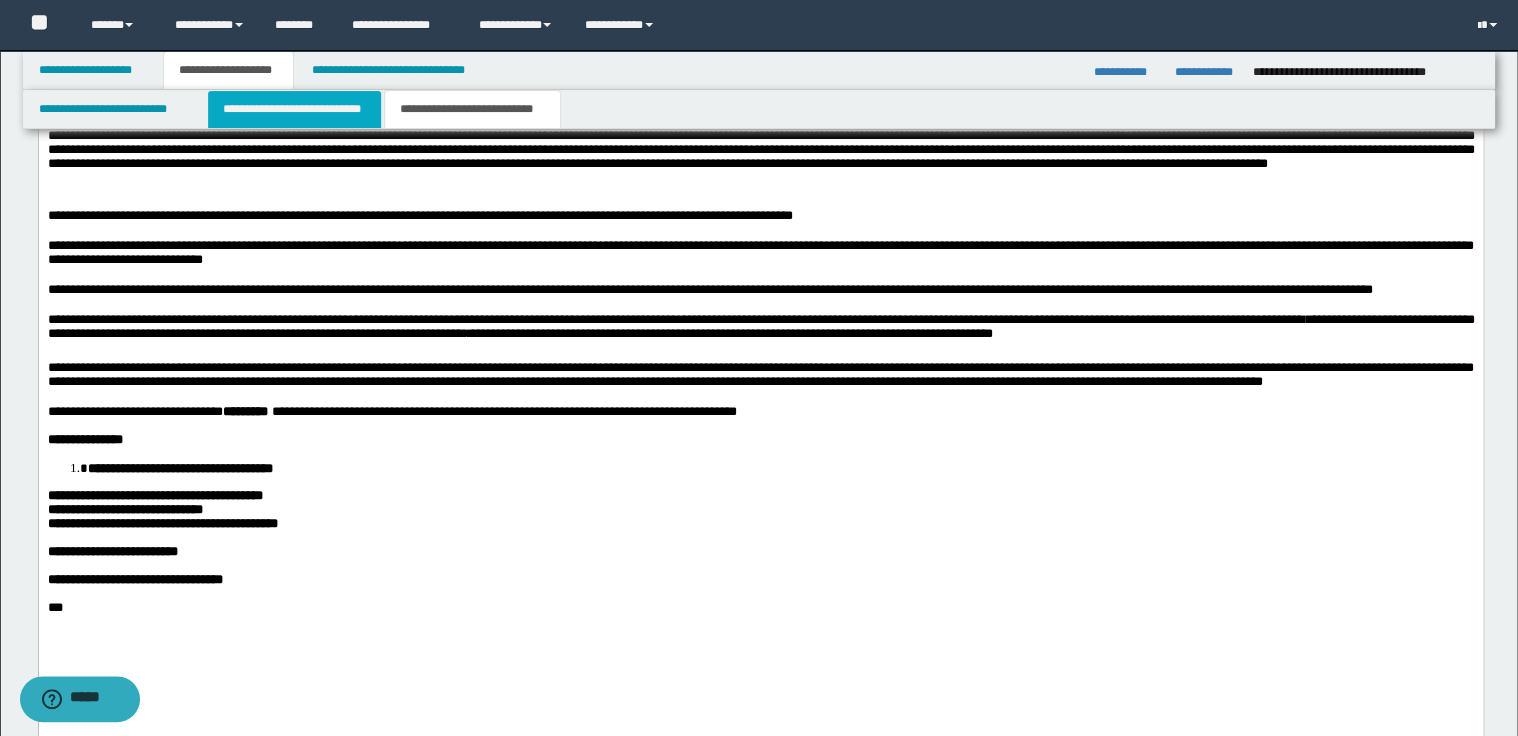click on "**********" at bounding box center (294, 109) 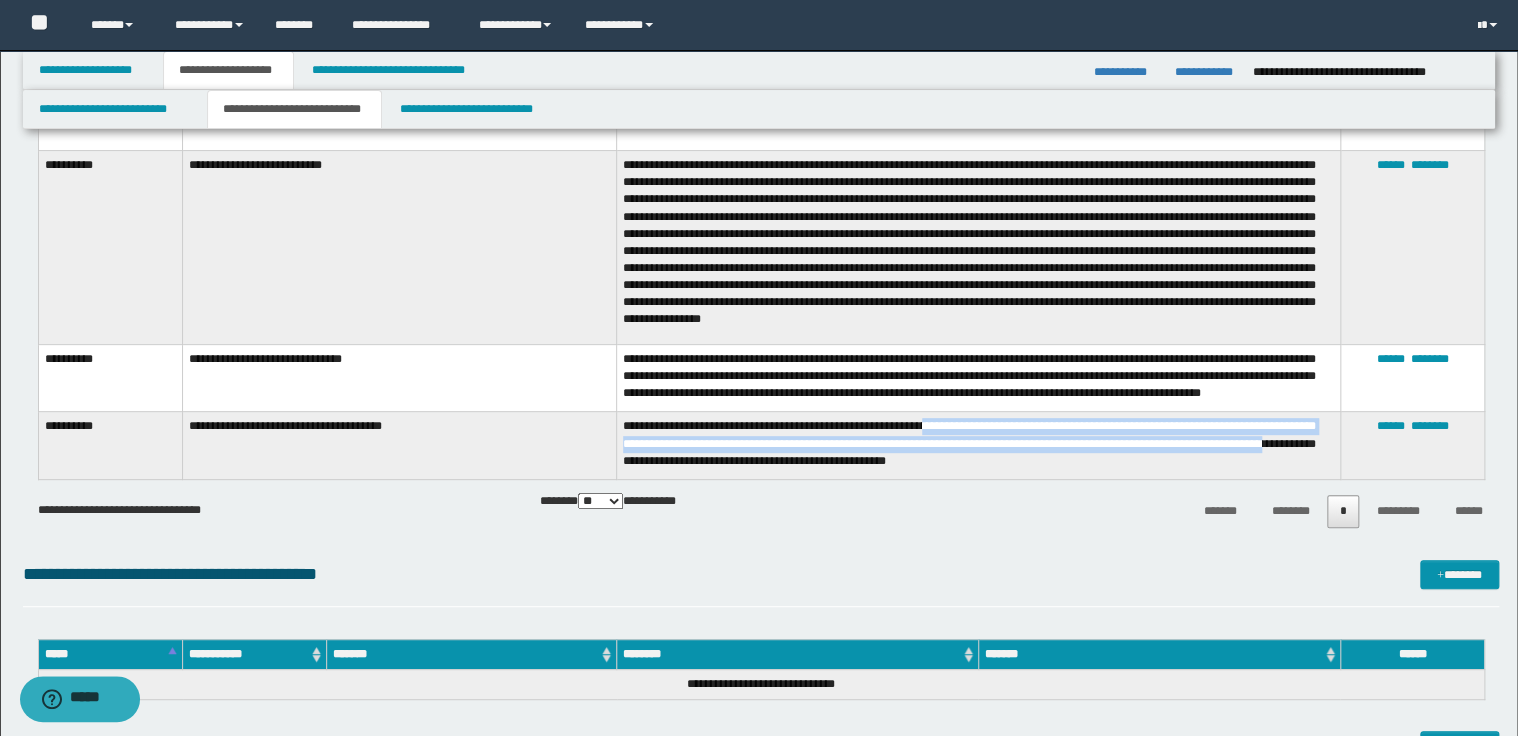 scroll, scrollTop: 4000, scrollLeft: 0, axis: vertical 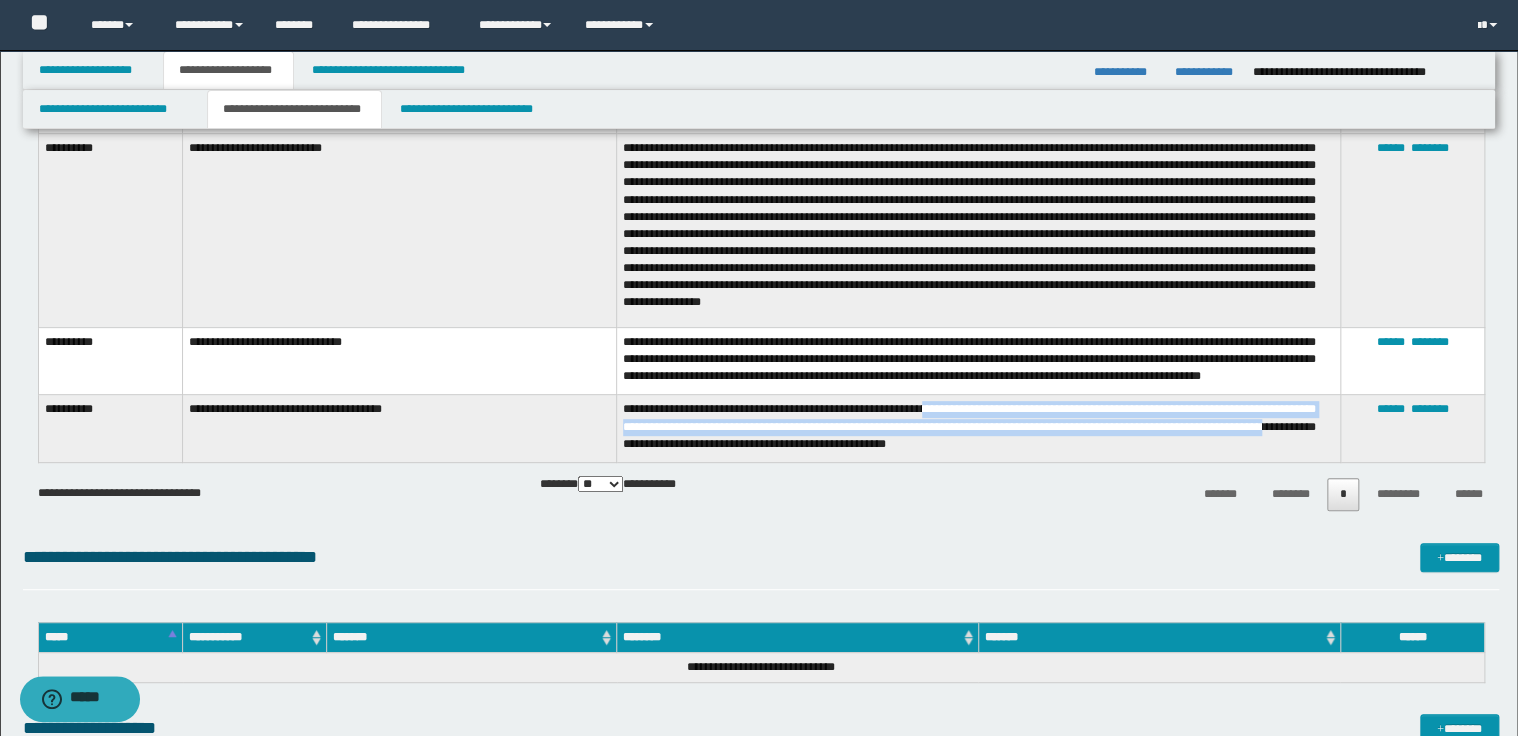 click on "**********" at bounding box center [978, 429] 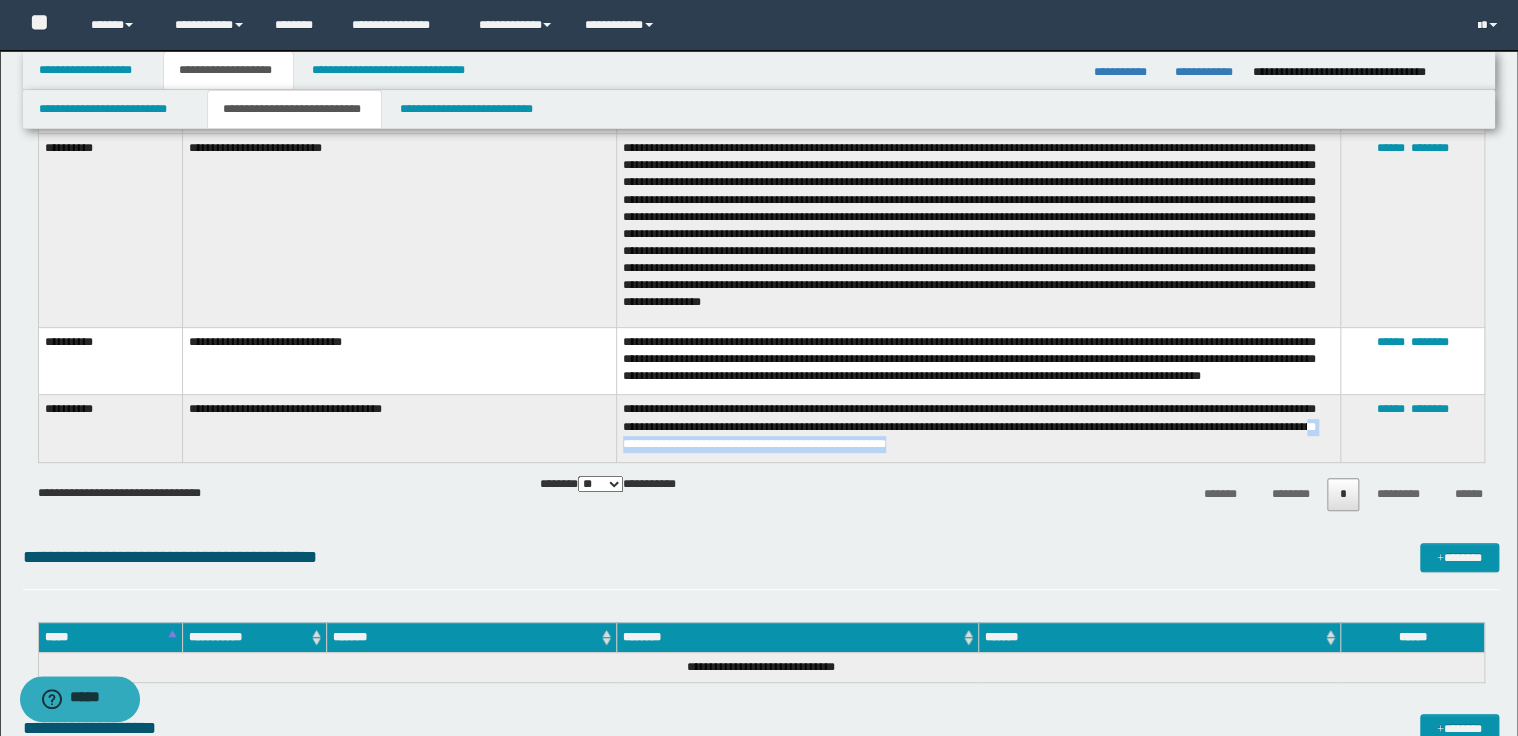 drag, startPoint x: 1063, startPoint y: 448, endPoint x: 747, endPoint y: 440, distance: 316.10126 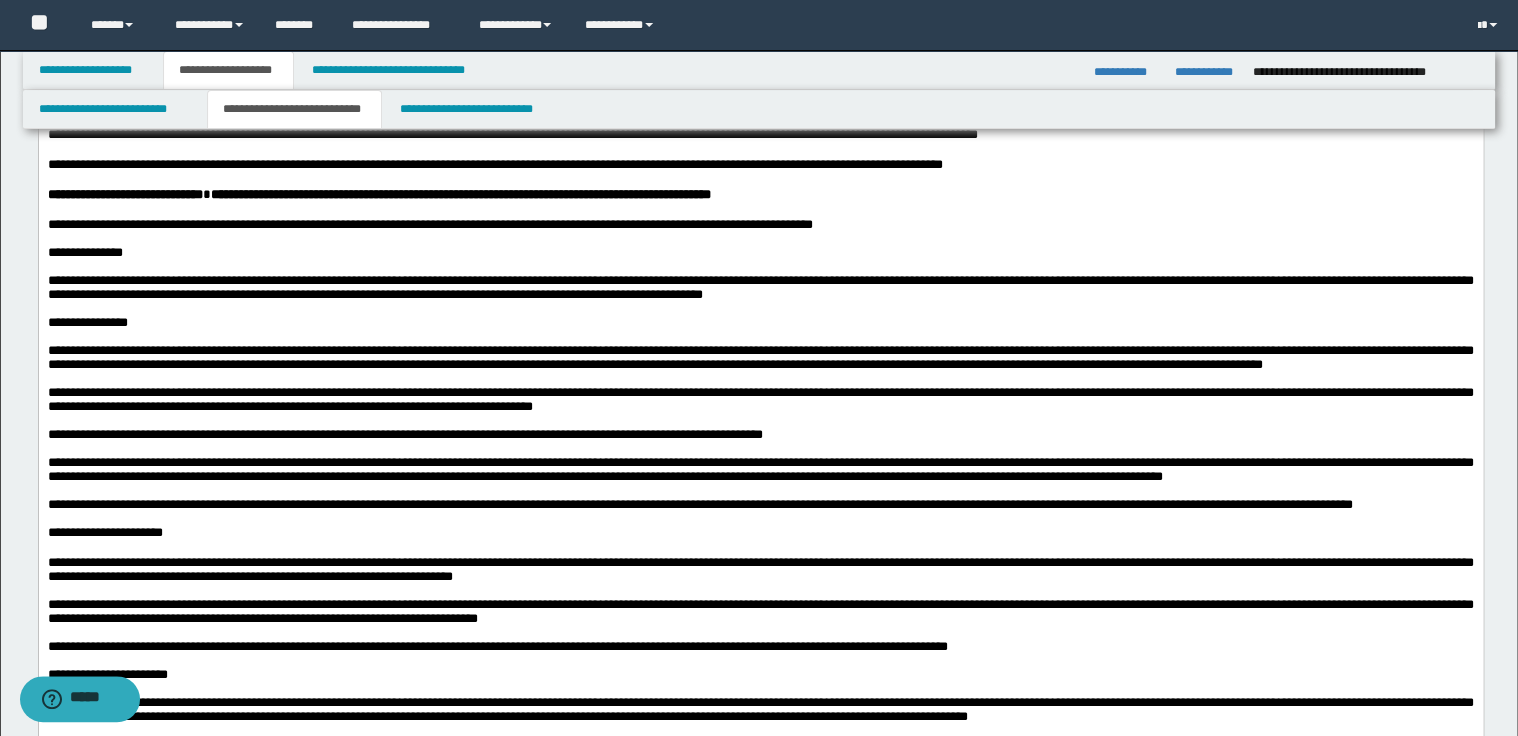 scroll, scrollTop: 400, scrollLeft: 0, axis: vertical 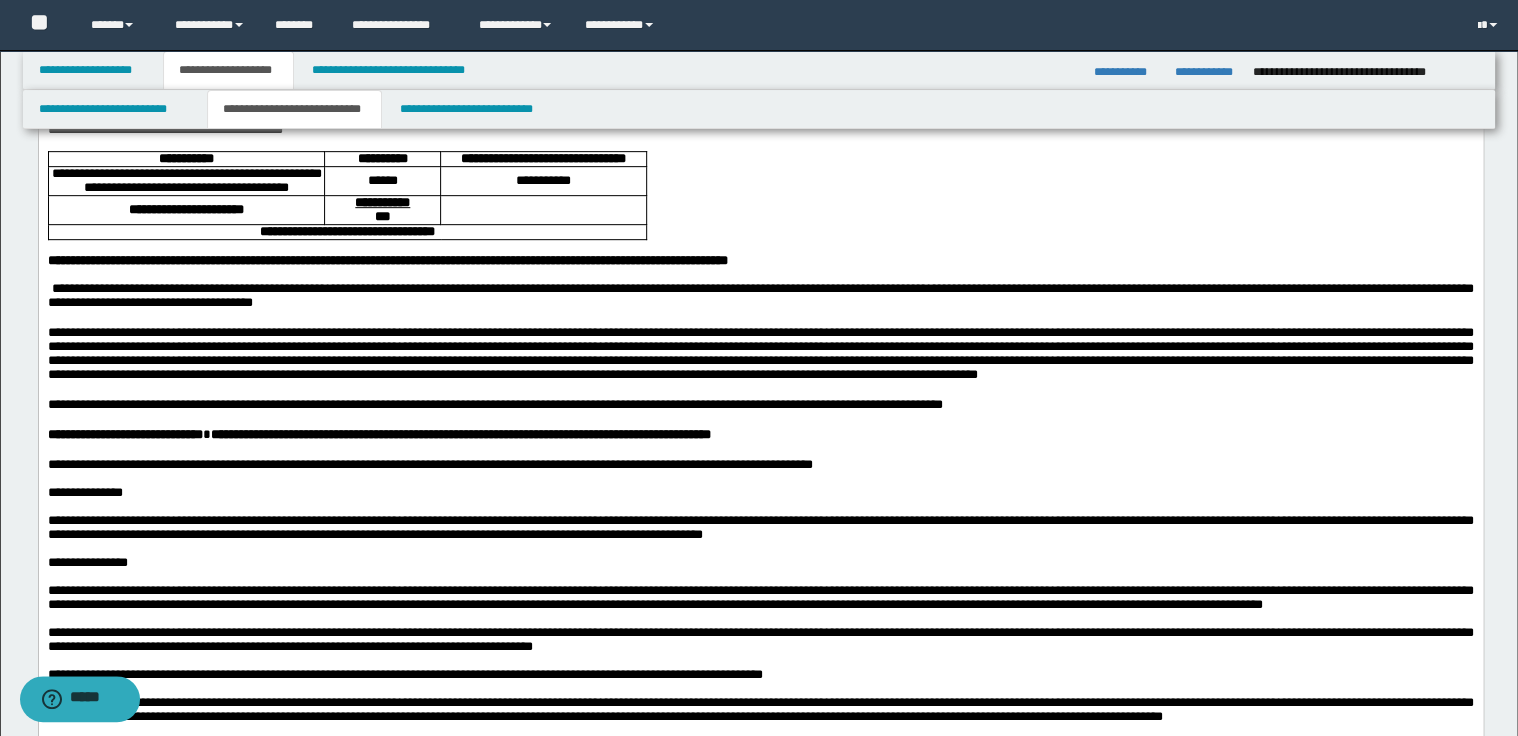 click on "**********" at bounding box center [760, 296] 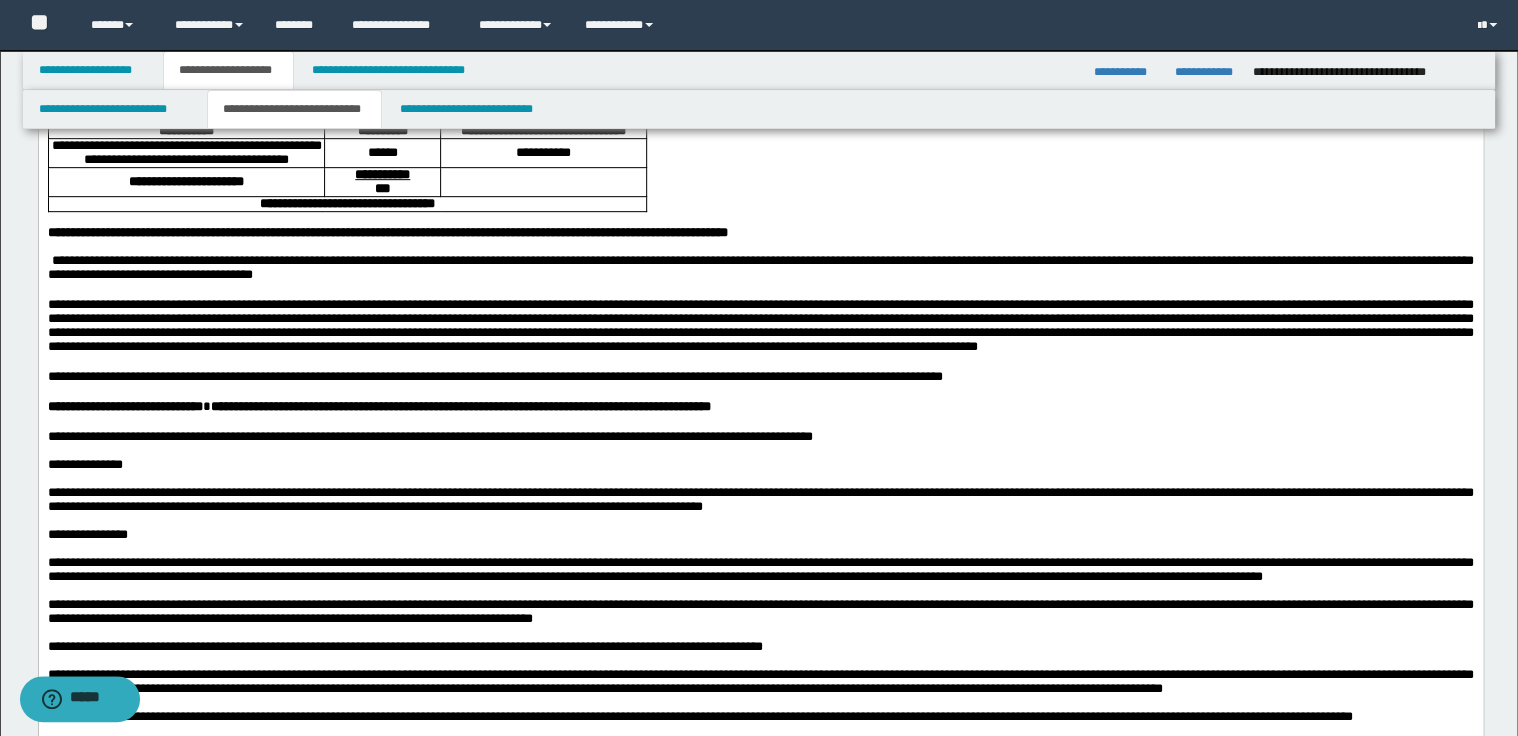 scroll, scrollTop: 400, scrollLeft: 0, axis: vertical 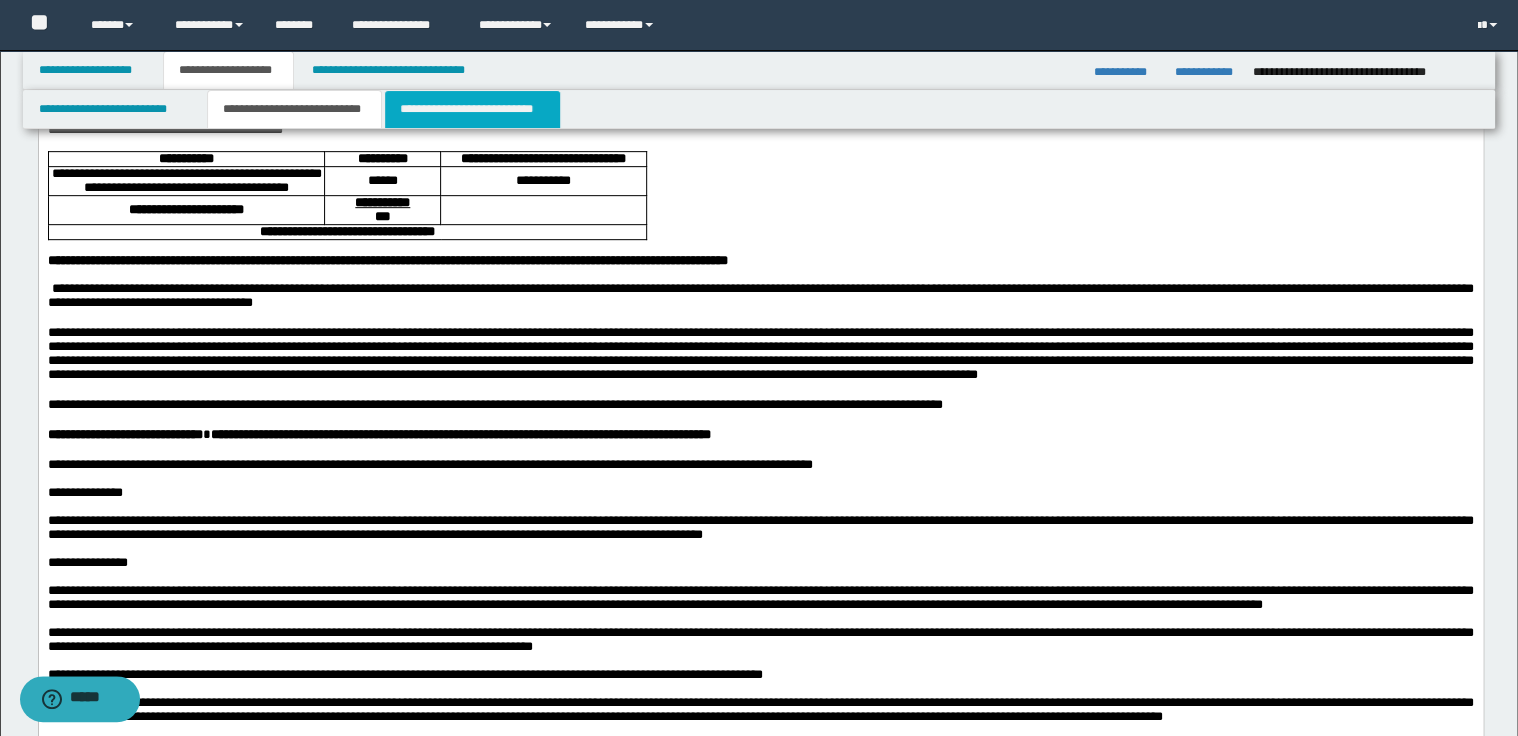 click on "**********" at bounding box center [472, 109] 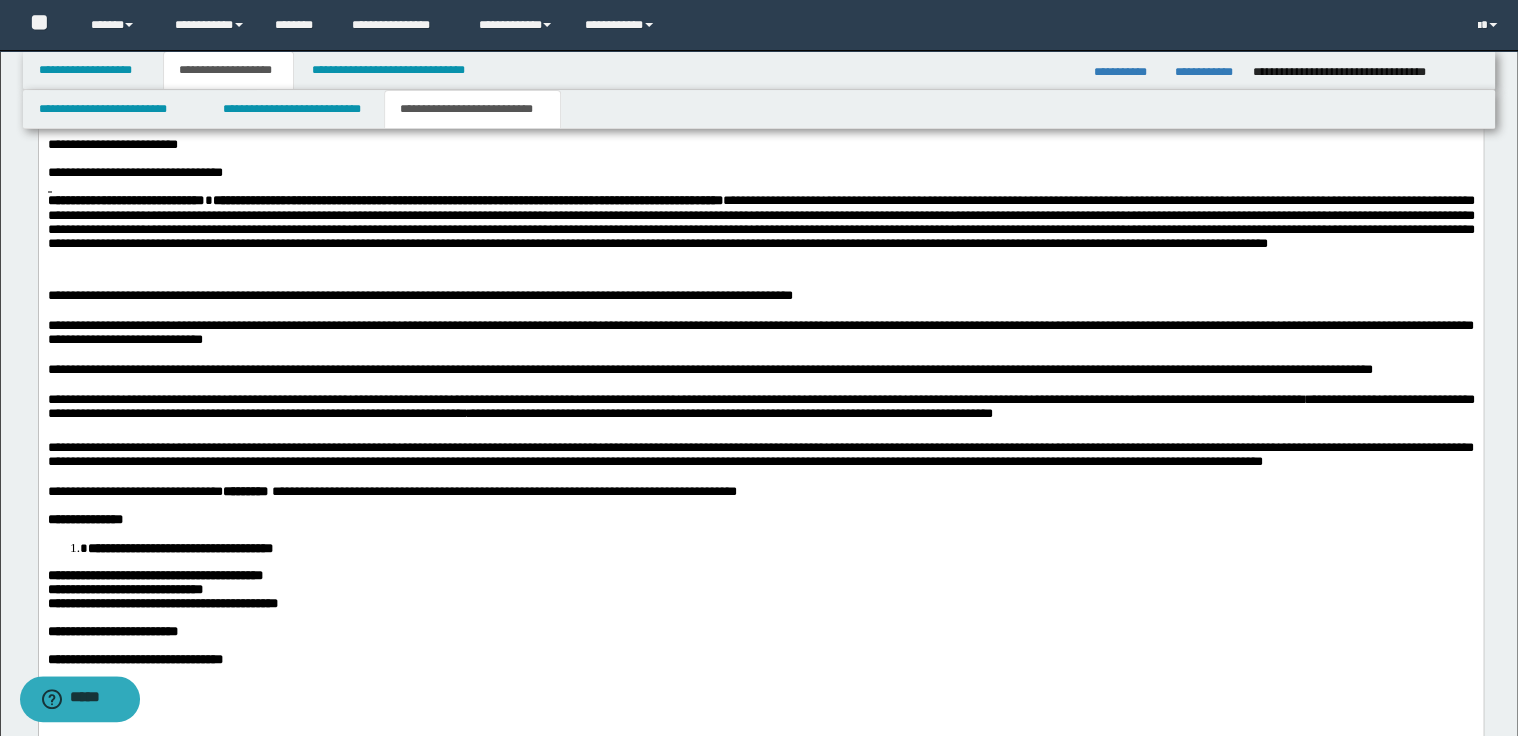 scroll, scrollTop: 1840, scrollLeft: 0, axis: vertical 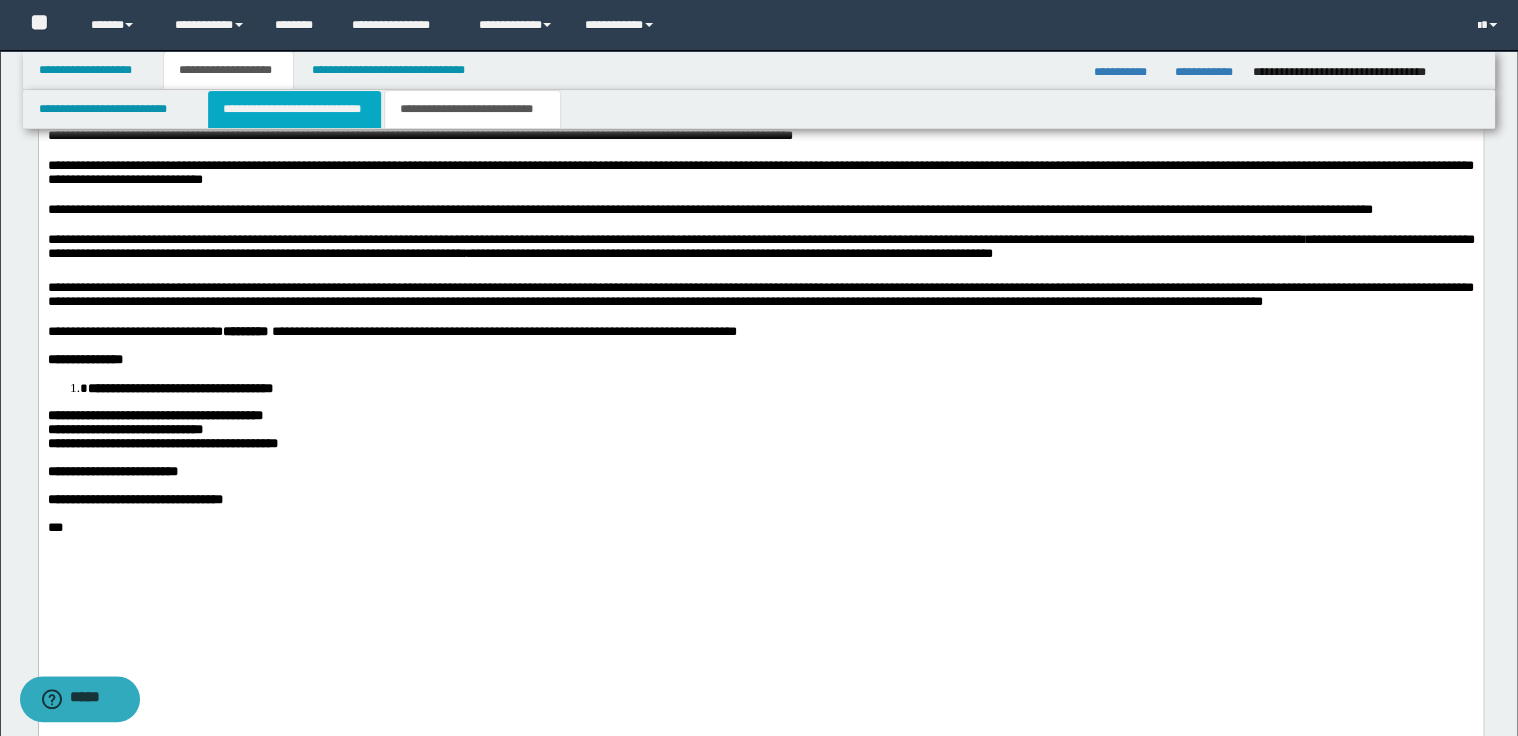 click on "**********" at bounding box center [294, 109] 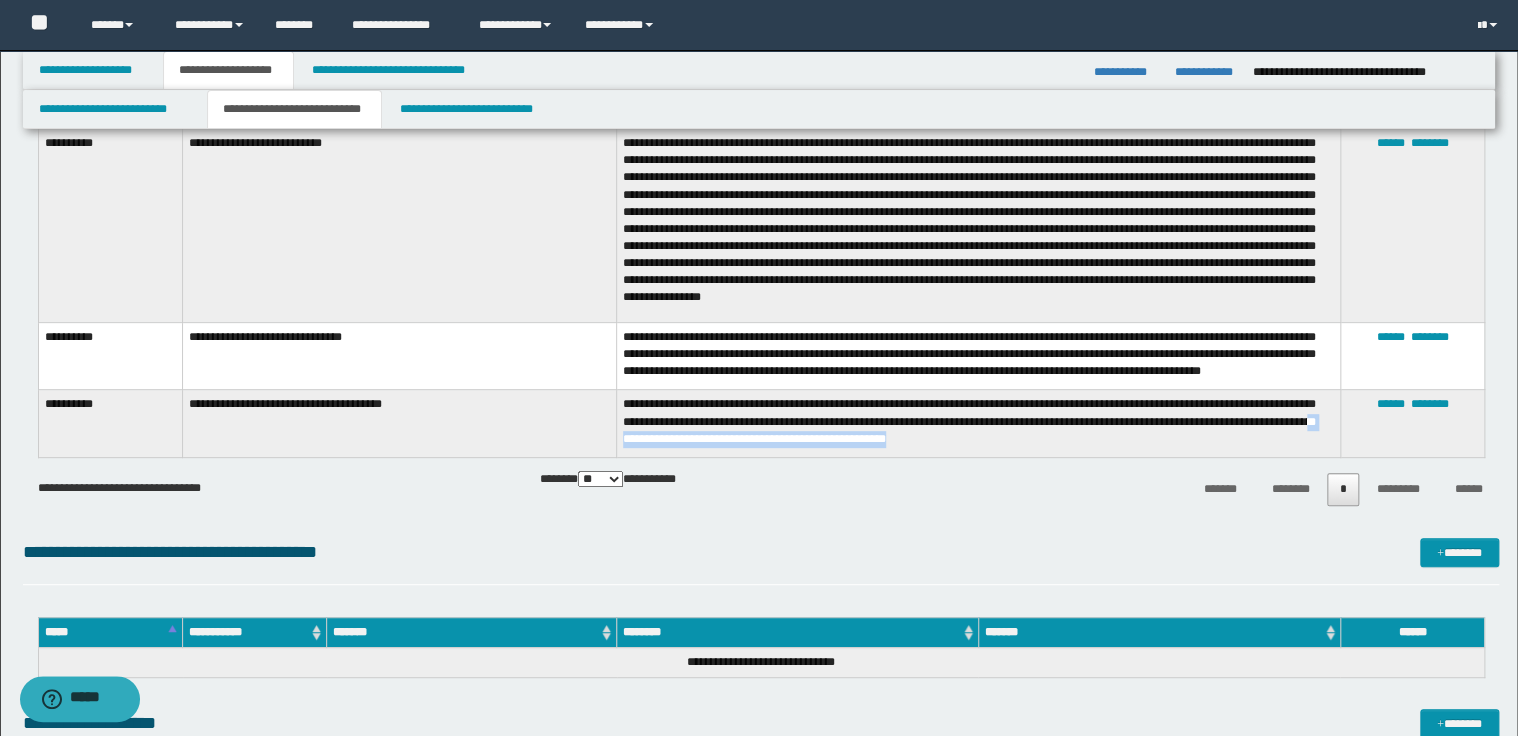 scroll, scrollTop: 4080, scrollLeft: 0, axis: vertical 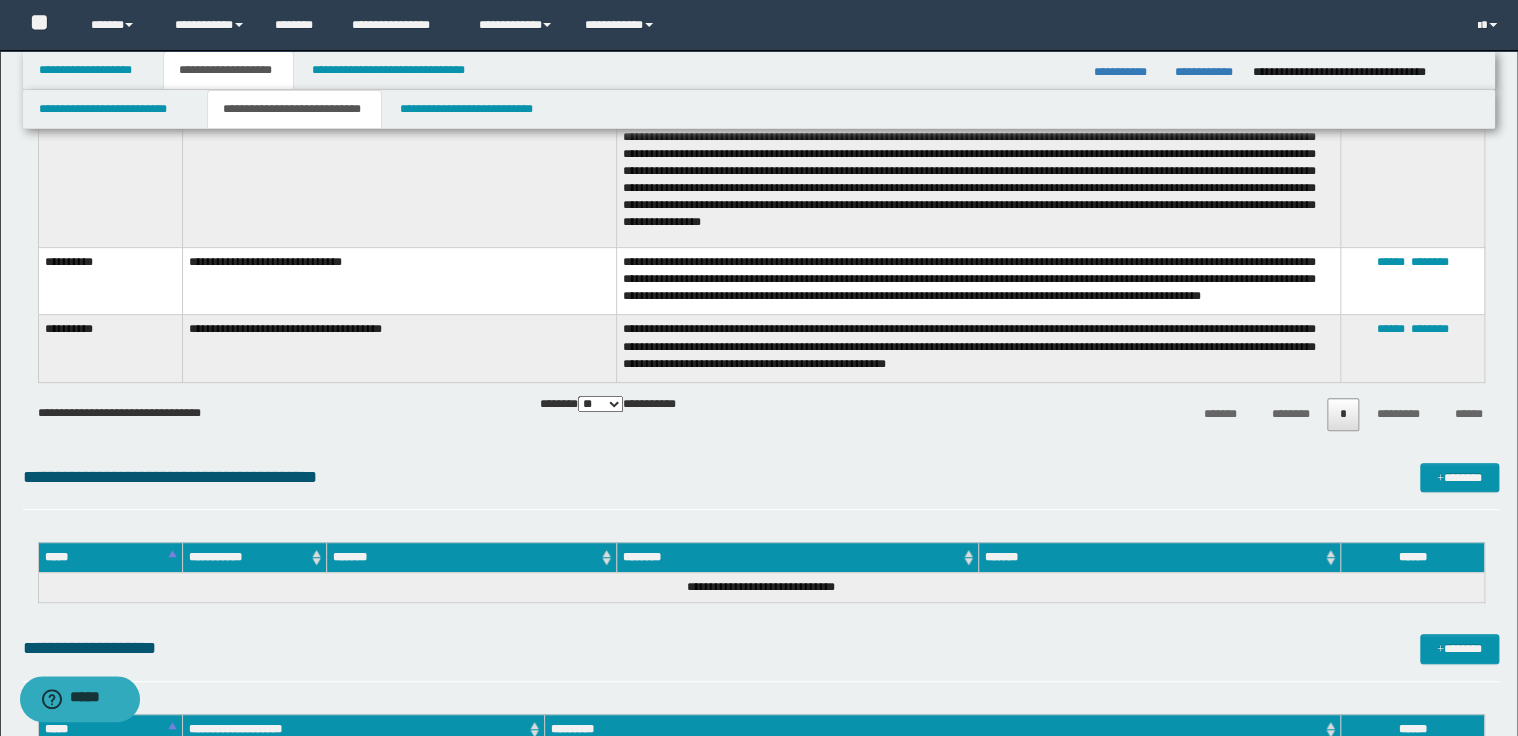 click on "**********" at bounding box center (978, 349) 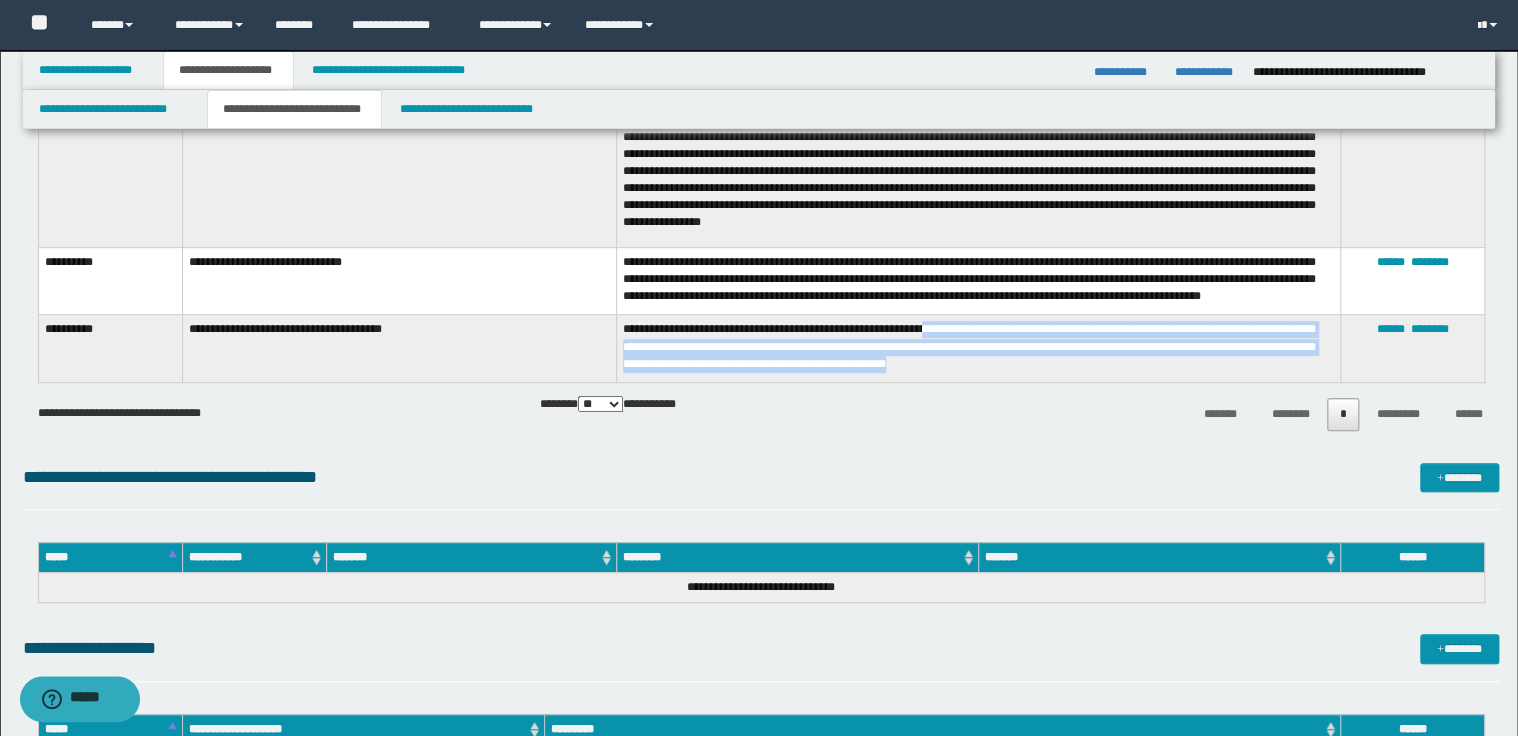 drag, startPoint x: 955, startPoint y: 330, endPoint x: 1064, endPoint y: 365, distance: 114.48144 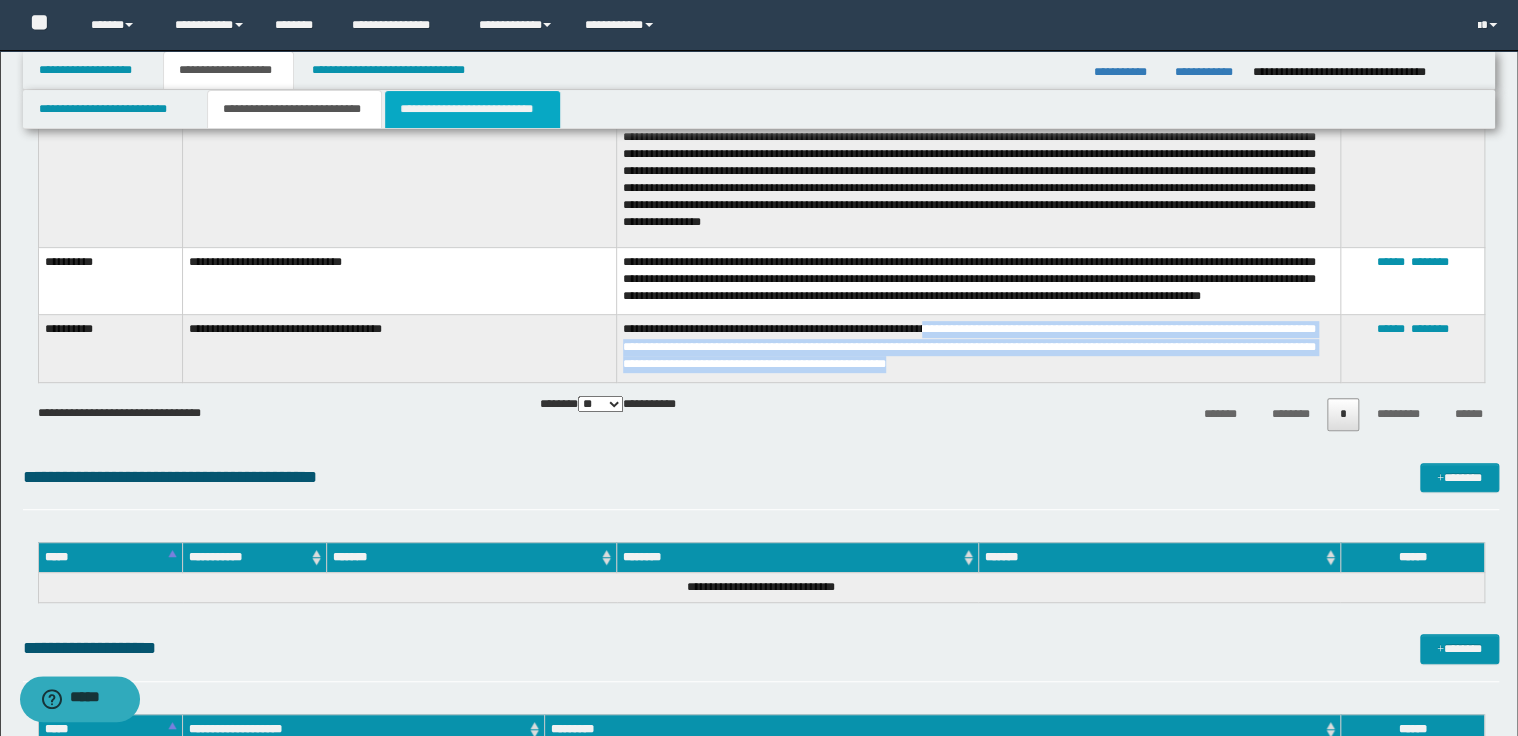 click on "**********" at bounding box center (472, 109) 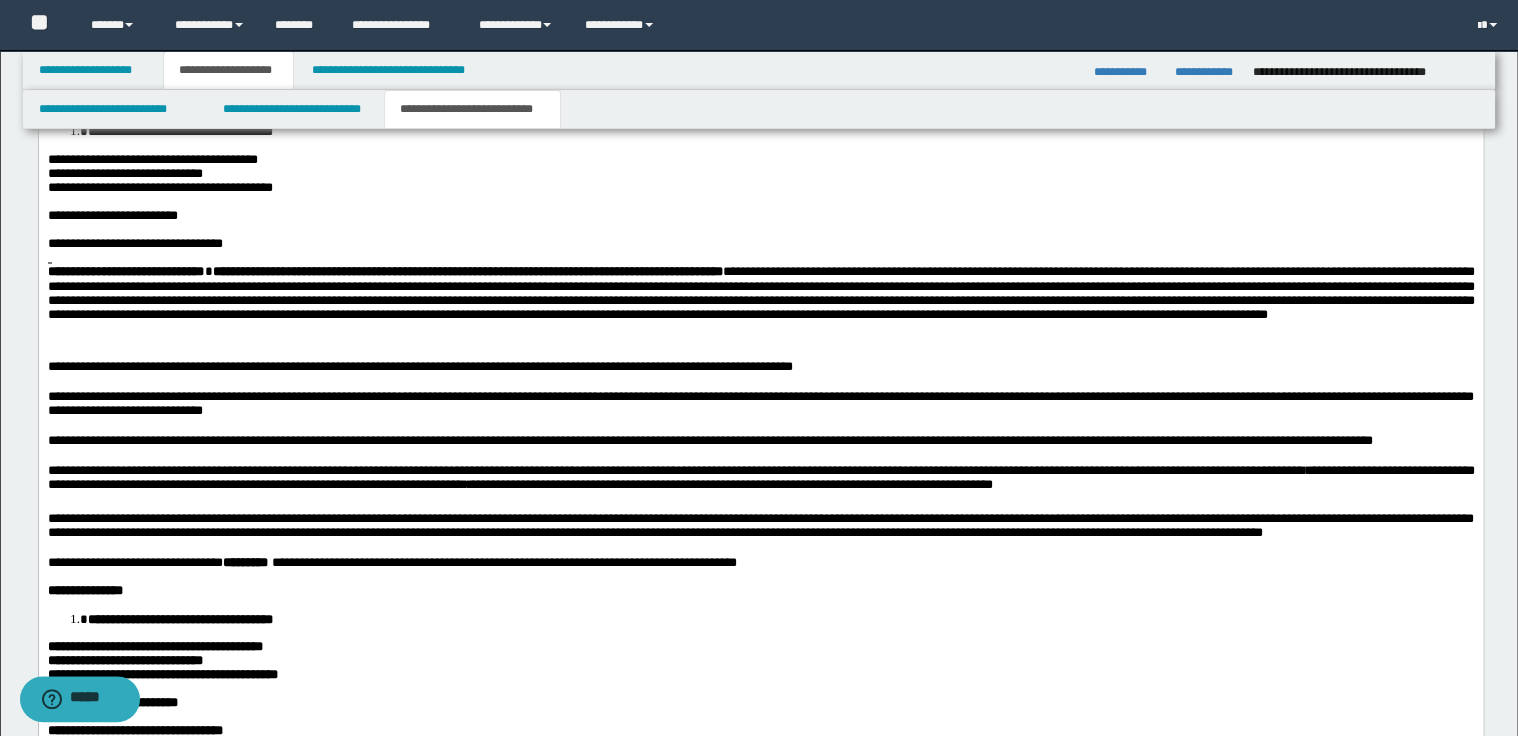 scroll, scrollTop: 1686, scrollLeft: 0, axis: vertical 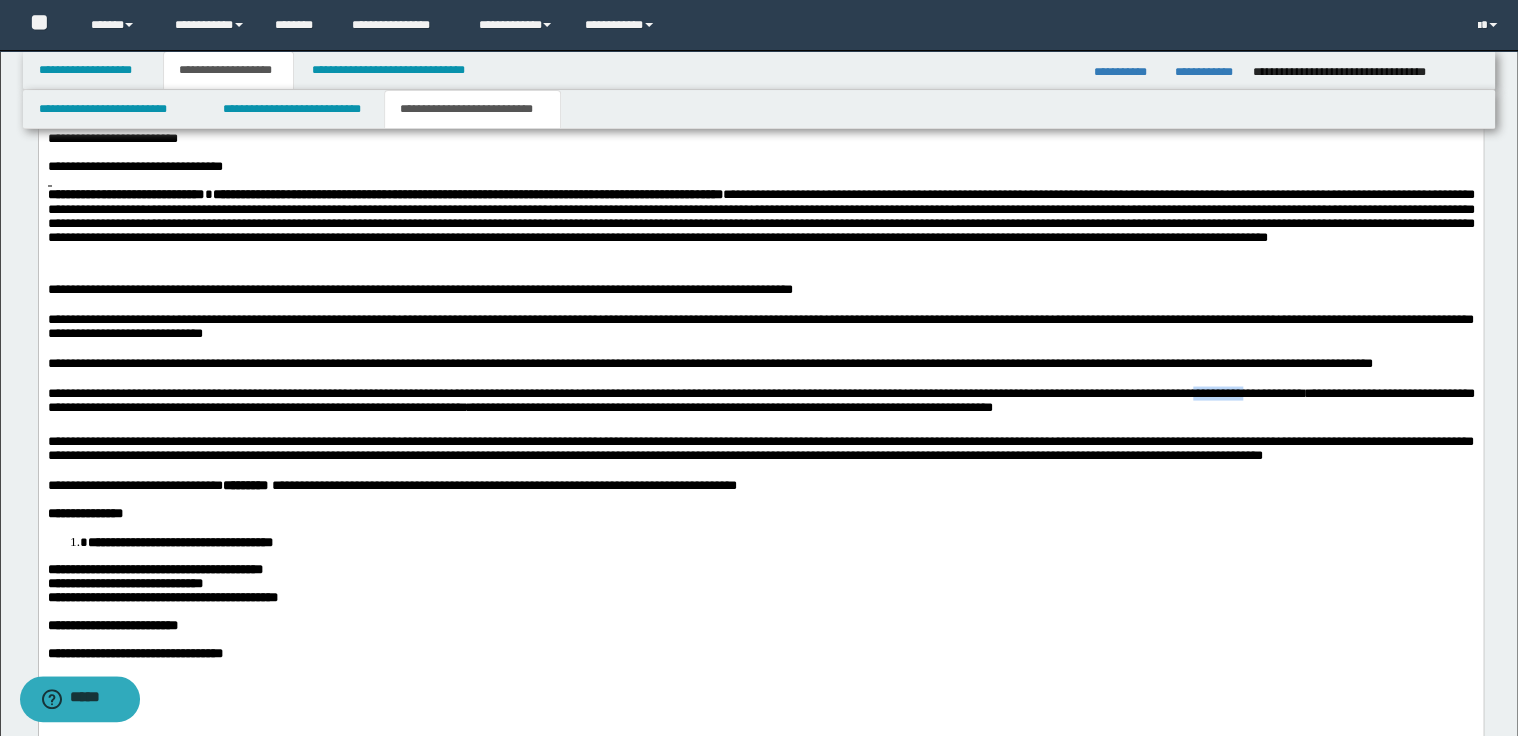 drag, startPoint x: 1288, startPoint y: 450, endPoint x: 1348, endPoint y: 450, distance: 60 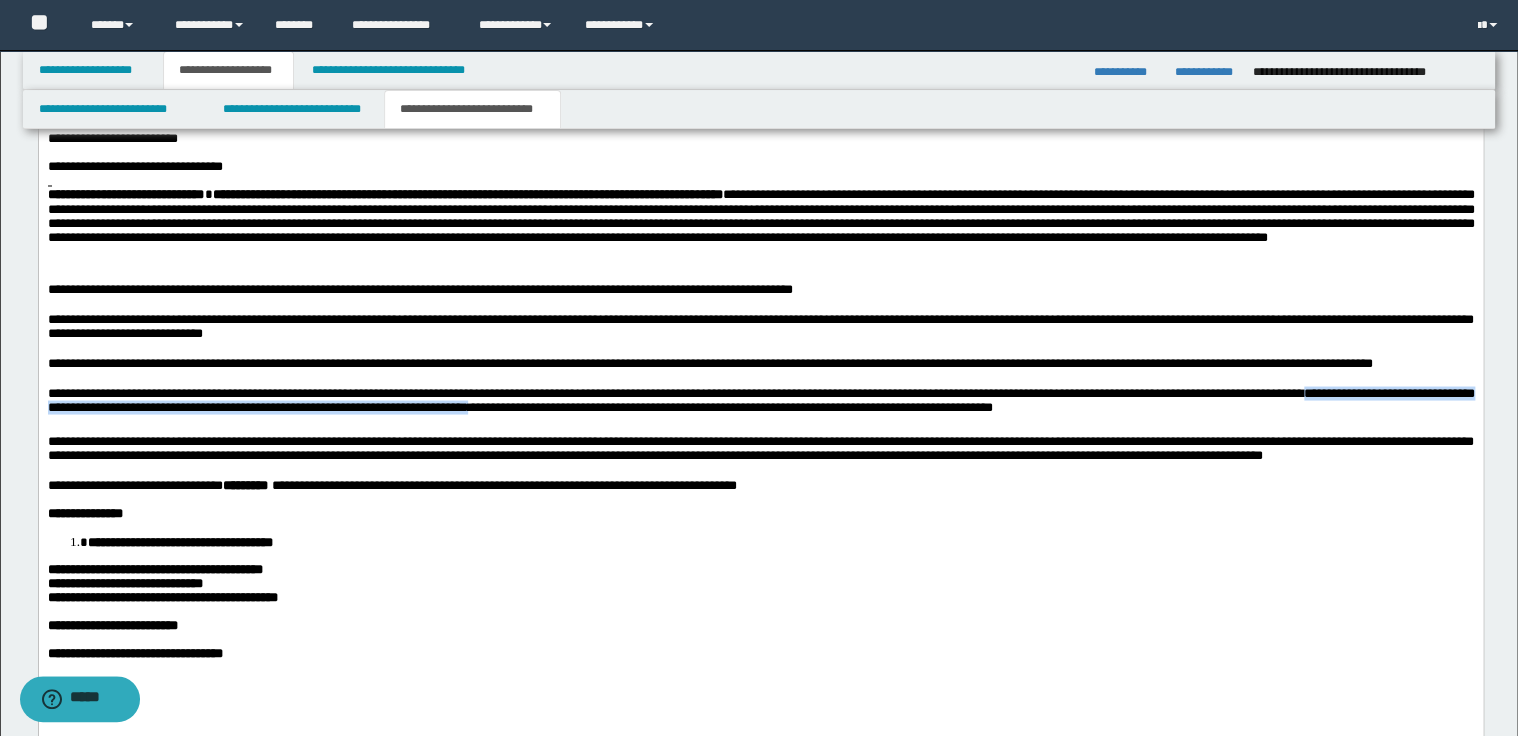 drag, startPoint x: 1419, startPoint y: 450, endPoint x: 624, endPoint y: 466, distance: 795.161 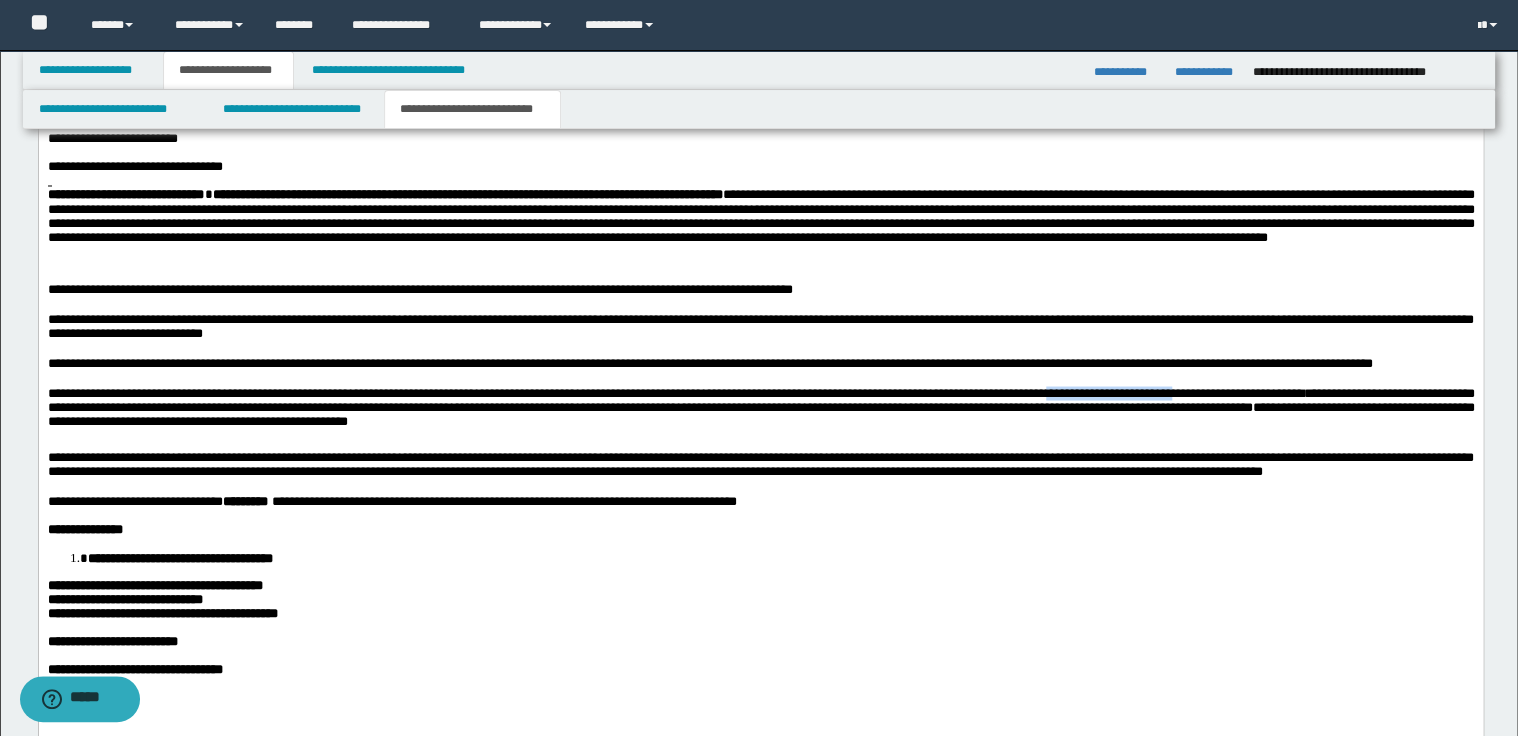 drag, startPoint x: 1204, startPoint y: 452, endPoint x: 1349, endPoint y: 453, distance: 145.00345 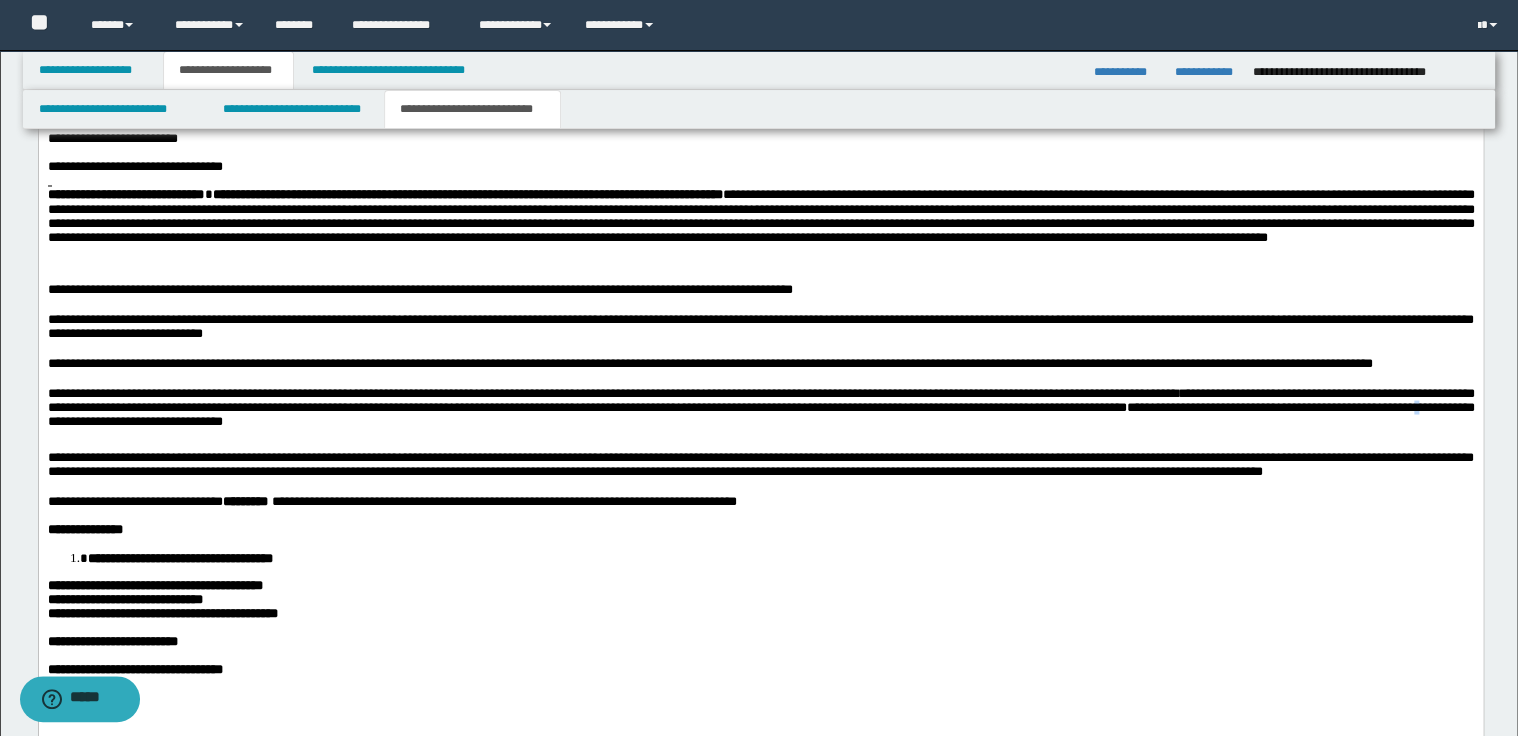 click on "**********" at bounding box center [760, 414] 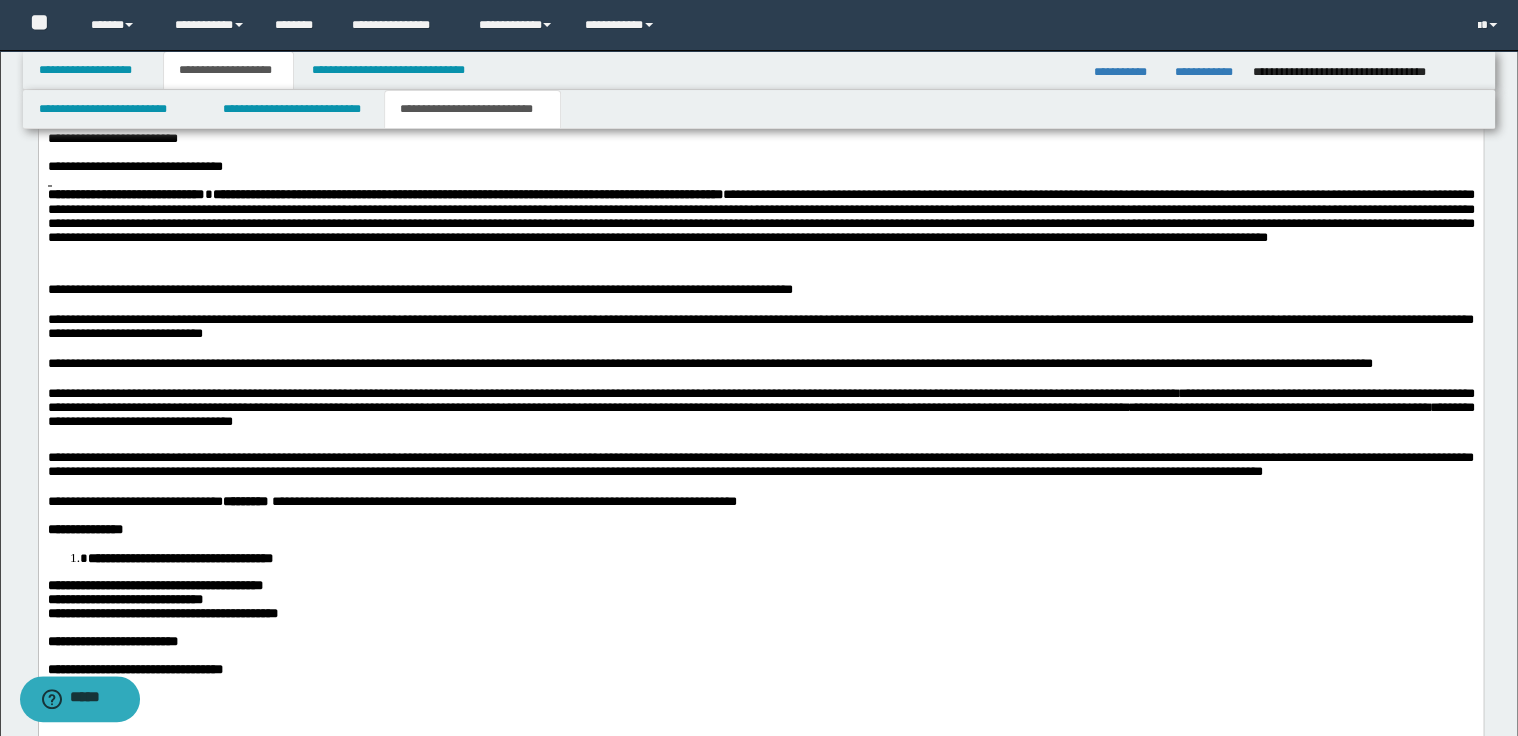 click at bounding box center (760, 443) 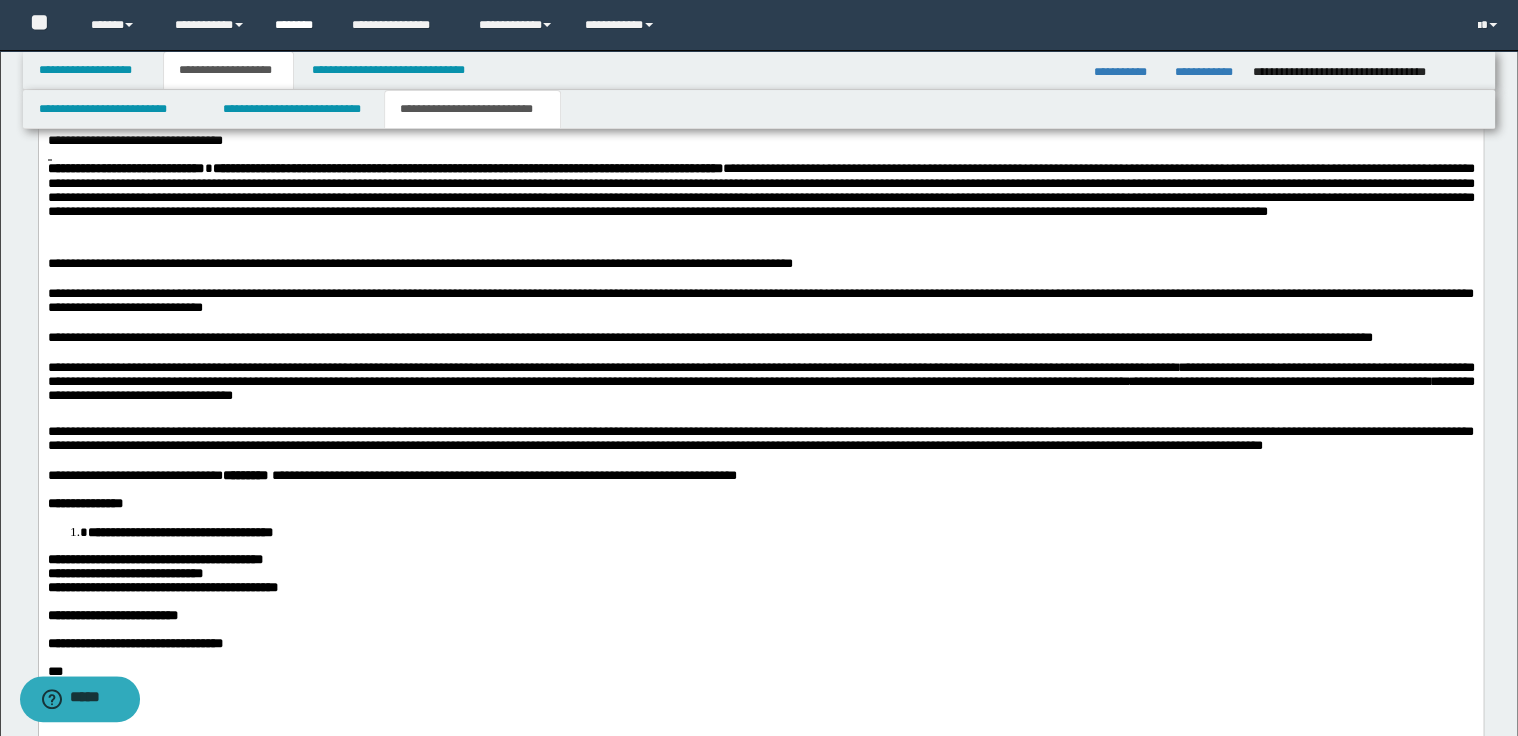 scroll, scrollTop: 1606, scrollLeft: 0, axis: vertical 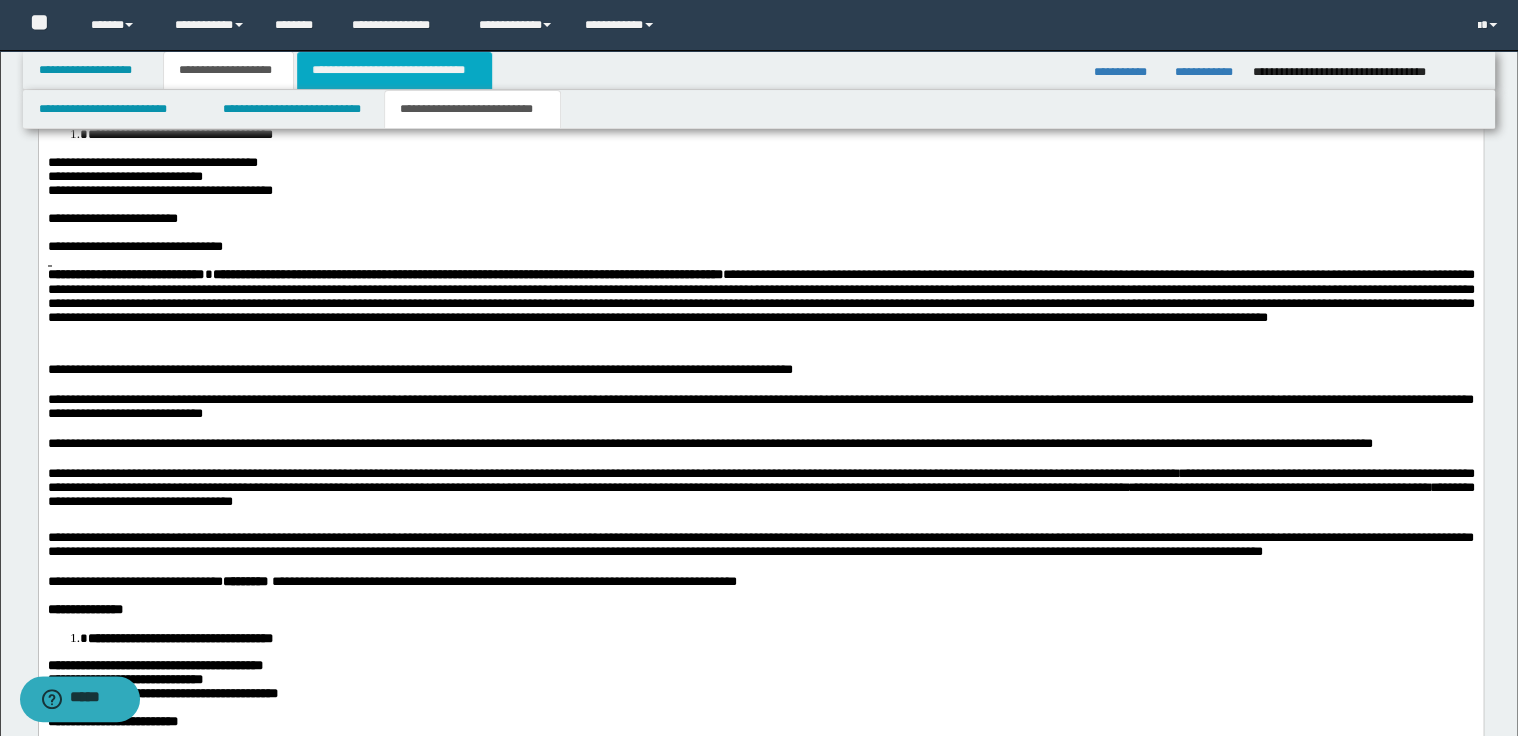 click on "**********" at bounding box center (394, 70) 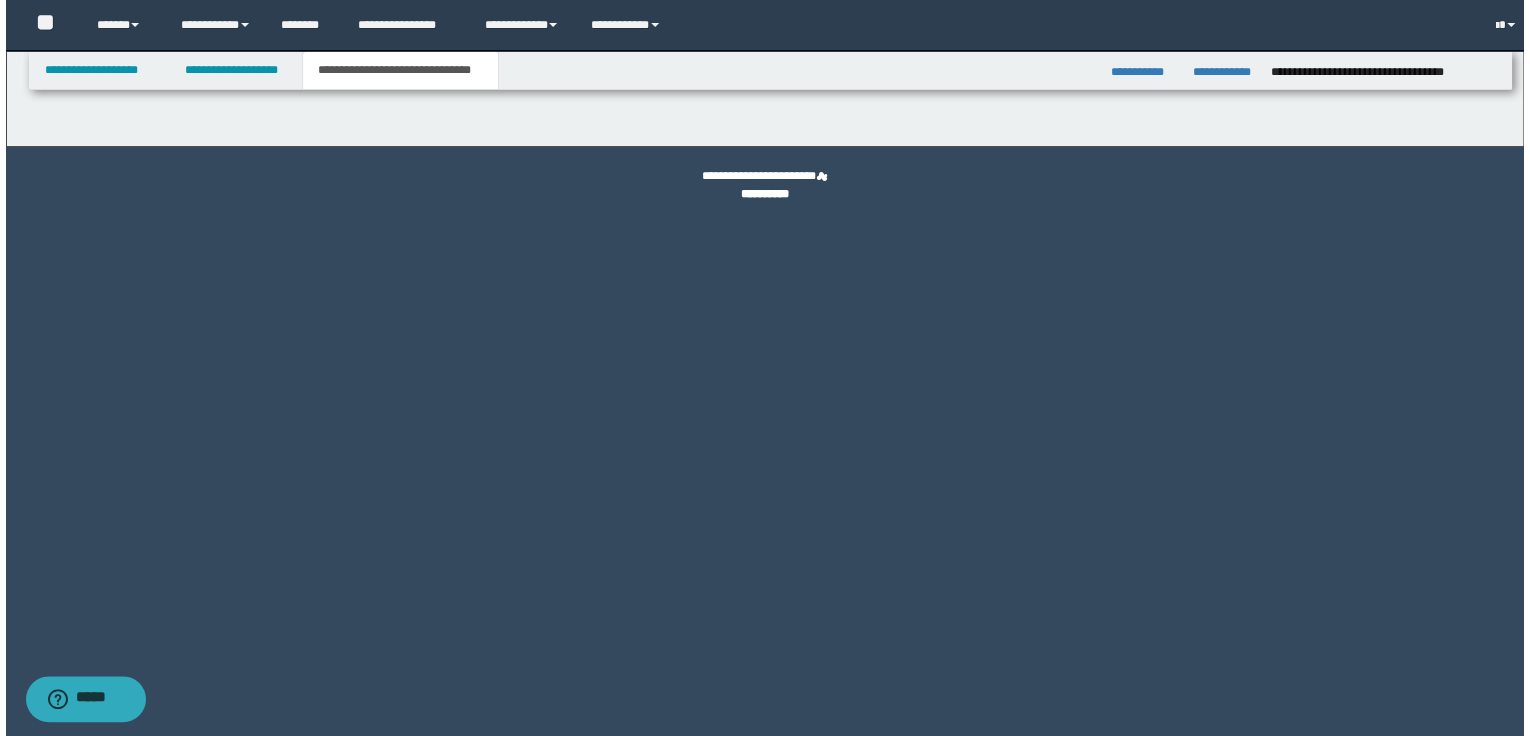 scroll, scrollTop: 0, scrollLeft: 0, axis: both 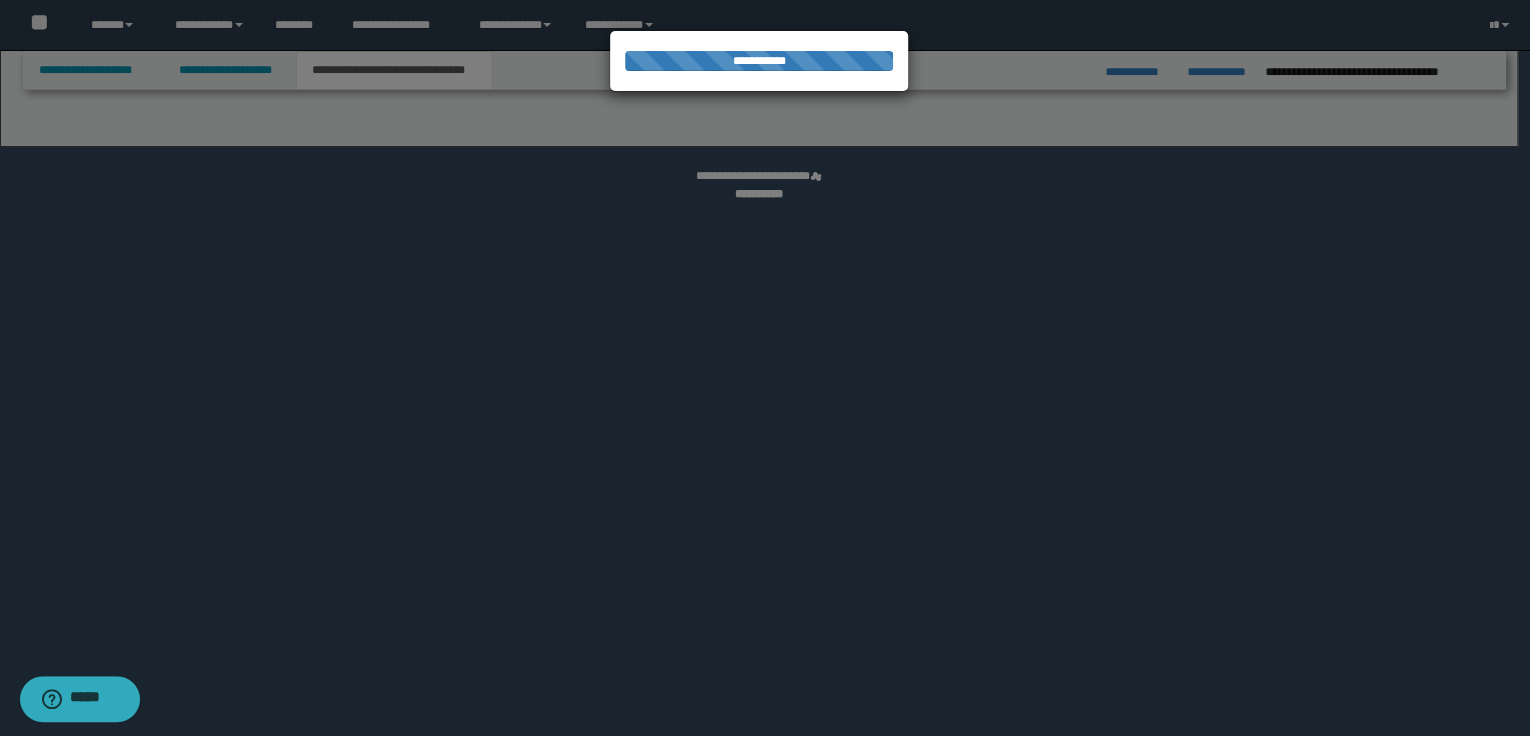 select on "*" 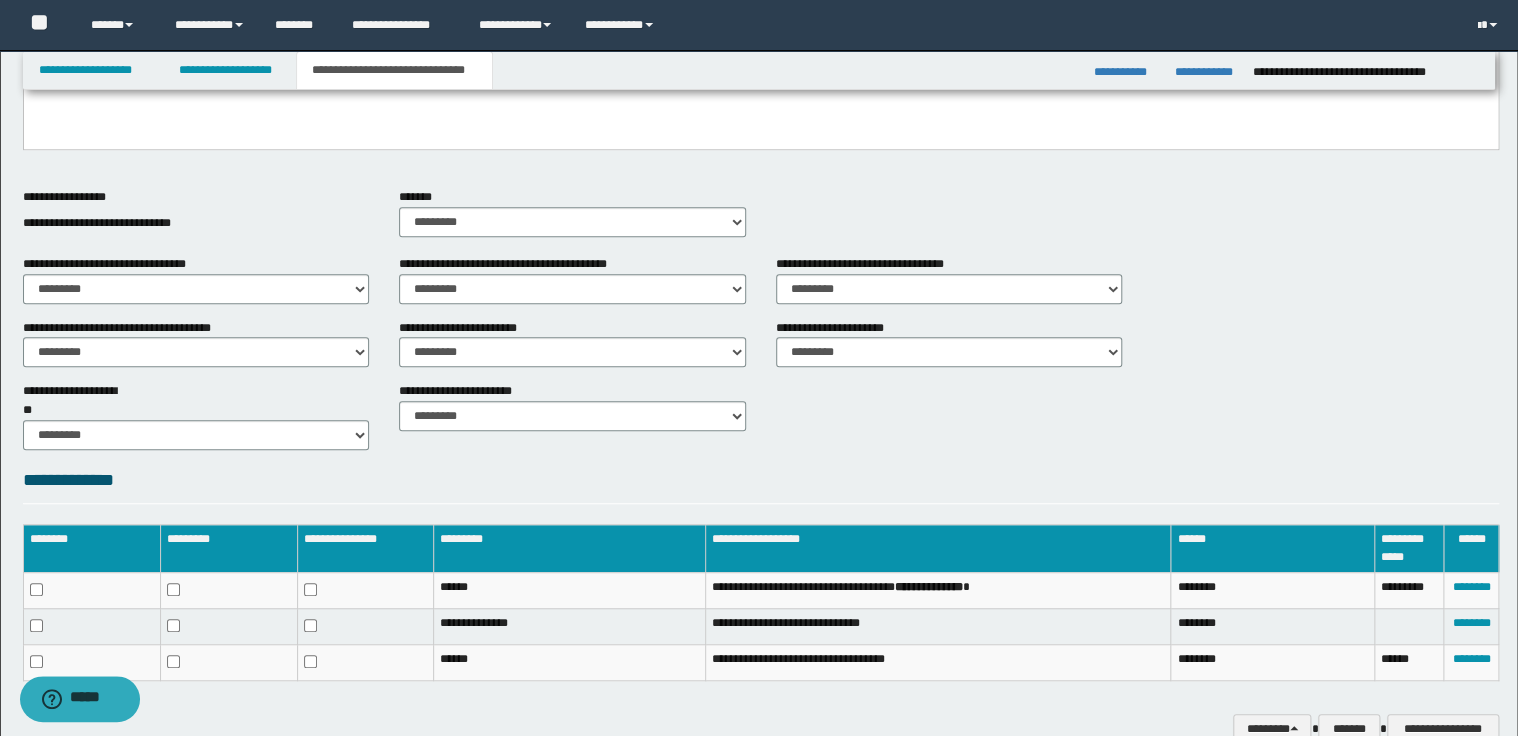 scroll, scrollTop: 529, scrollLeft: 0, axis: vertical 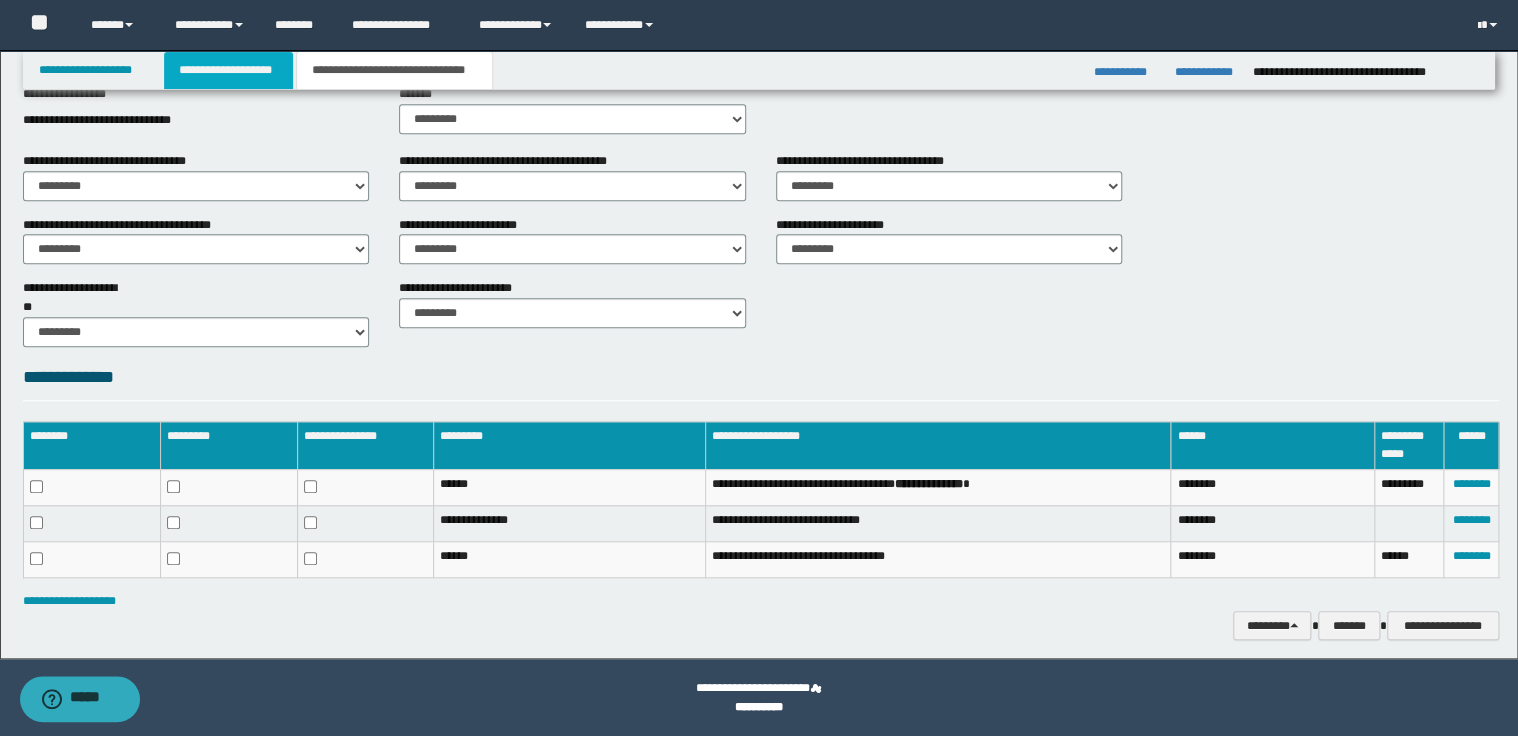 click on "**********" at bounding box center [228, 70] 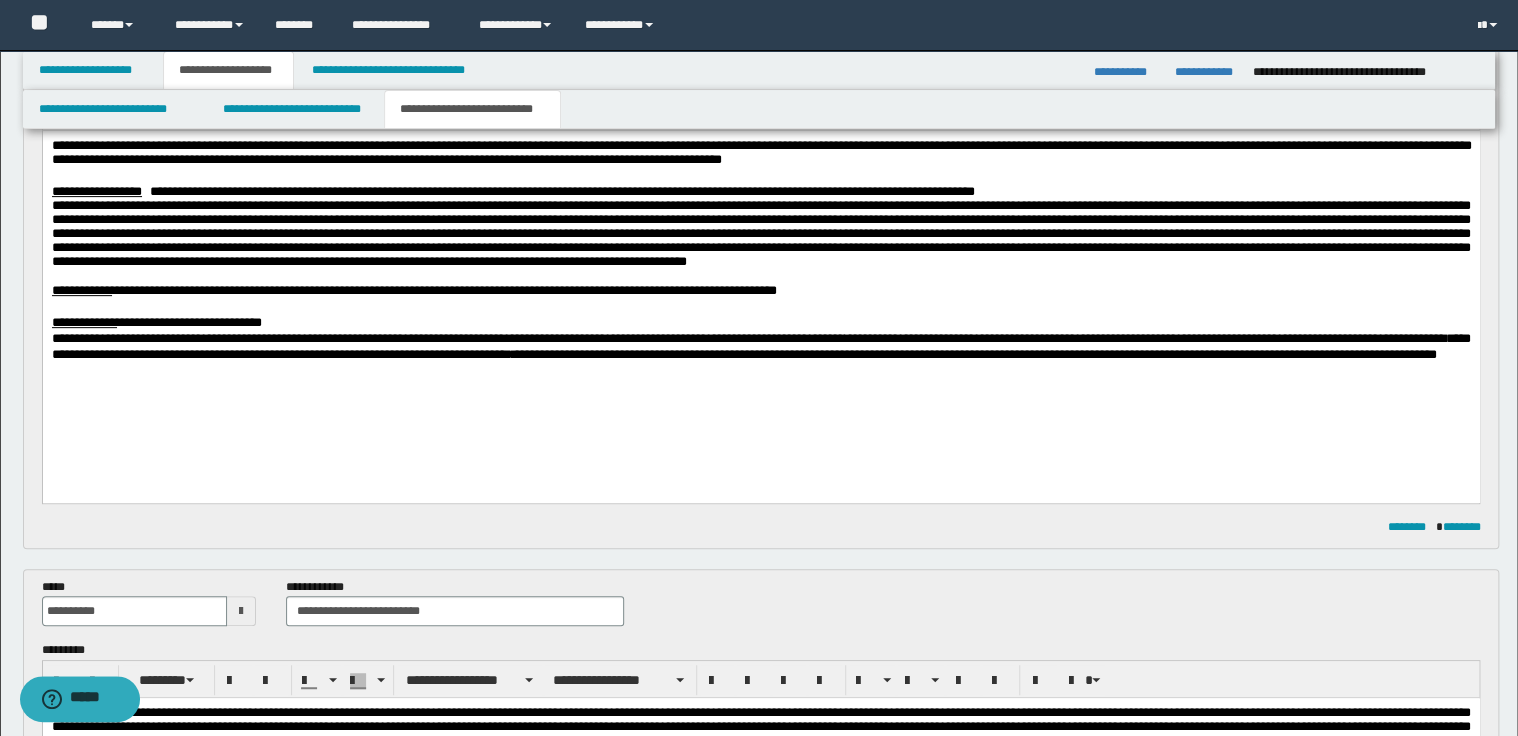 scroll, scrollTop: 160, scrollLeft: 0, axis: vertical 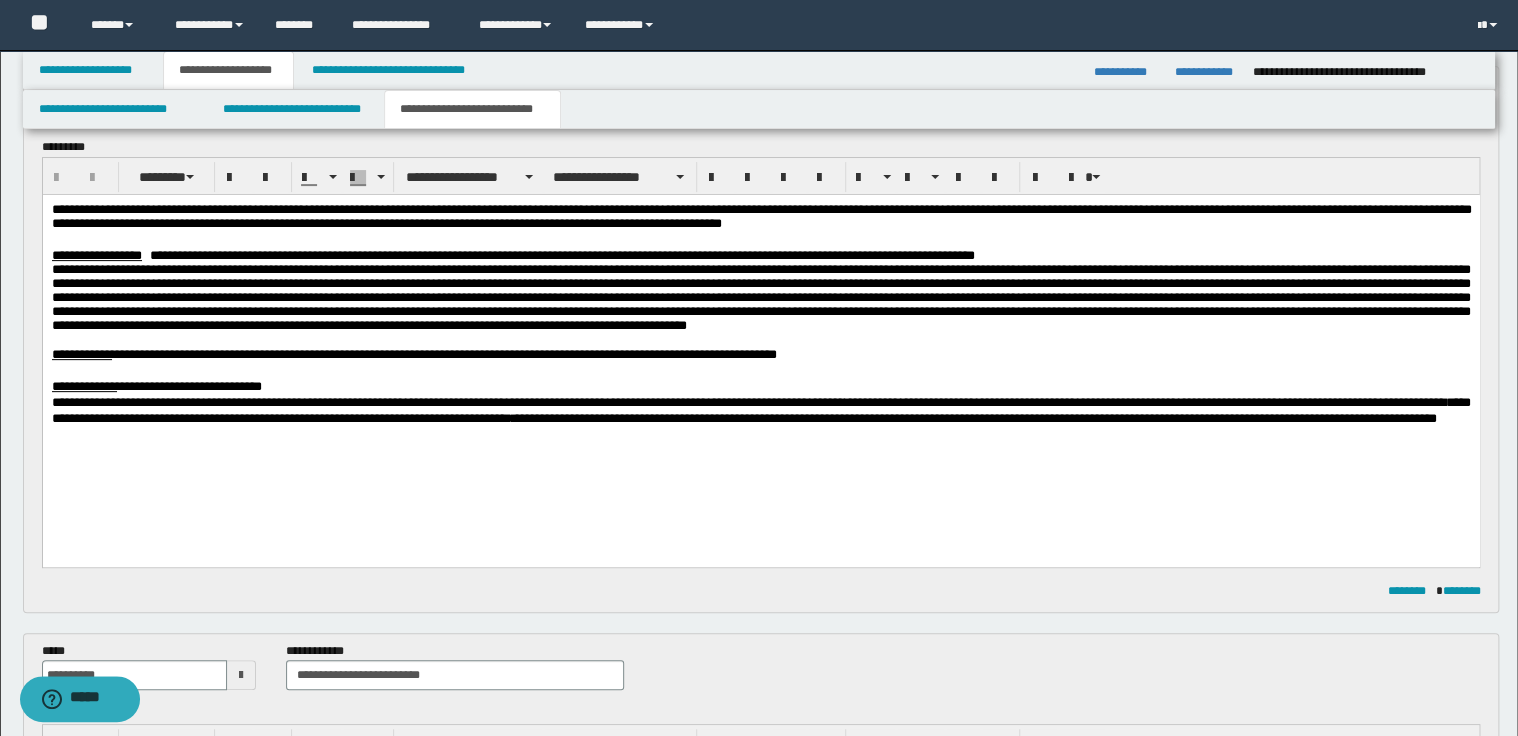 click on "**********" at bounding box center (760, 386) 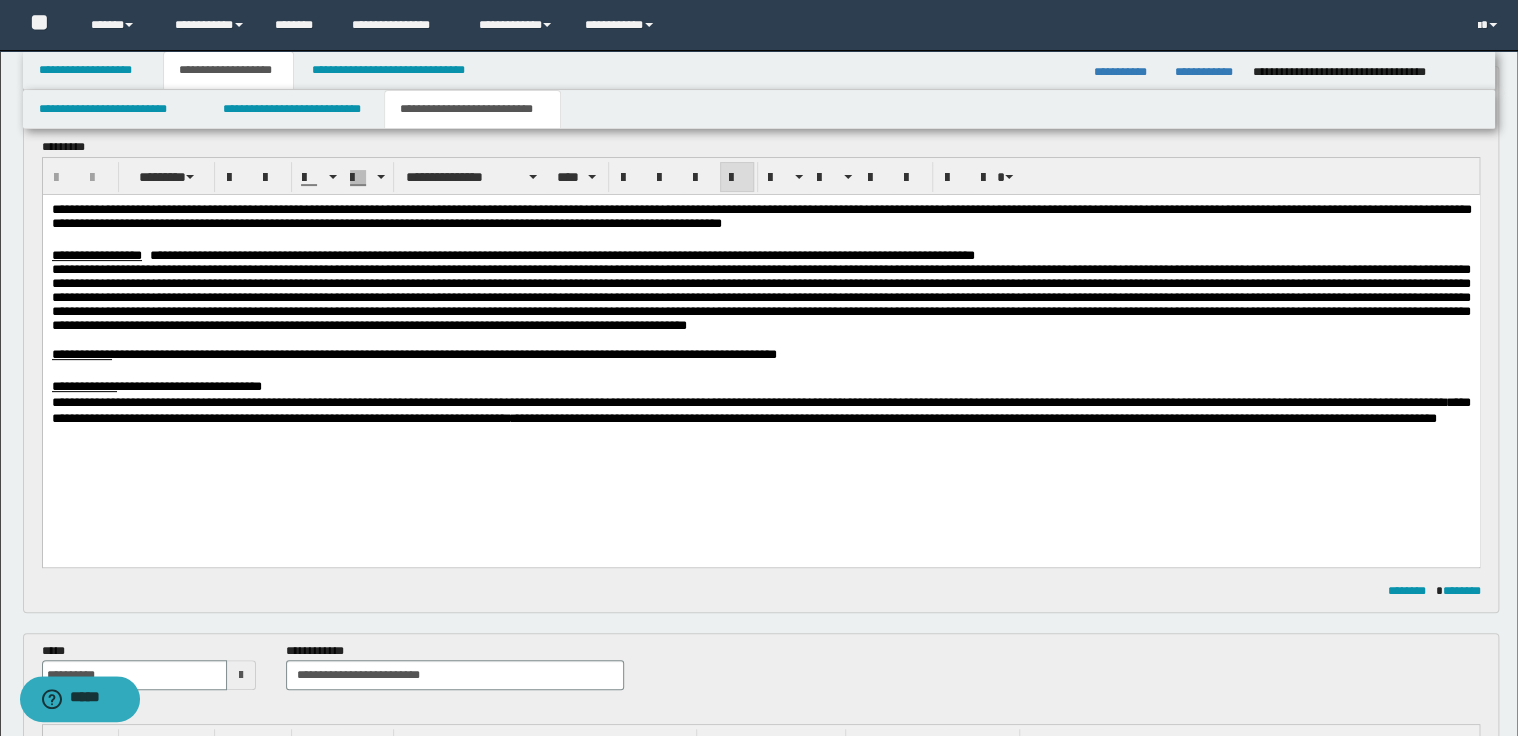 type 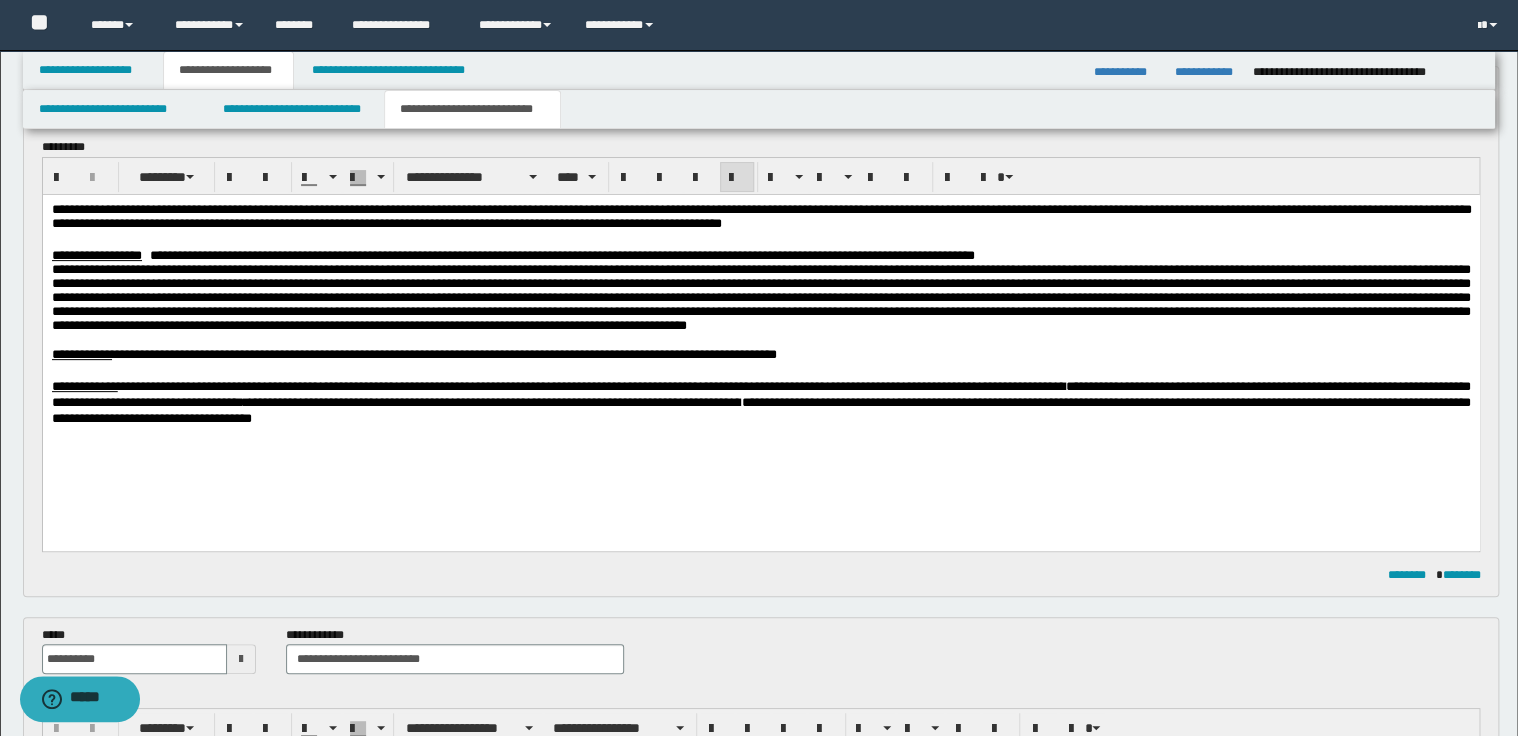 click on "**********" at bounding box center (193, 385) 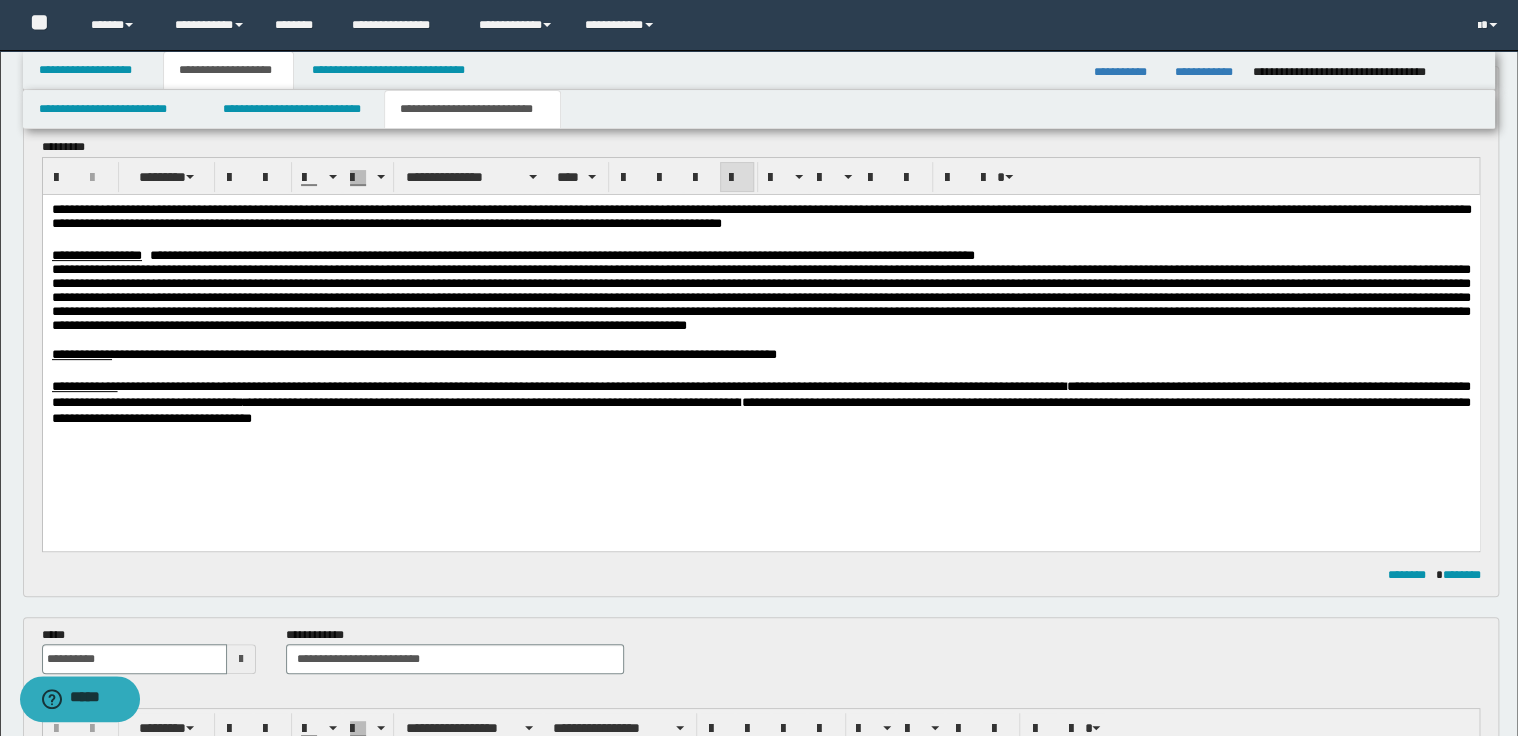 click on "**********" at bounding box center [195, 385] 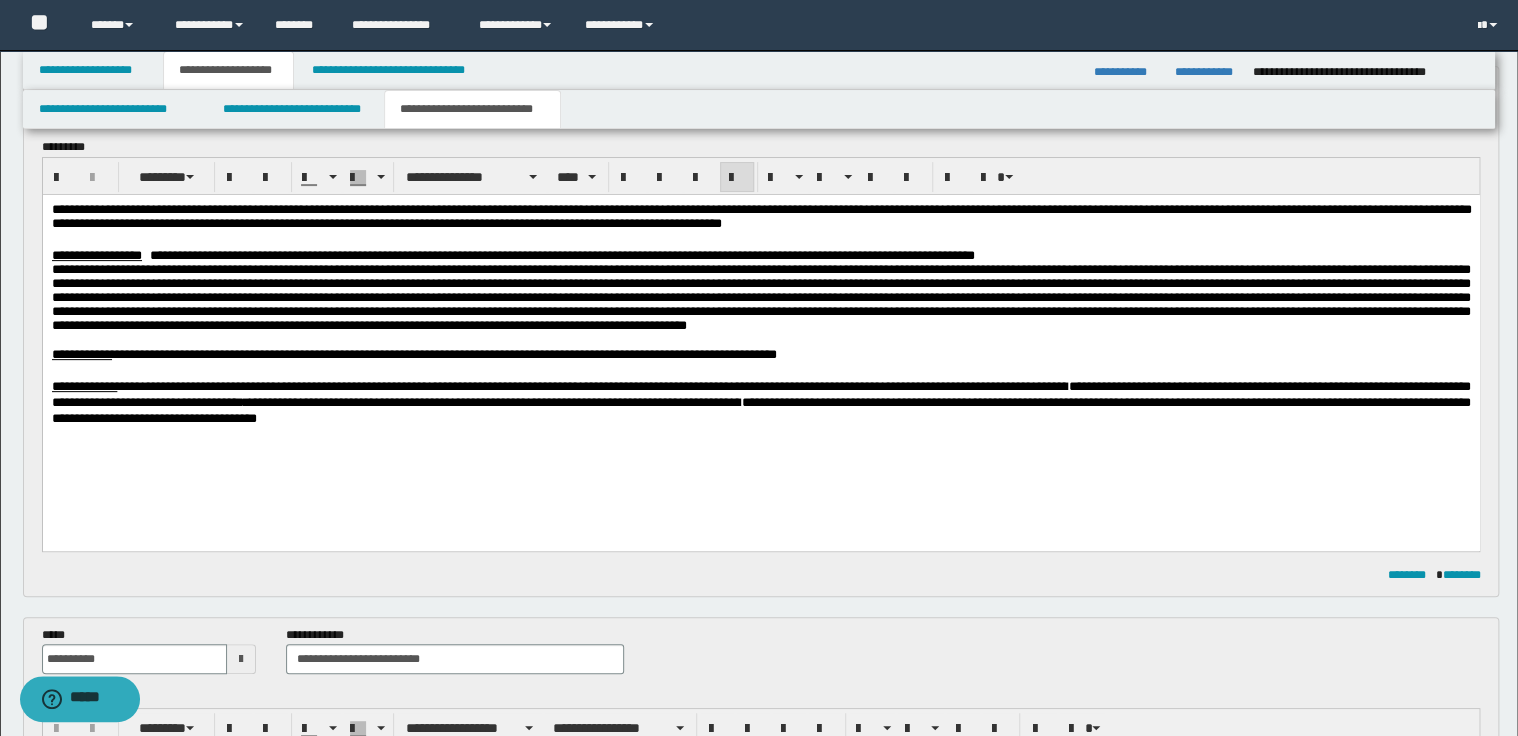 click on "**********" at bounding box center (760, 255) 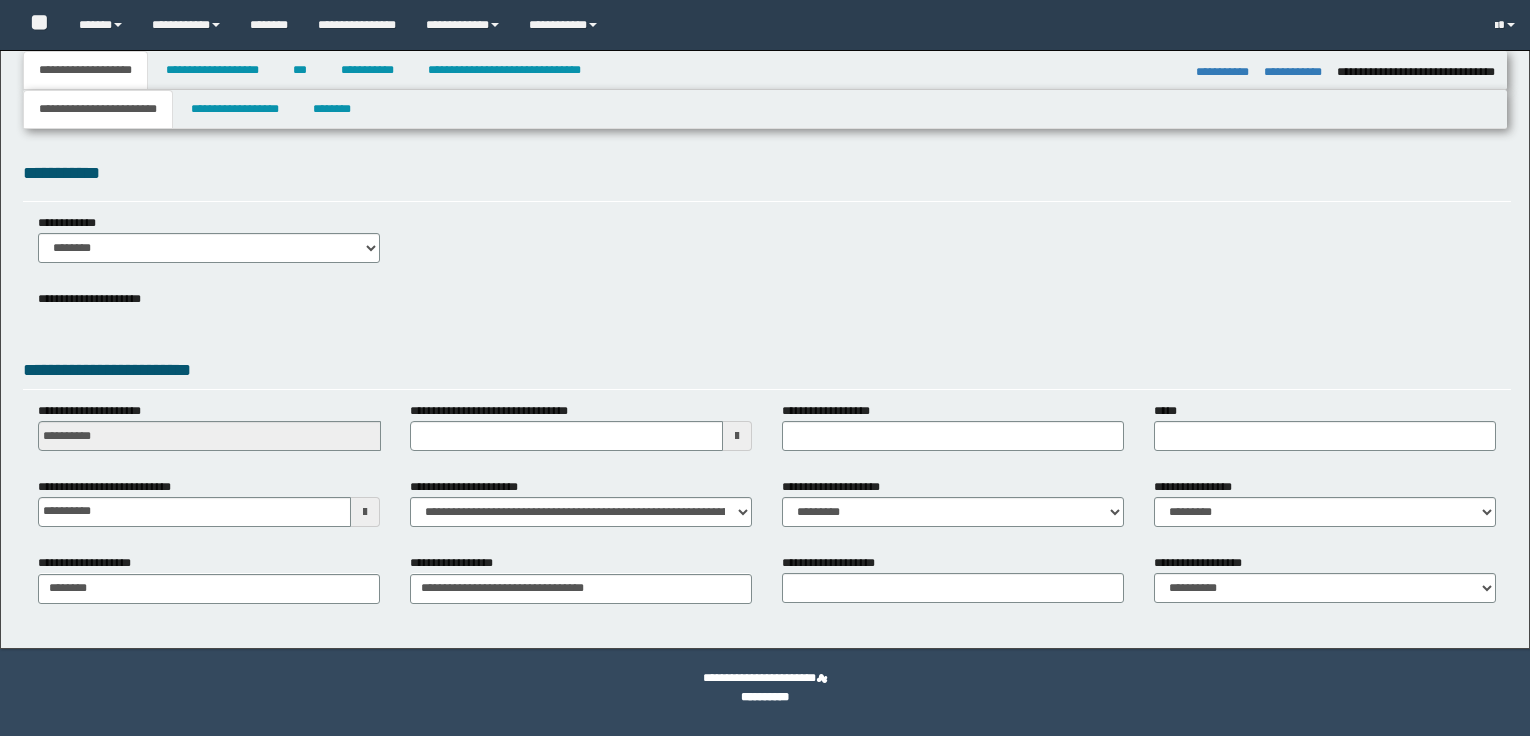 select on "*" 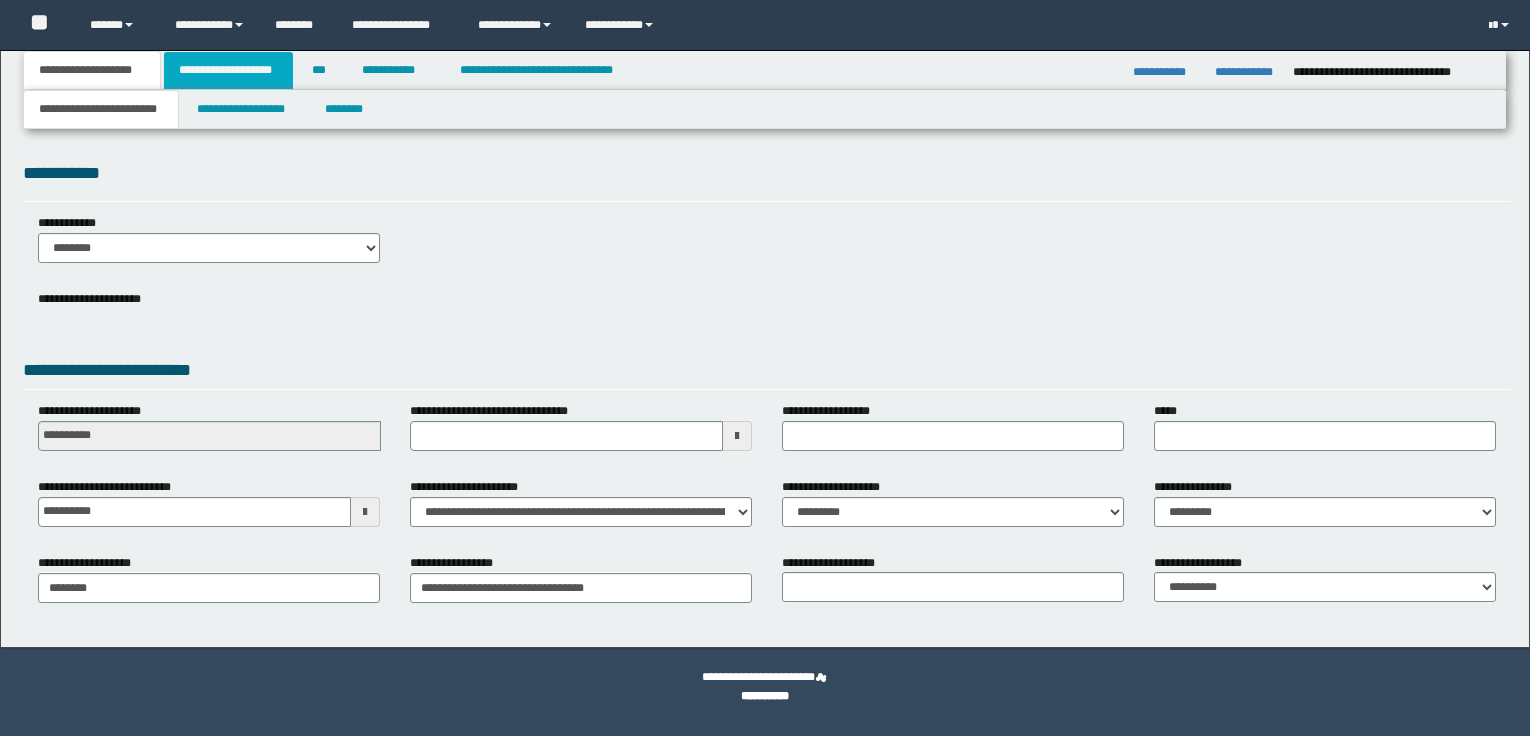 scroll, scrollTop: 0, scrollLeft: 0, axis: both 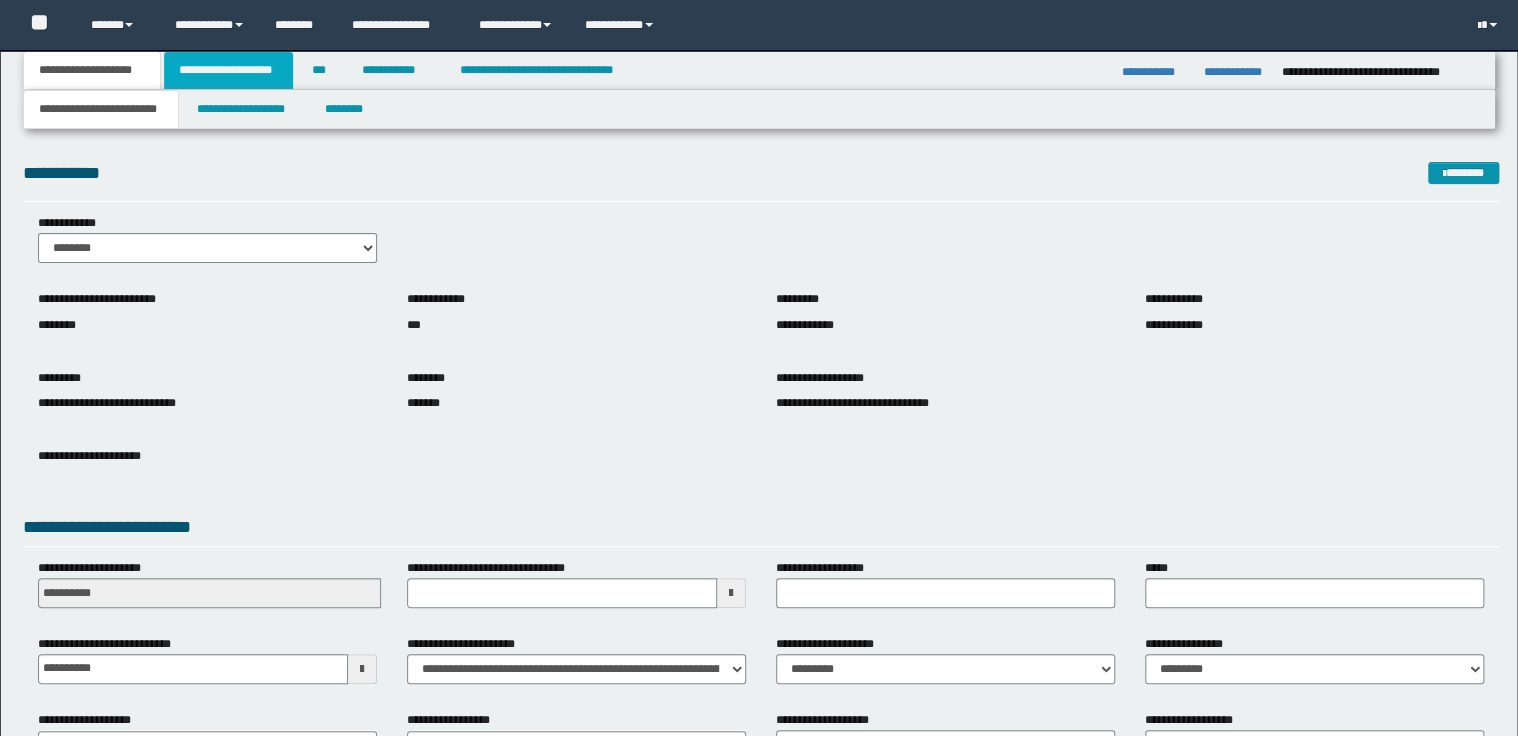 click on "**********" at bounding box center [228, 70] 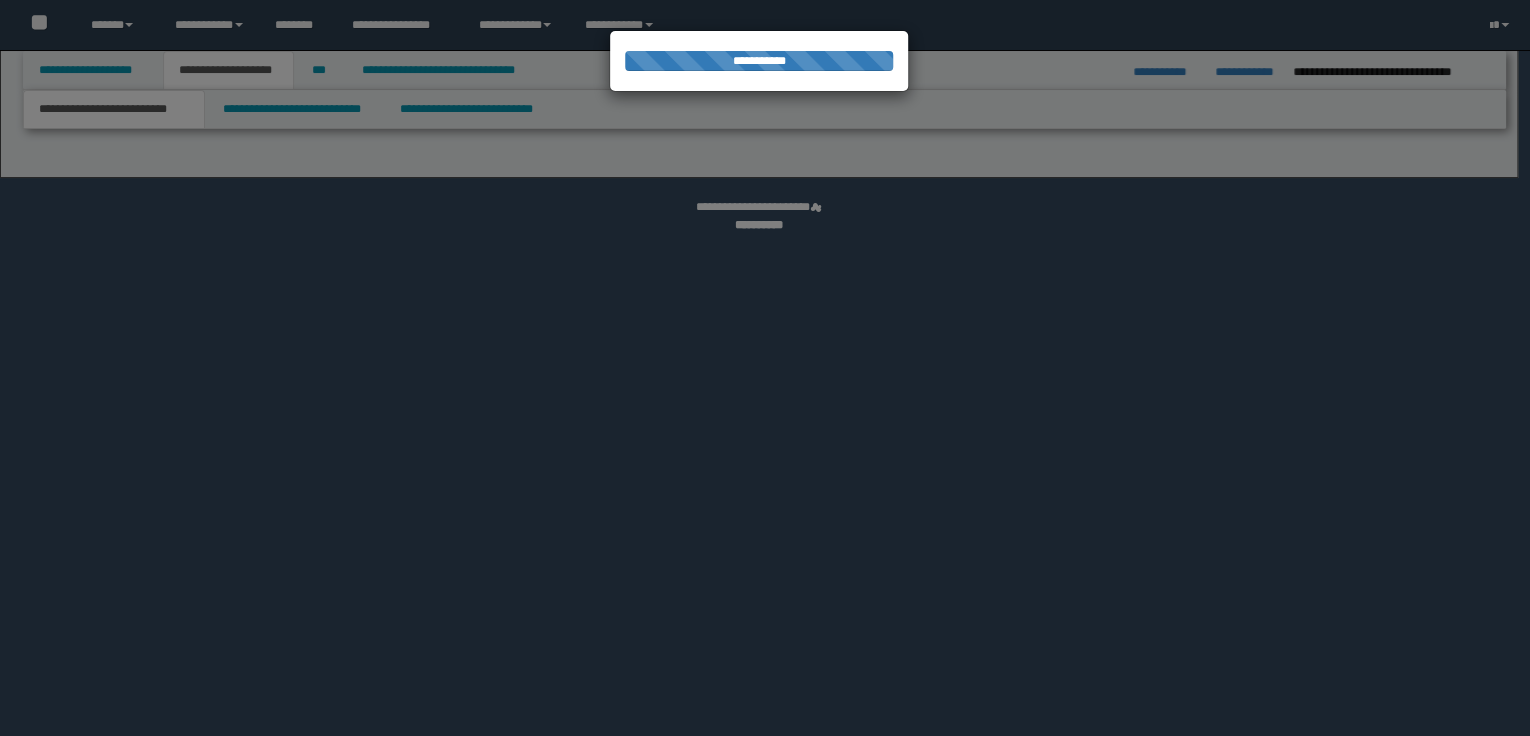 scroll, scrollTop: 0, scrollLeft: 0, axis: both 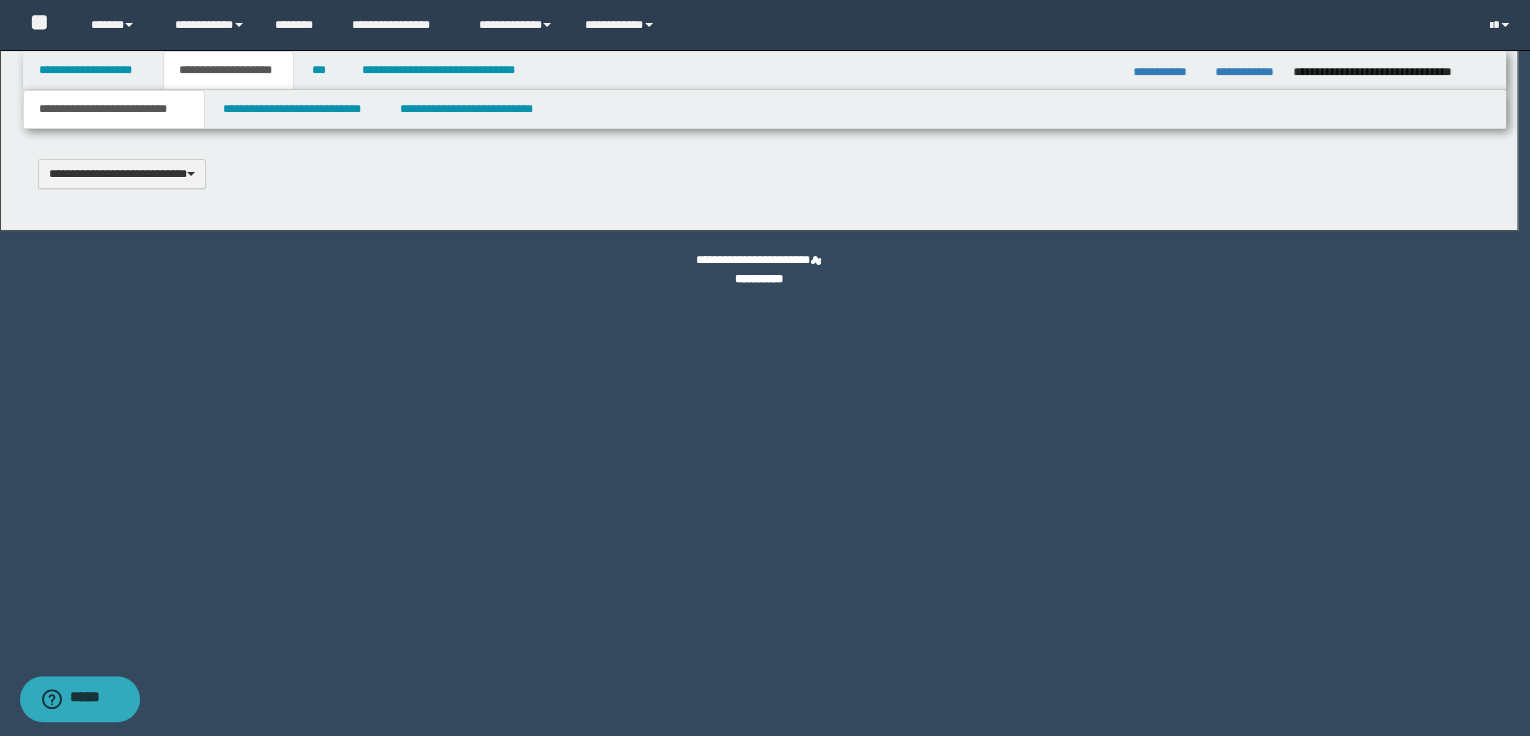 type 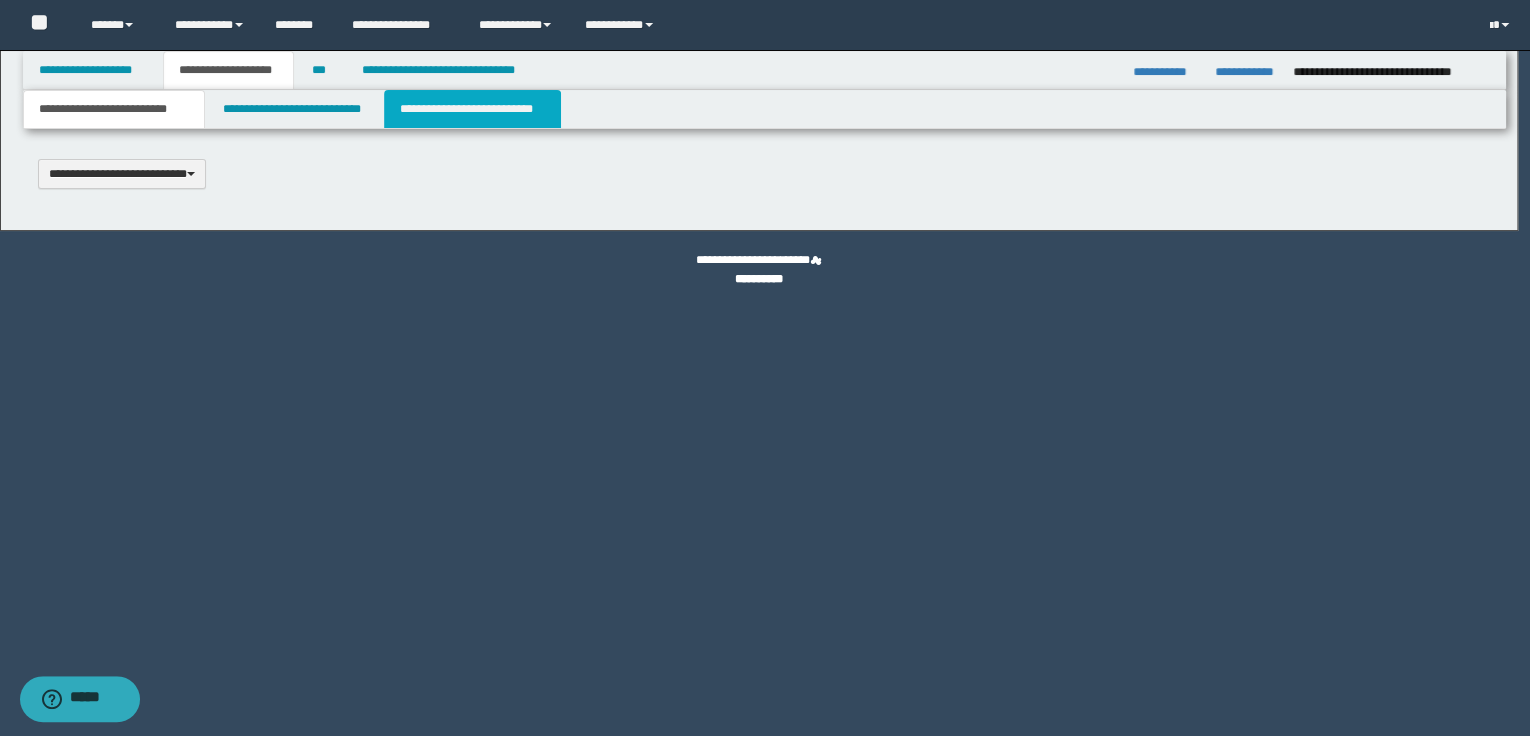 click on "**********" at bounding box center [472, 109] 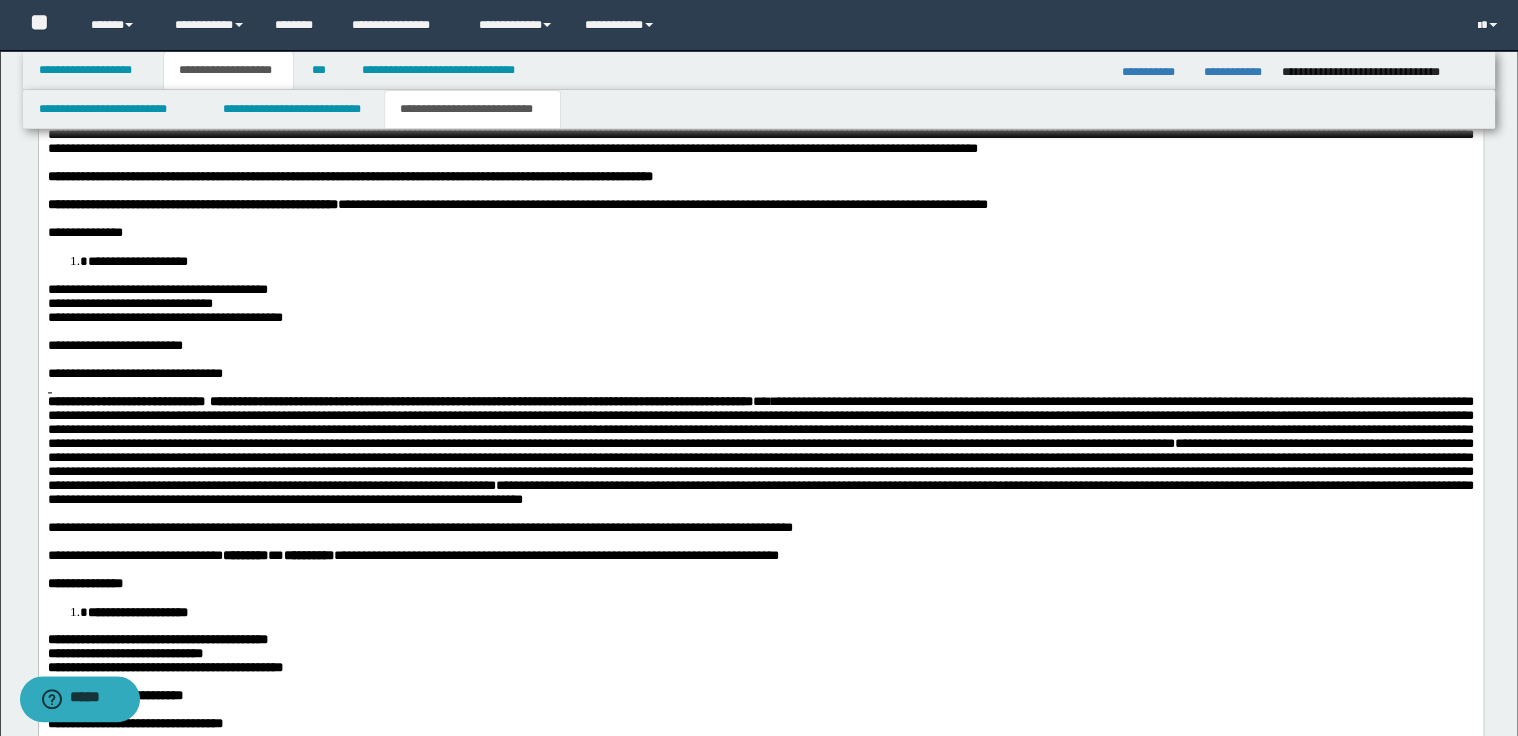 scroll, scrollTop: 1120, scrollLeft: 0, axis: vertical 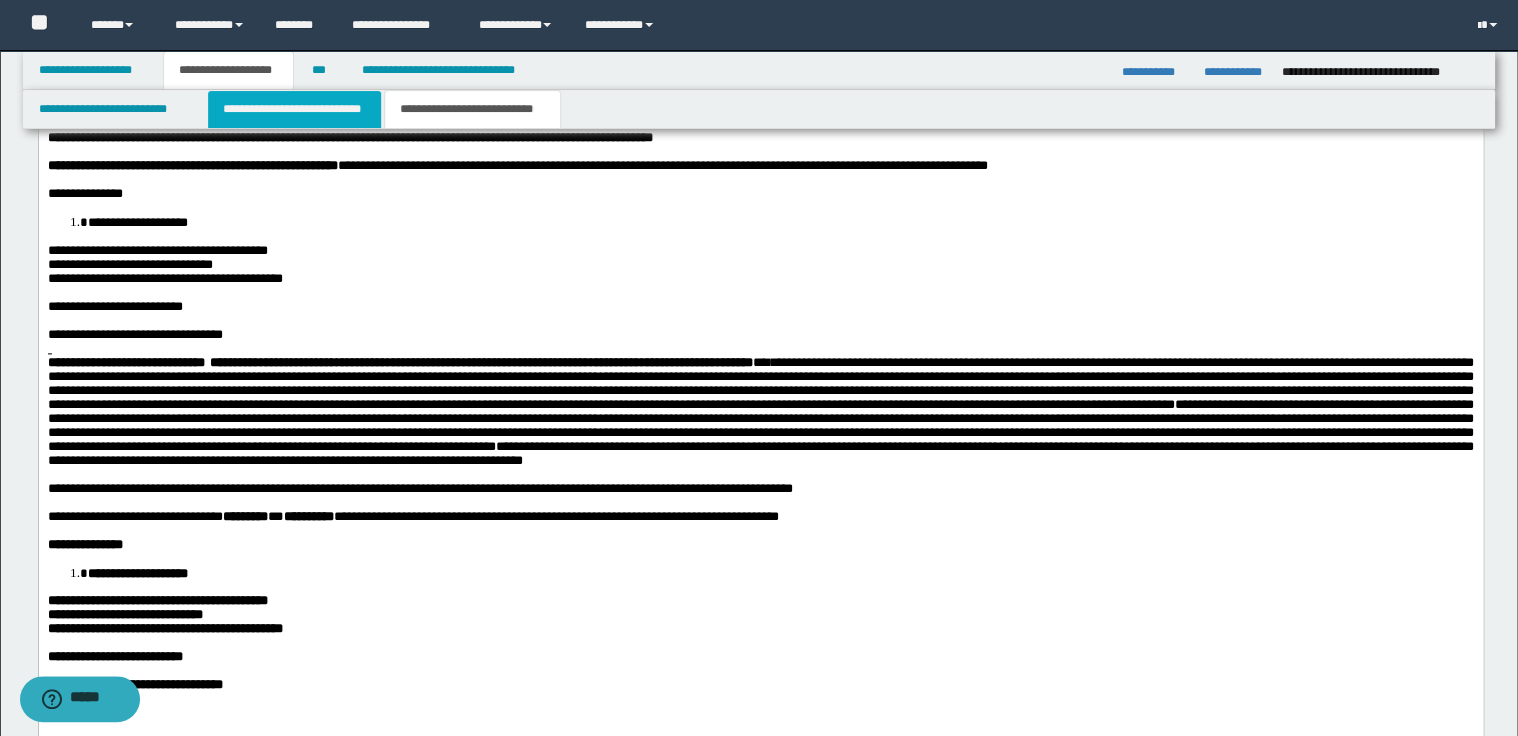 click on "**********" at bounding box center [294, 109] 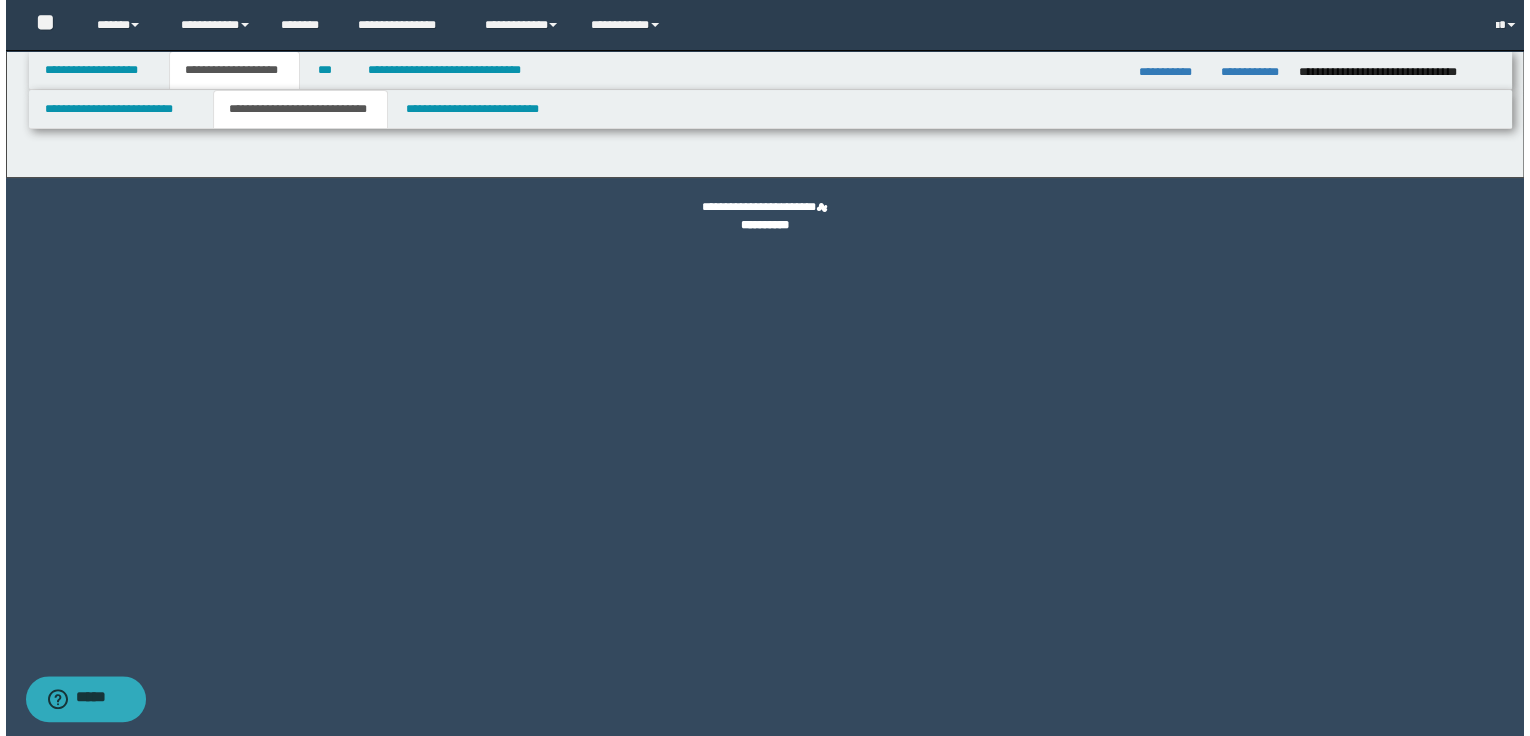 scroll, scrollTop: 0, scrollLeft: 0, axis: both 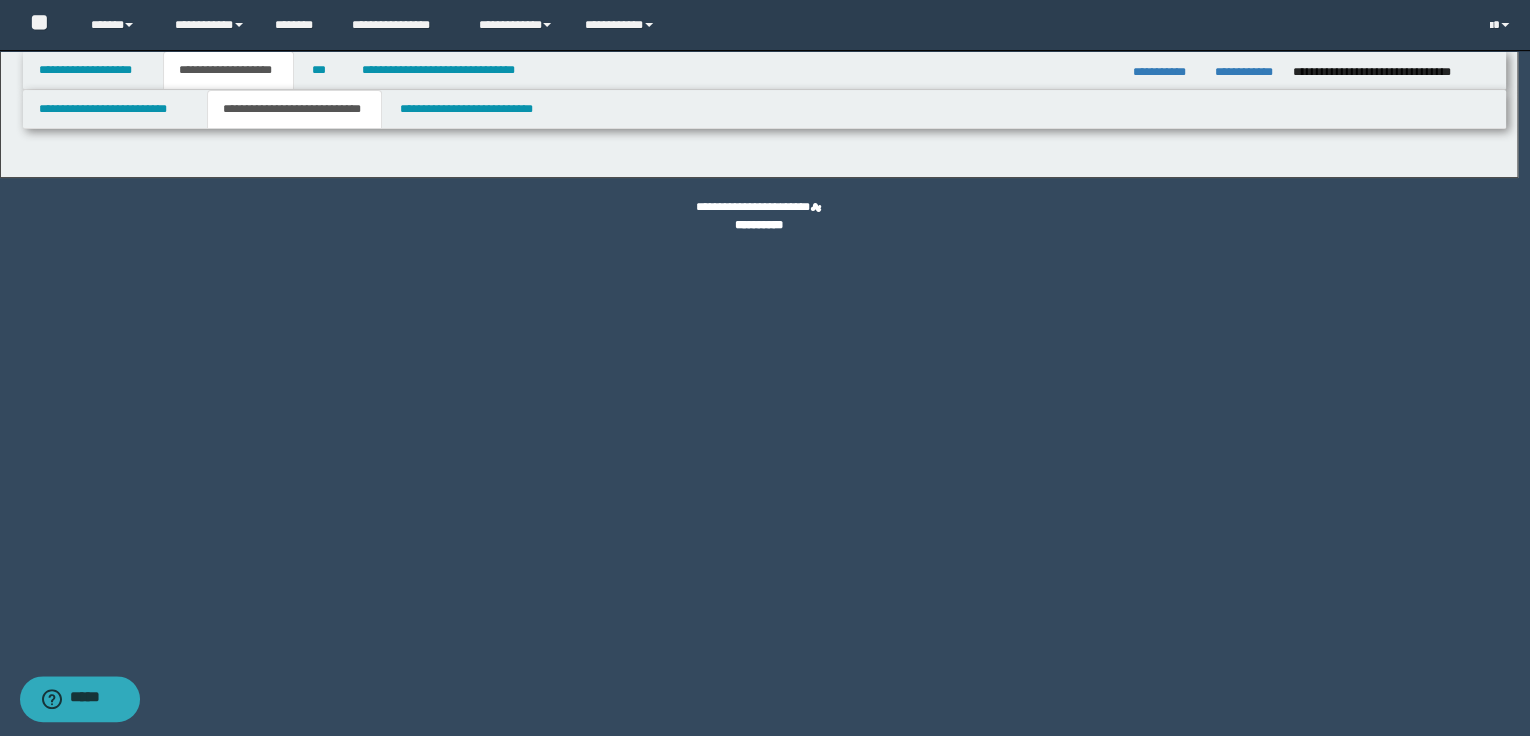 select on "*" 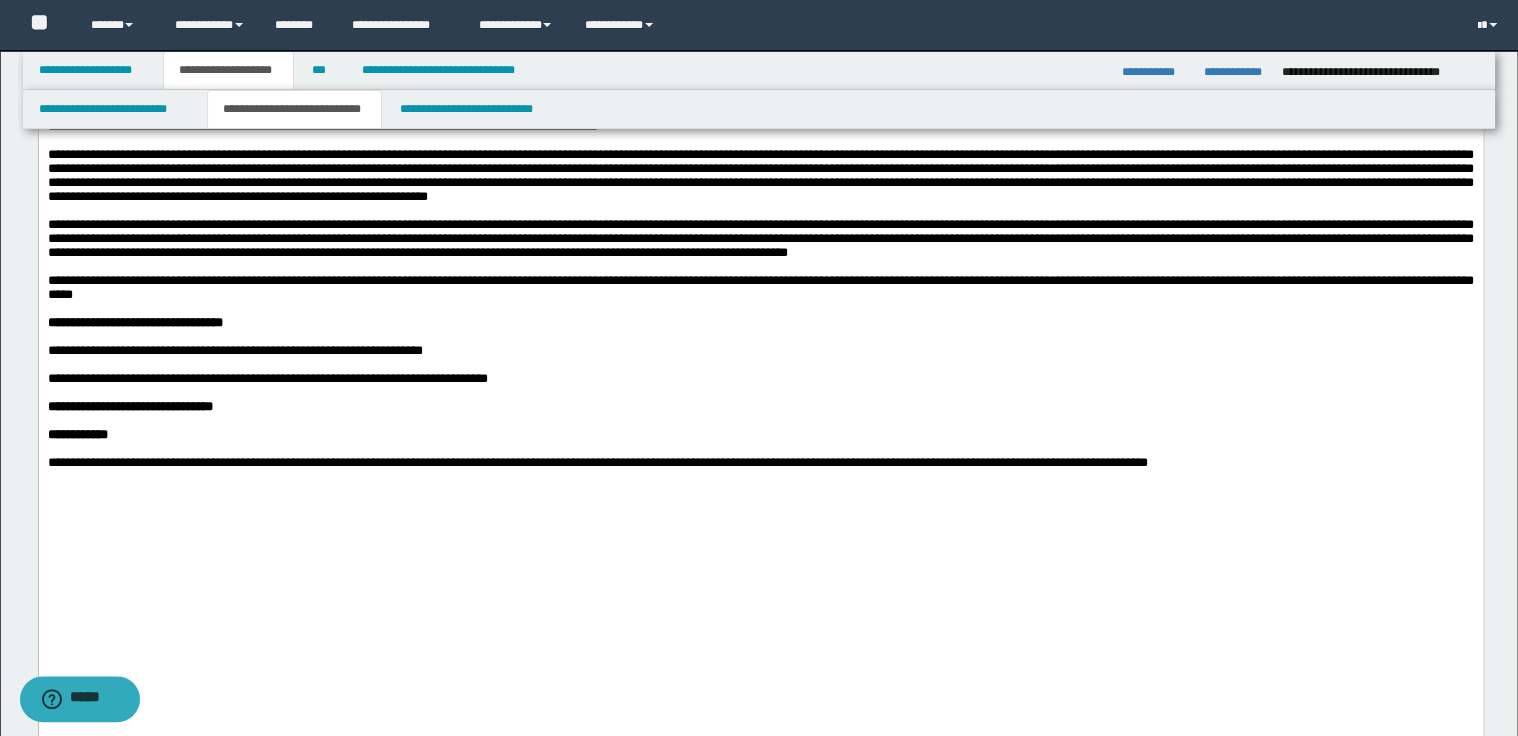 scroll, scrollTop: 1120, scrollLeft: 0, axis: vertical 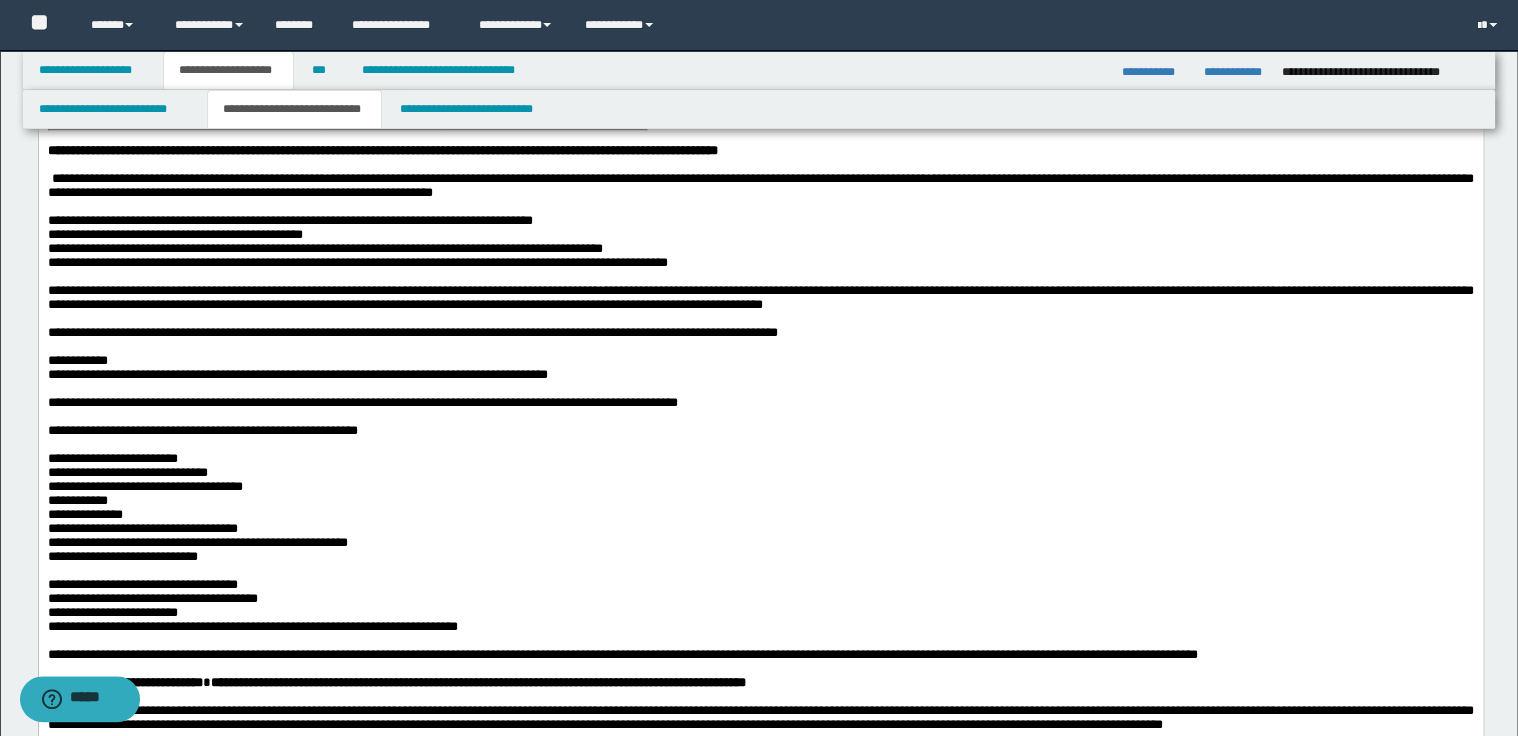 click on "**********" at bounding box center [760, 235] 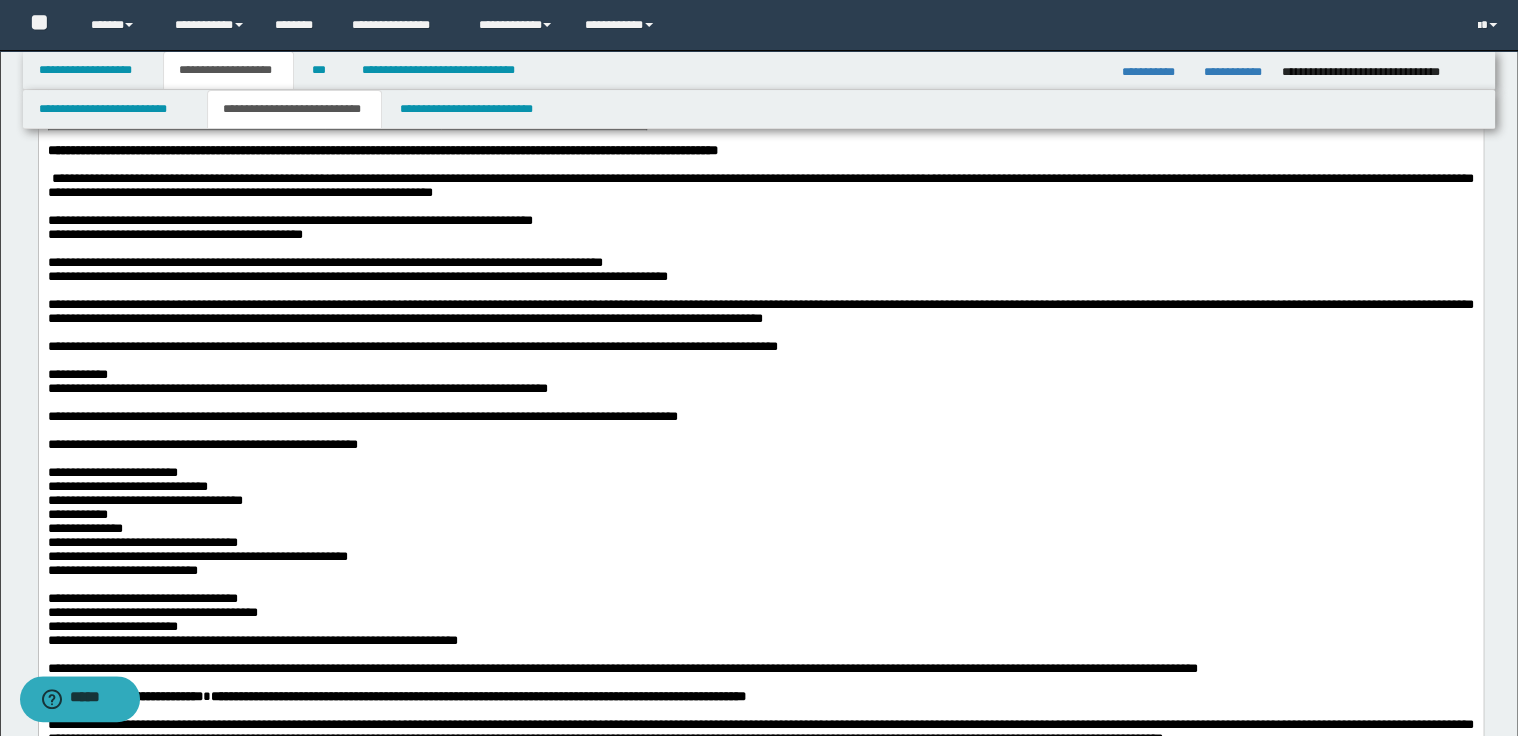 click on "**********" at bounding box center [760, 263] 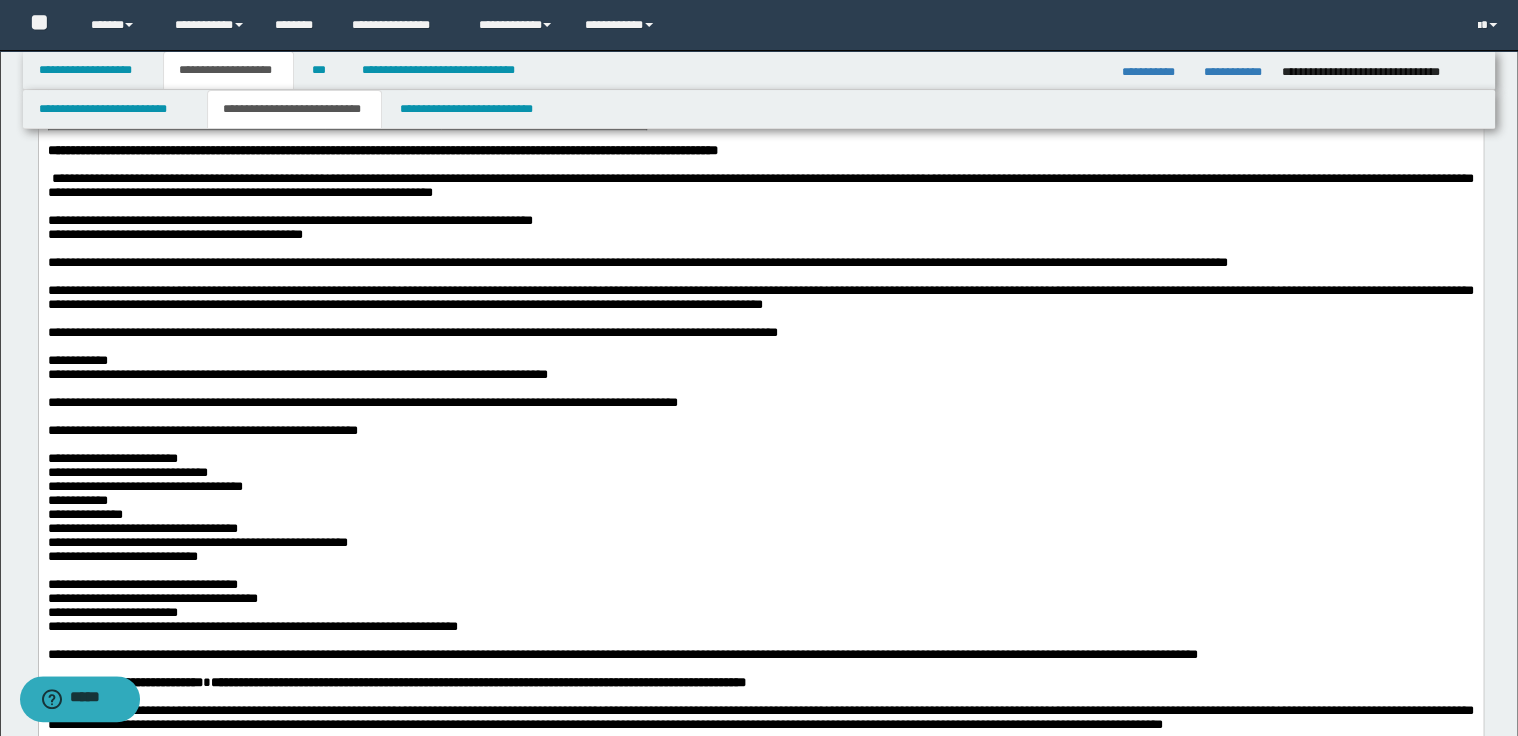 click on "**********" at bounding box center (760, 263) 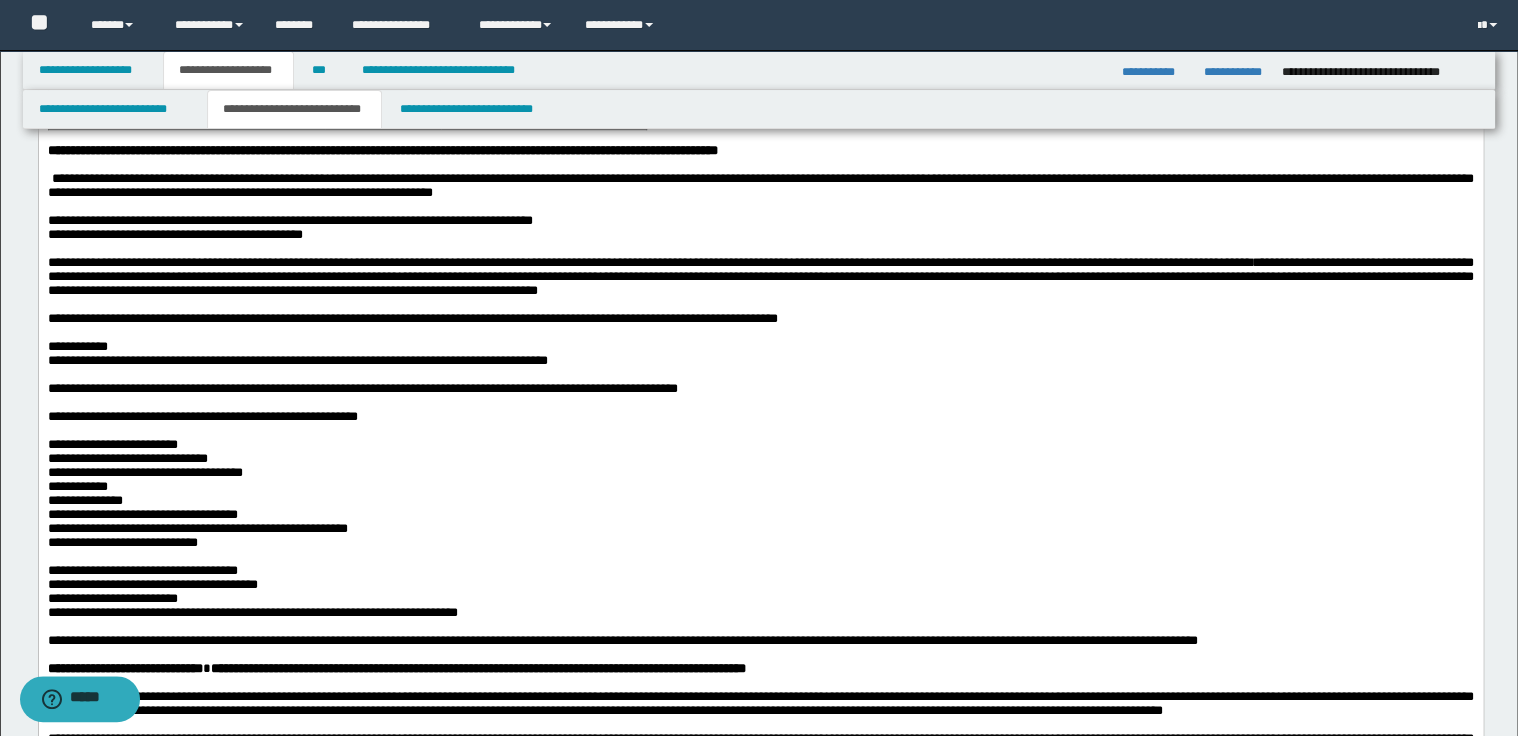 click on "**********" at bounding box center [760, 277] 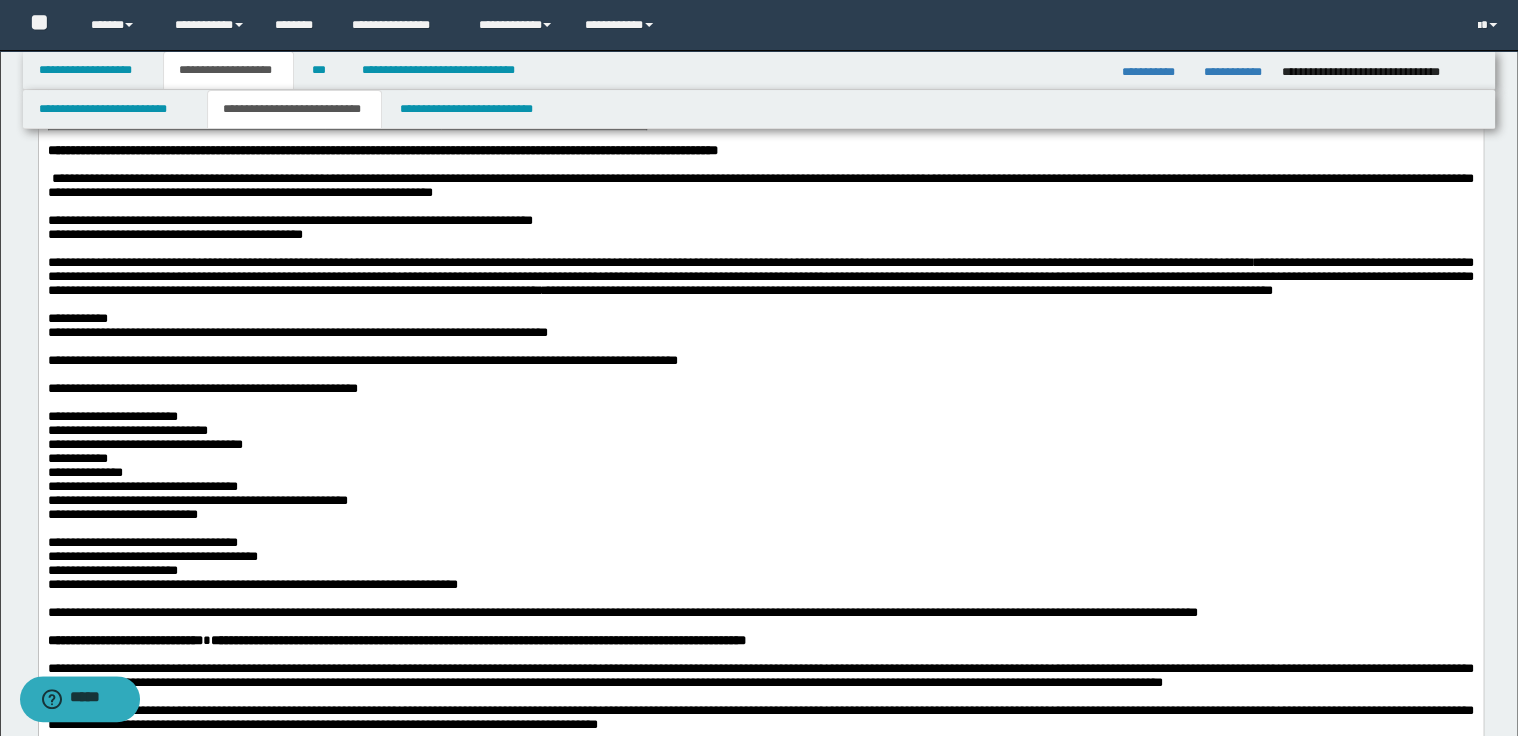 click on "**********" at bounding box center (760, 319) 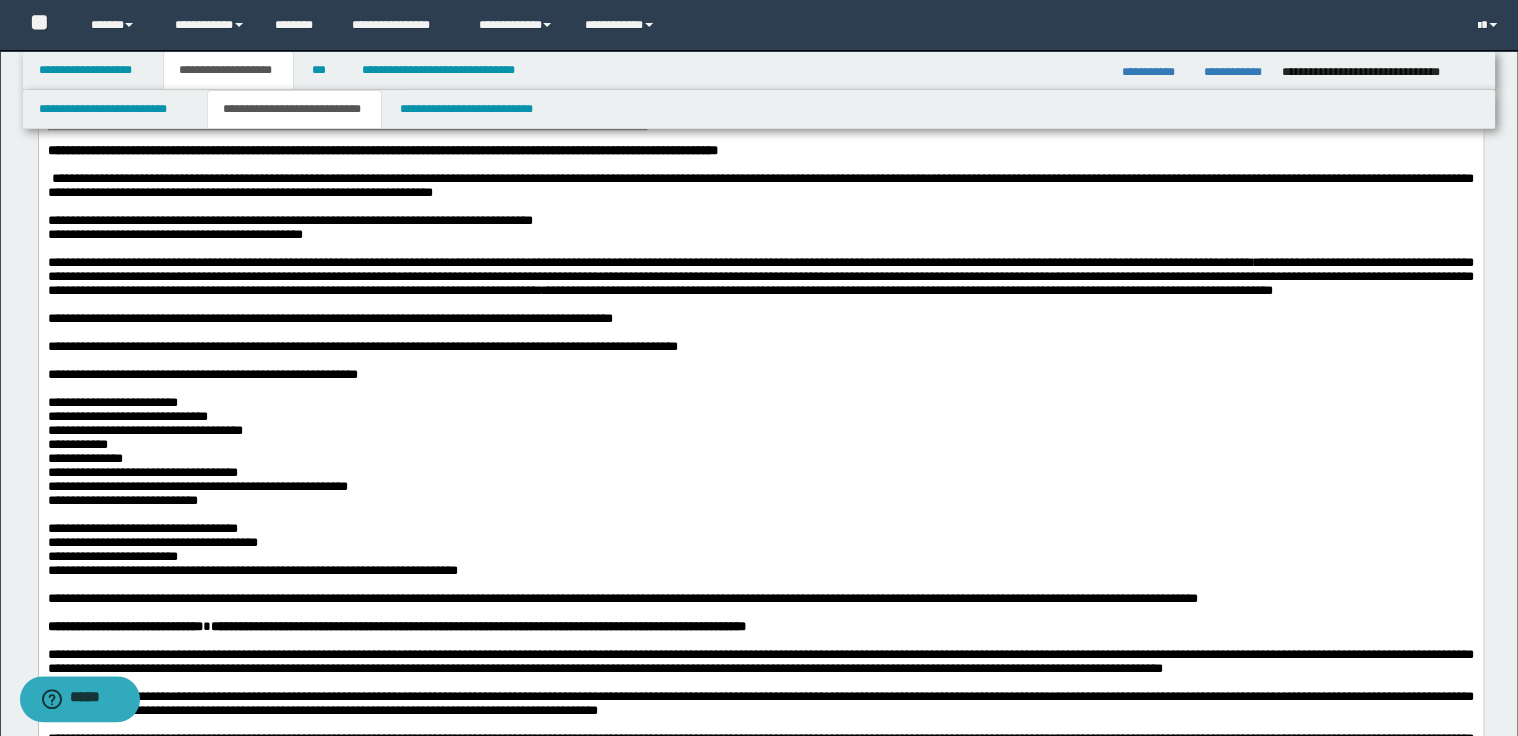 click on "**********" at bounding box center (760, 319) 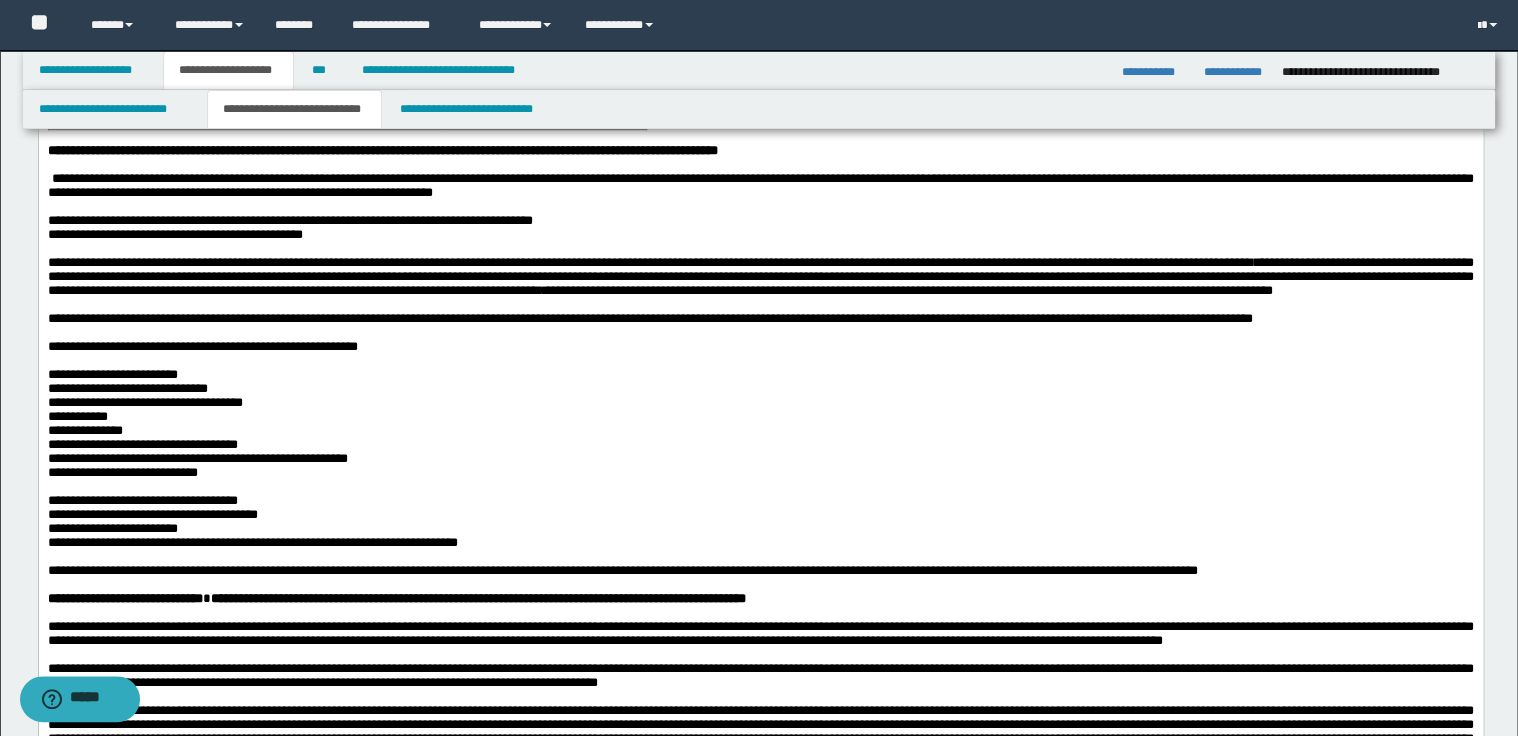 click on "**********" at bounding box center [760, 319] 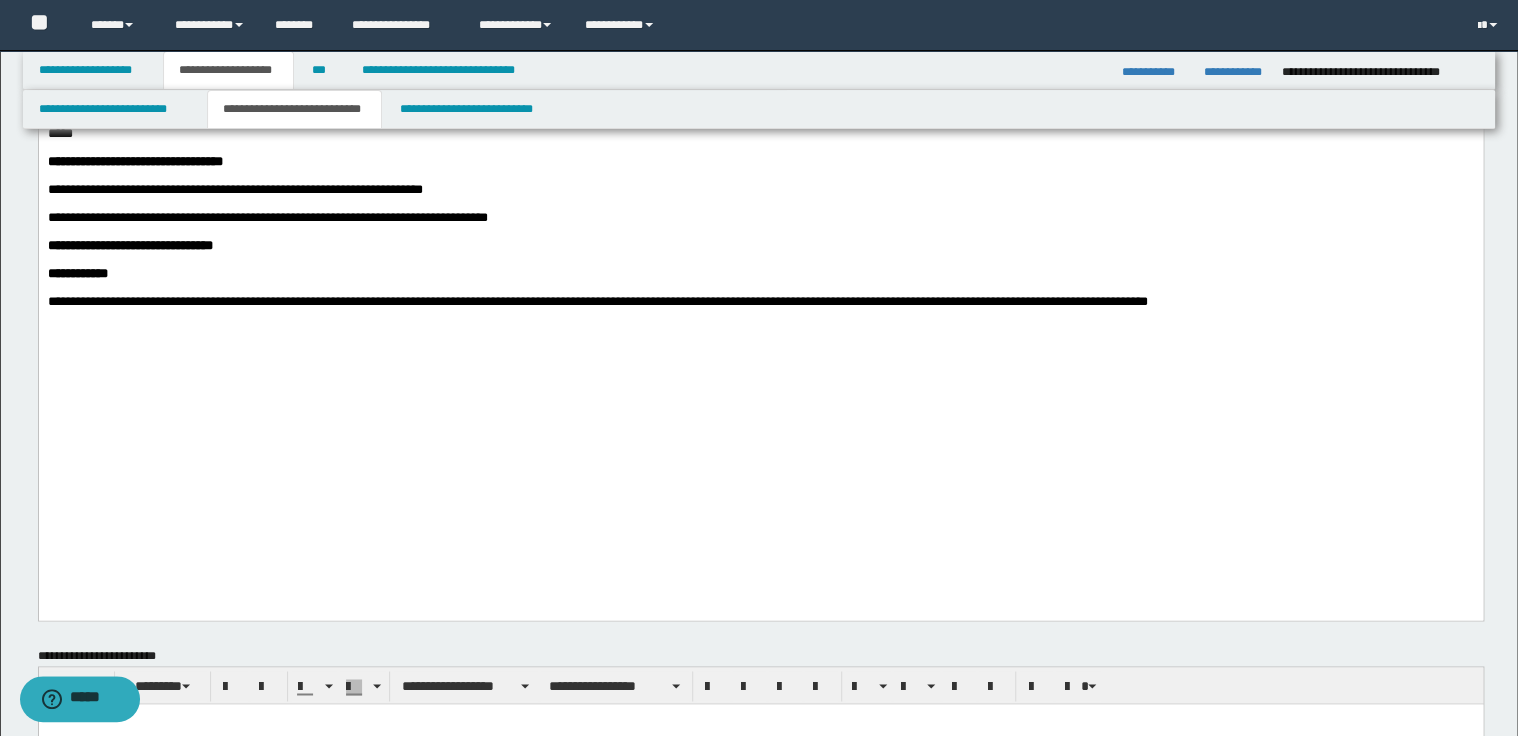 scroll, scrollTop: 1200, scrollLeft: 0, axis: vertical 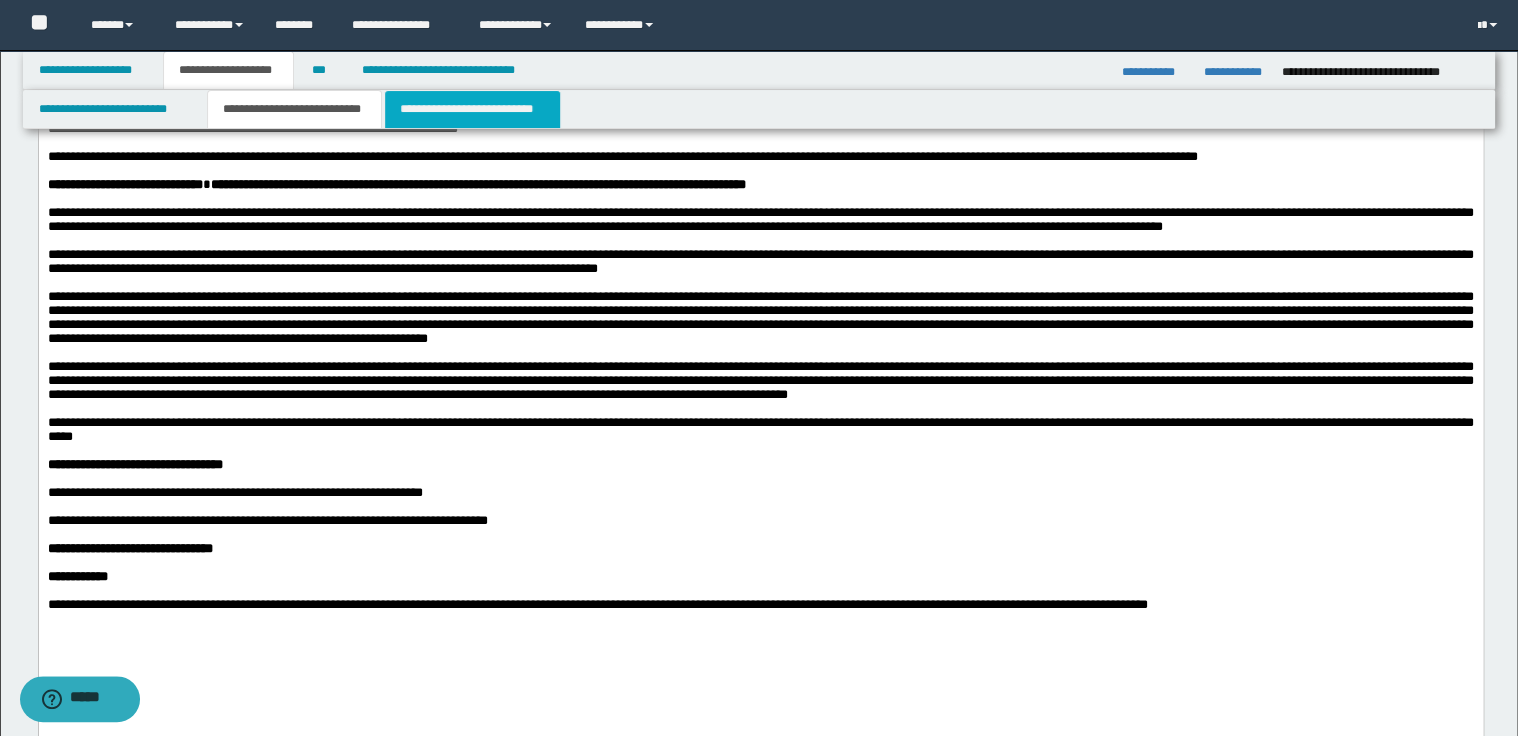 click on "**********" at bounding box center [472, 109] 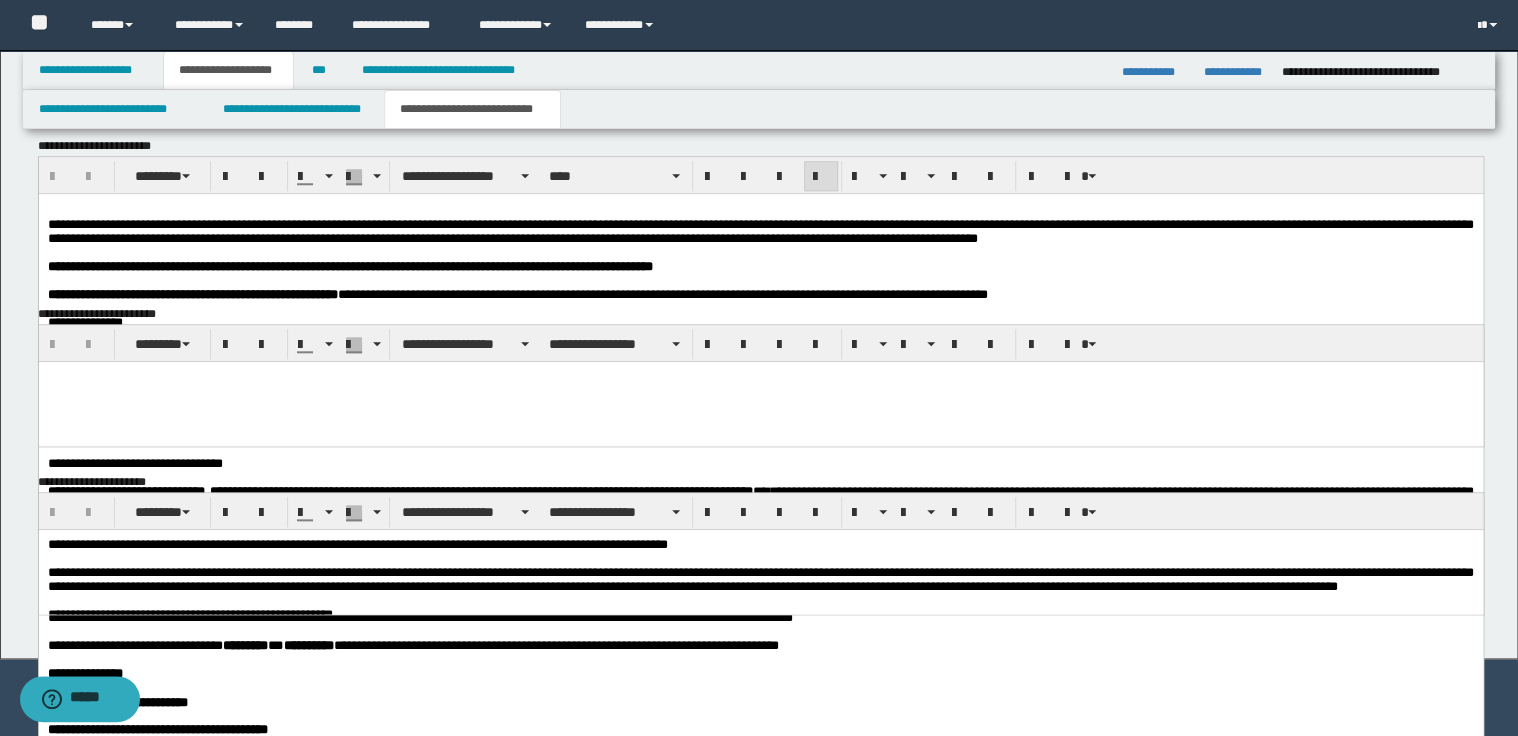 click on "**********" at bounding box center (760, 232) 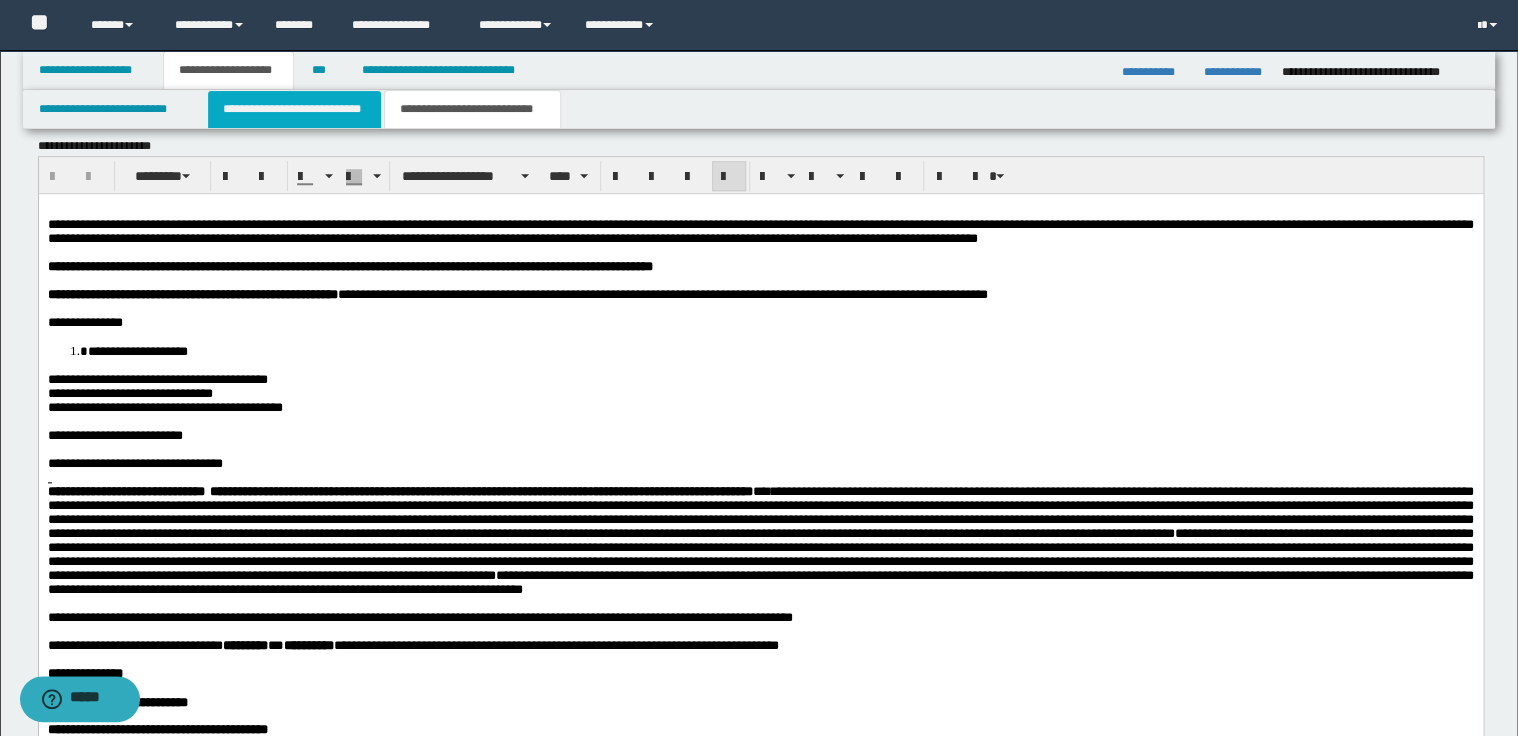 click on "**********" at bounding box center (294, 109) 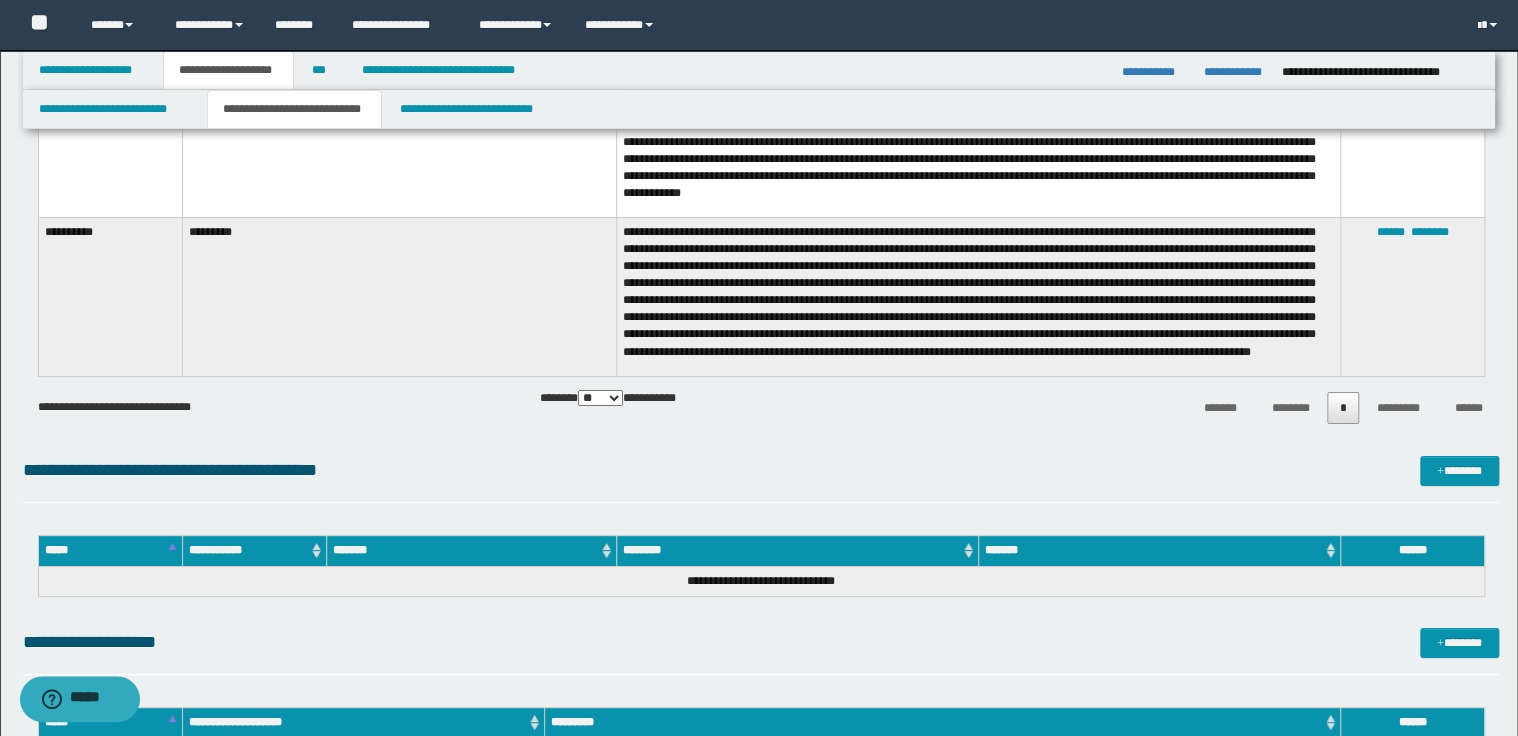 scroll, scrollTop: 3387, scrollLeft: 0, axis: vertical 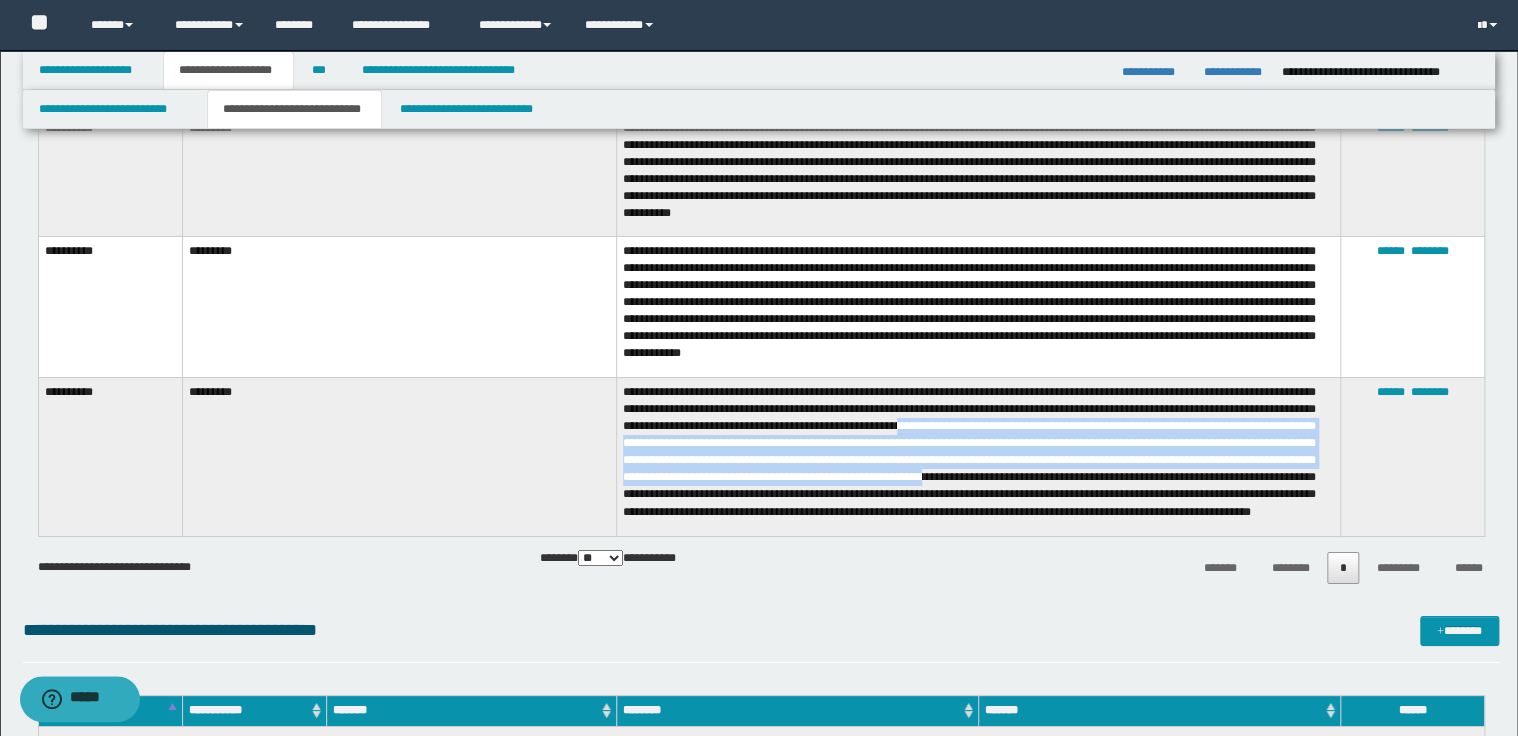 drag, startPoint x: 1082, startPoint y: 417, endPoint x: 1234, endPoint y: 466, distance: 159.70285 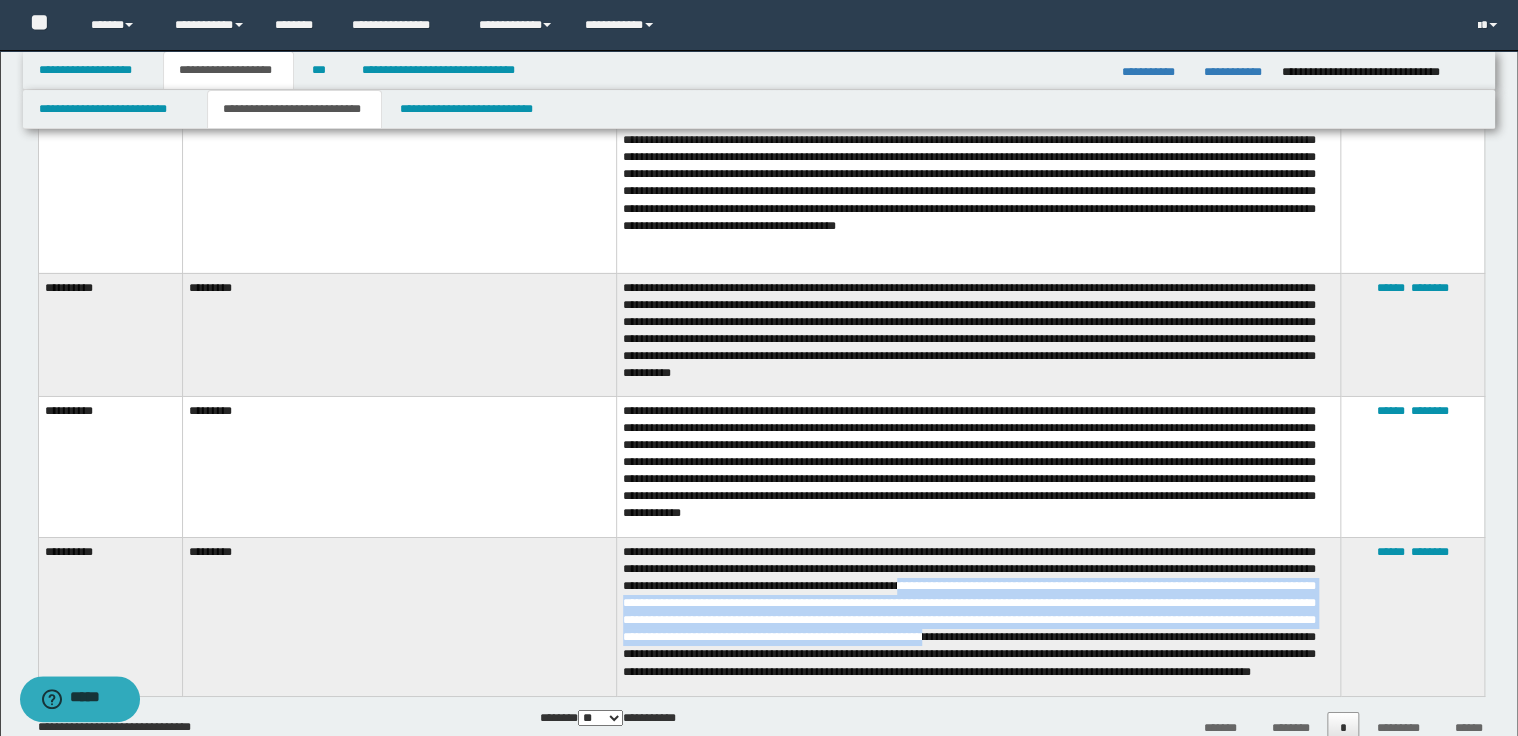scroll, scrollTop: 3307, scrollLeft: 0, axis: vertical 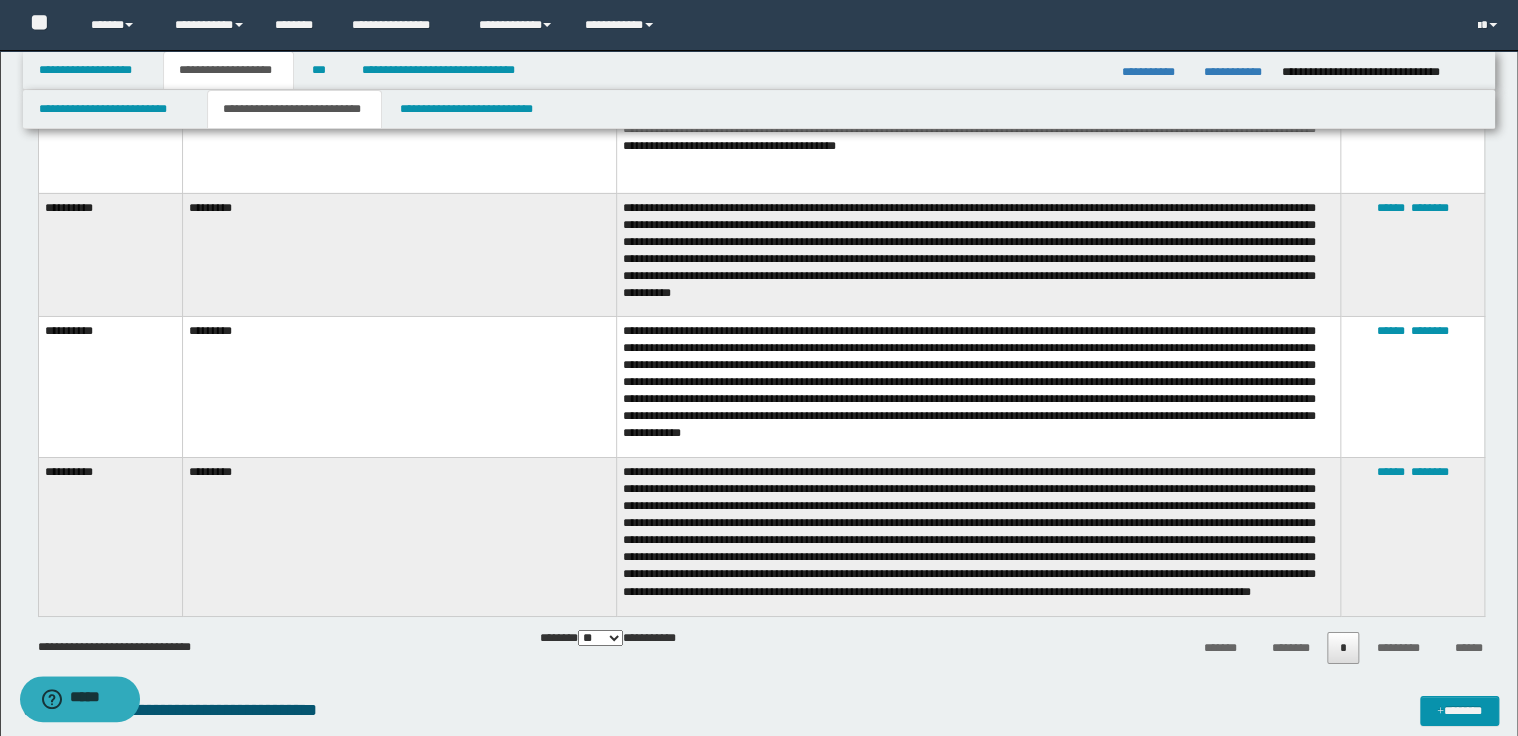 click at bounding box center [978, 536] 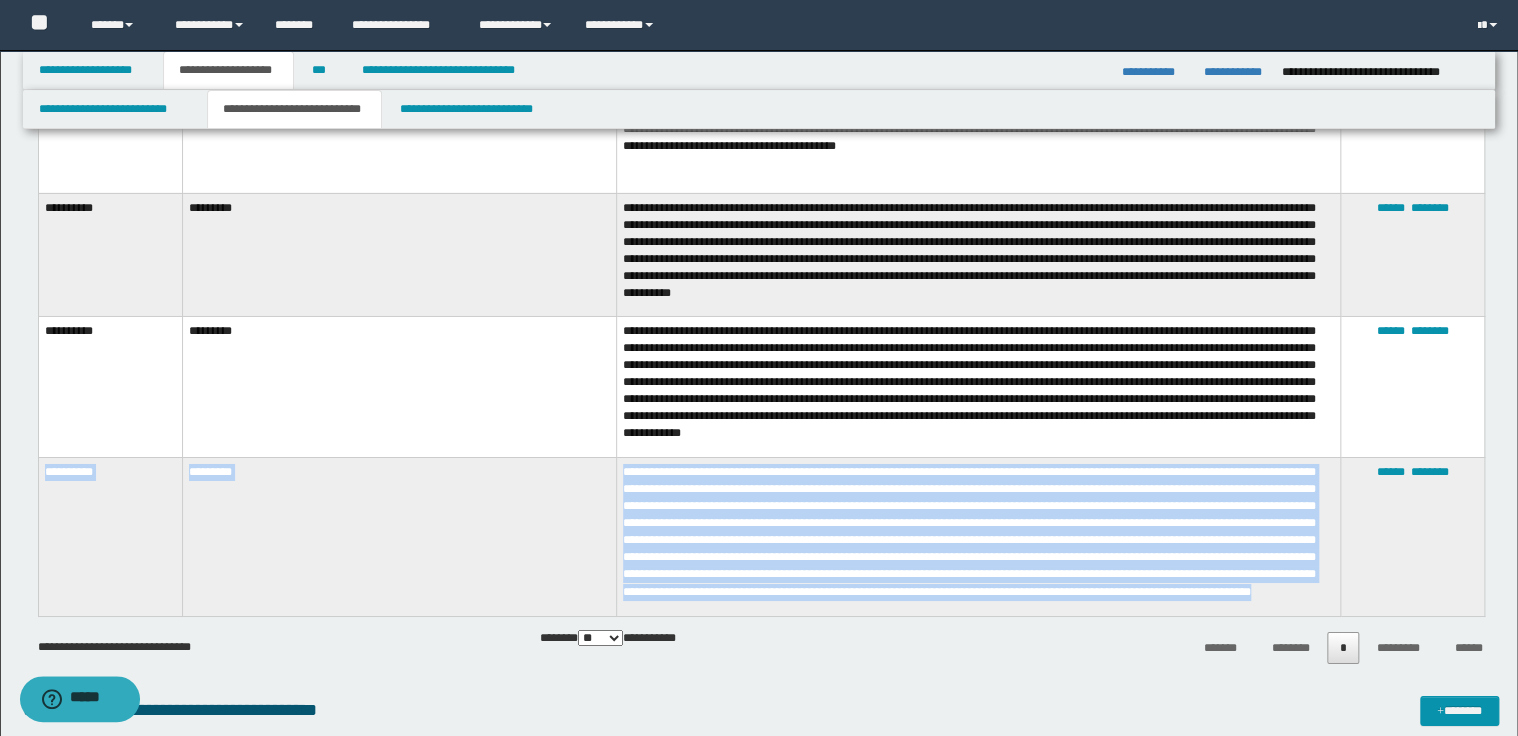 drag, startPoint x: 45, startPoint y: 460, endPoint x: 944, endPoint y: 600, distance: 909.8357 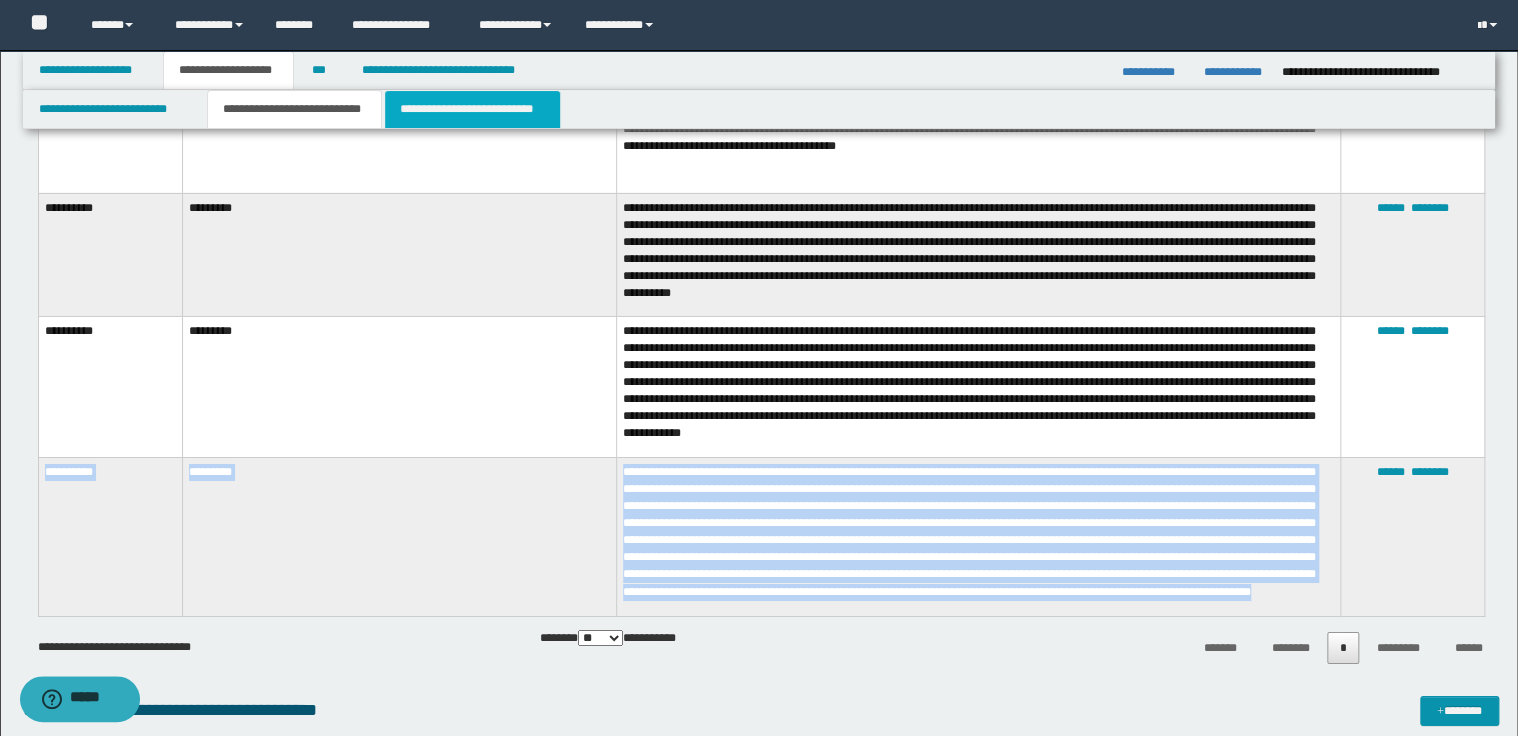 click on "**********" at bounding box center [472, 109] 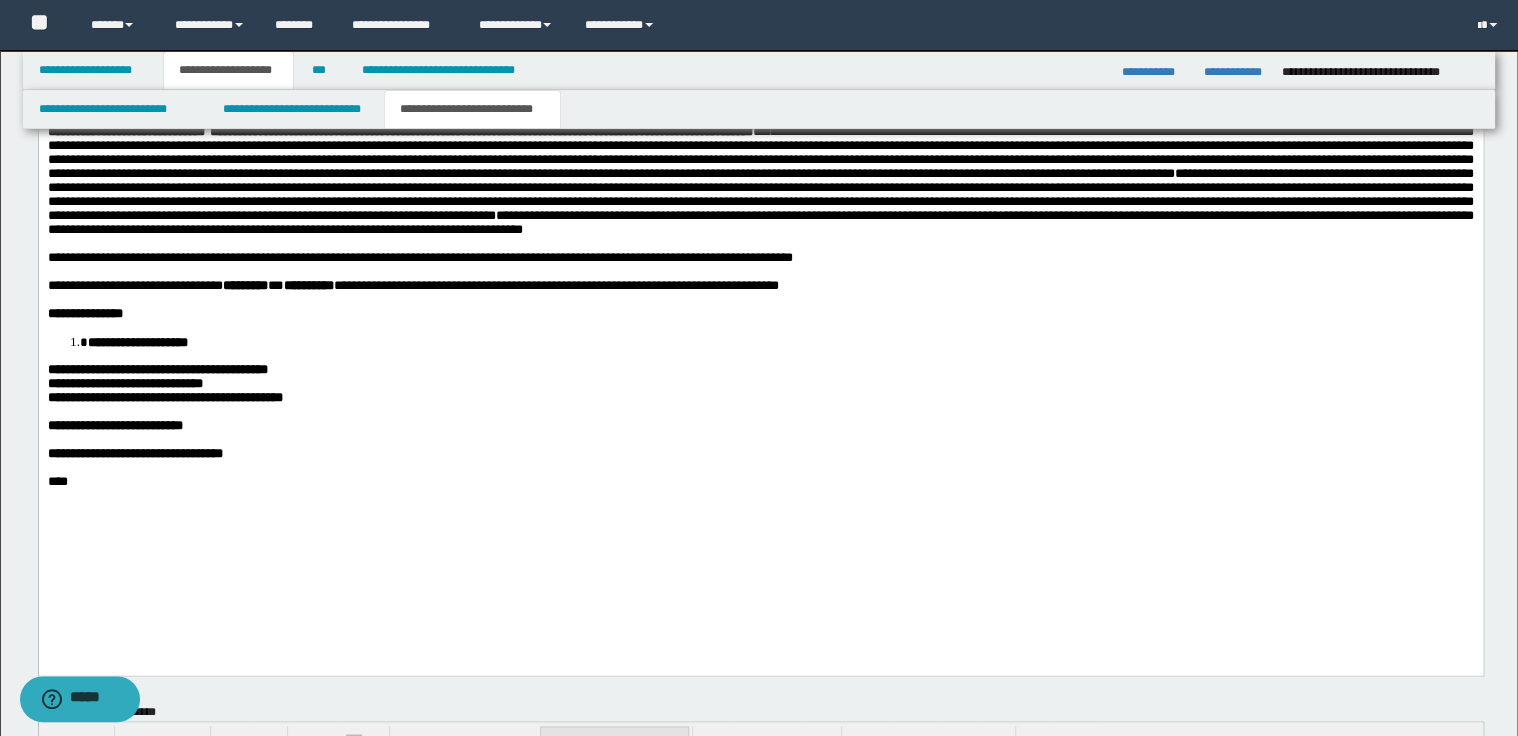 scroll, scrollTop: 1184, scrollLeft: 0, axis: vertical 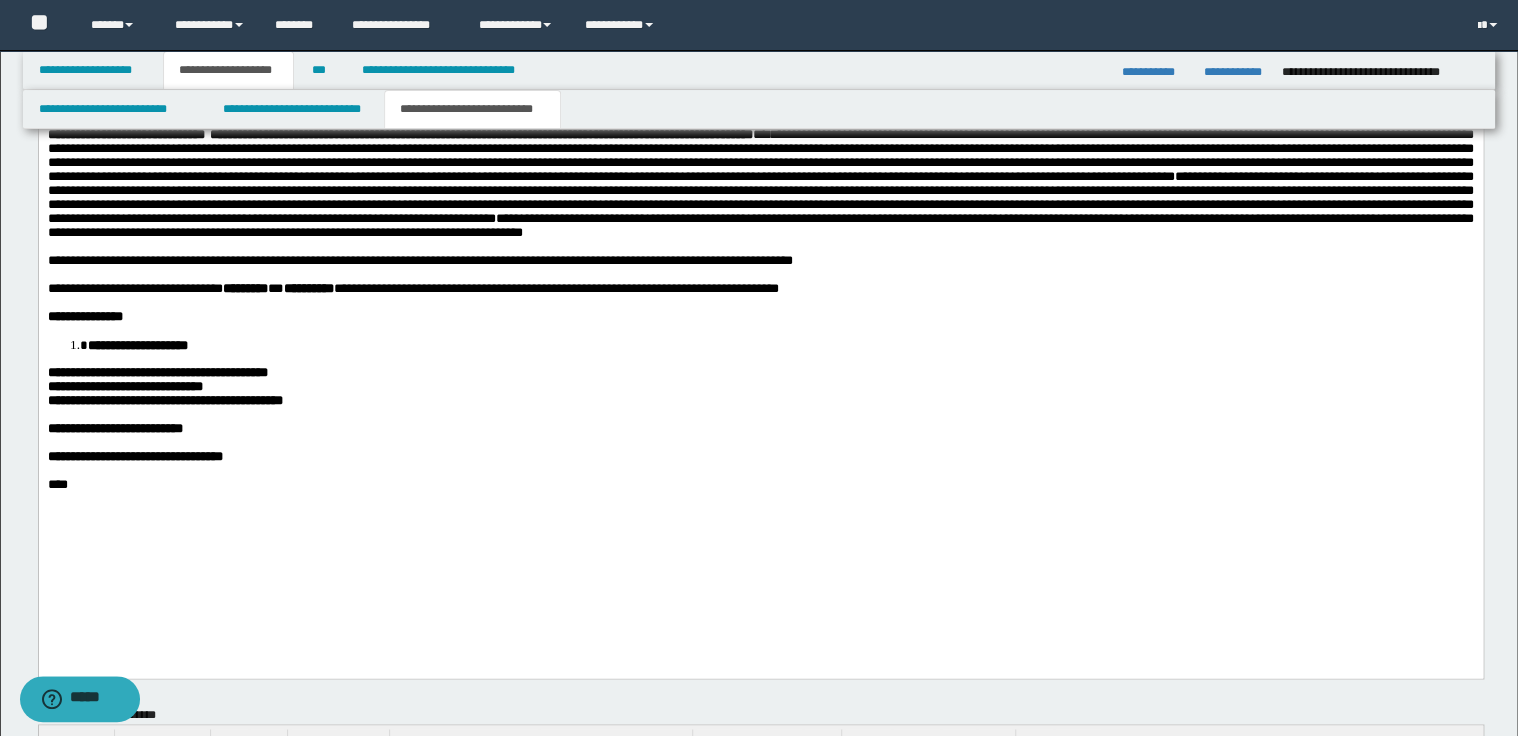click on "**********" at bounding box center [760, 262] 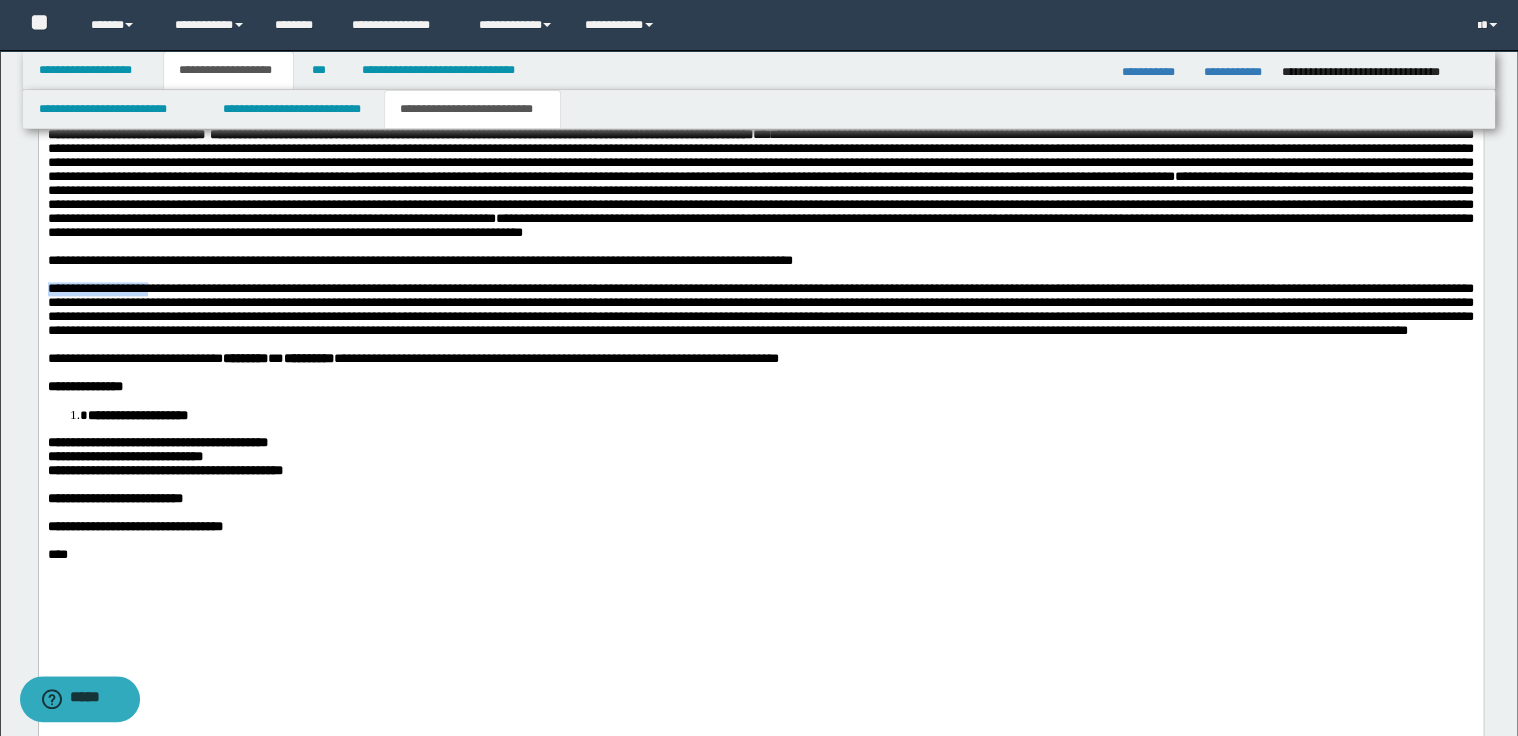 drag, startPoint x: 49, startPoint y: 340, endPoint x: 184, endPoint y: 342, distance: 135.01482 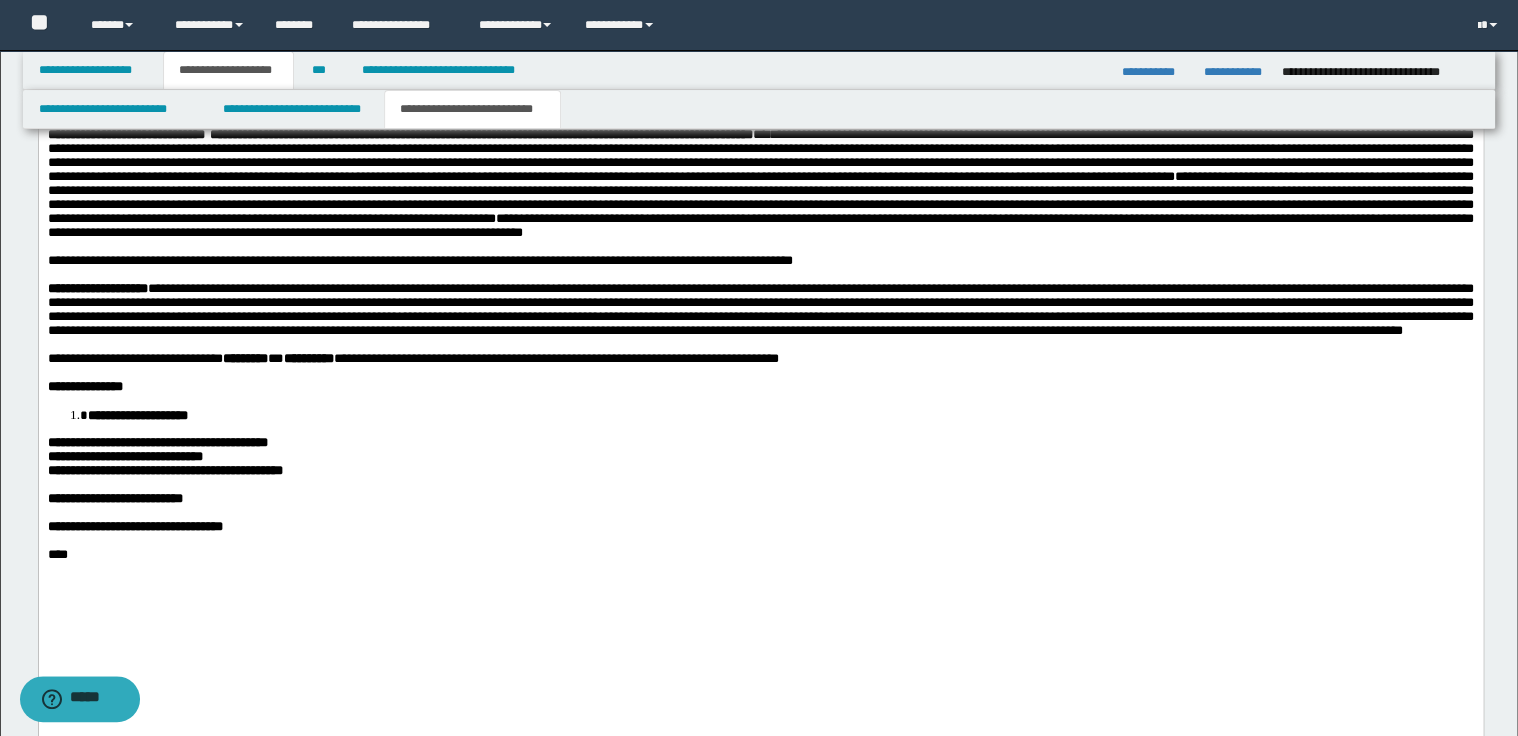 click on "**********" at bounding box center (760, 310) 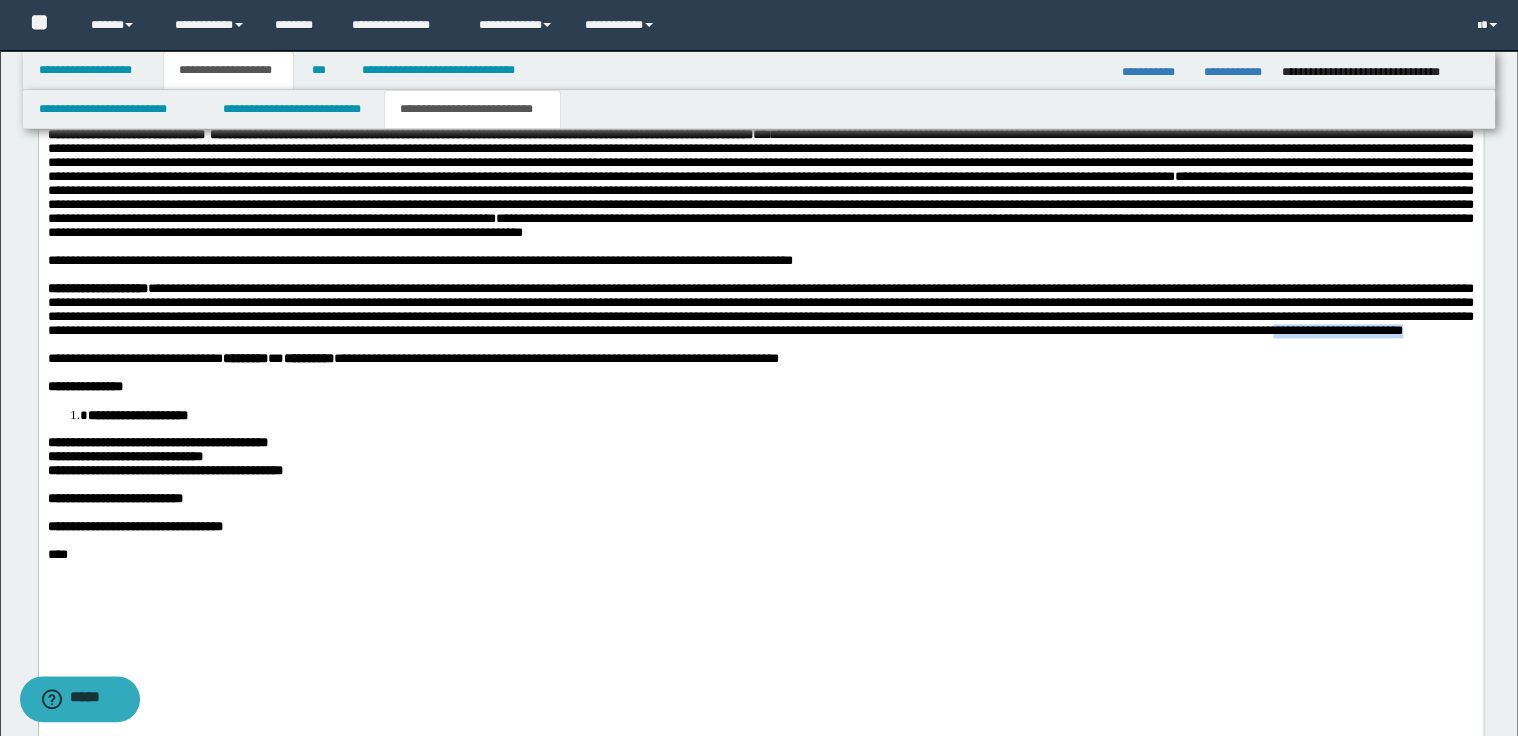 drag, startPoint x: 540, startPoint y: 406, endPoint x: 396, endPoint y: 404, distance: 144.01389 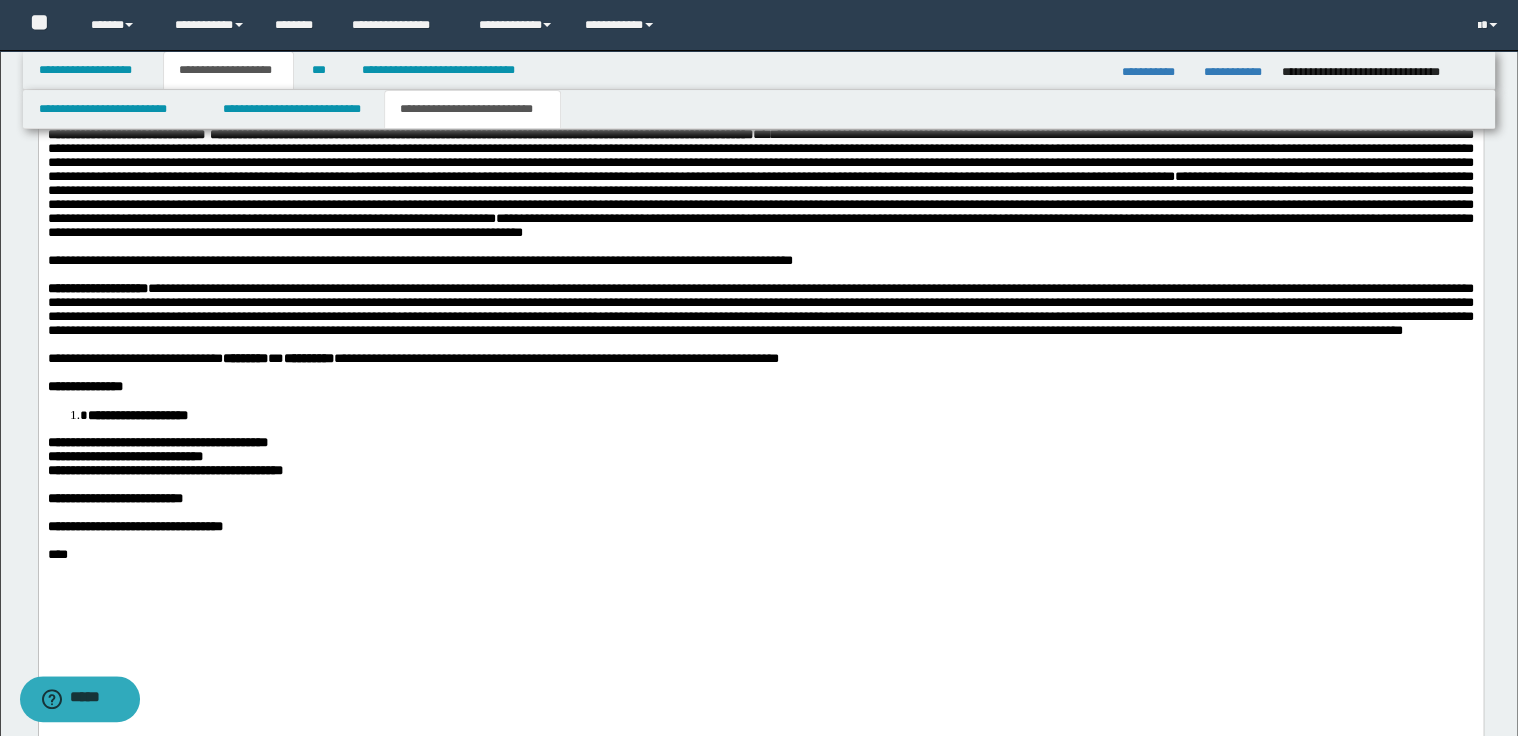 type 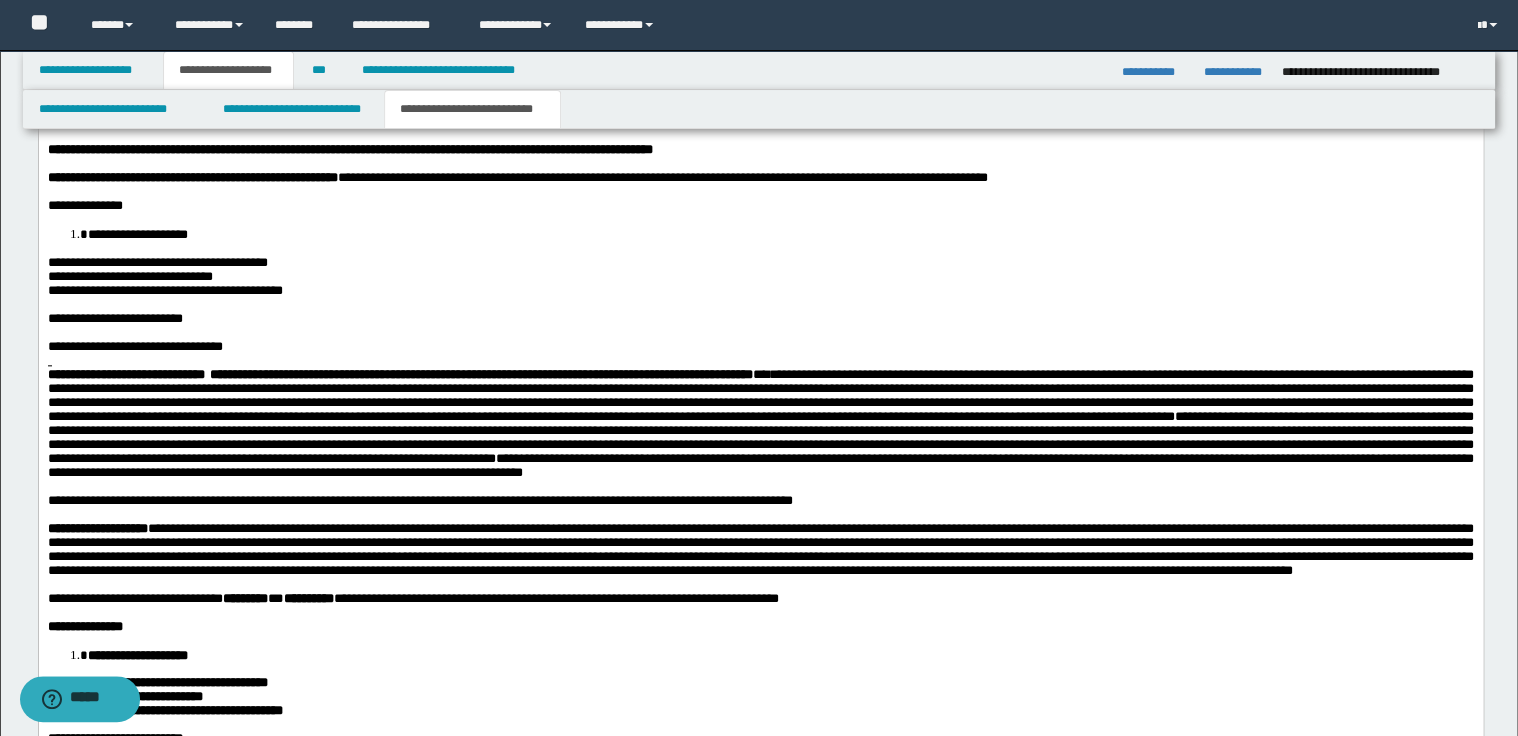 scroll, scrollTop: 1024, scrollLeft: 0, axis: vertical 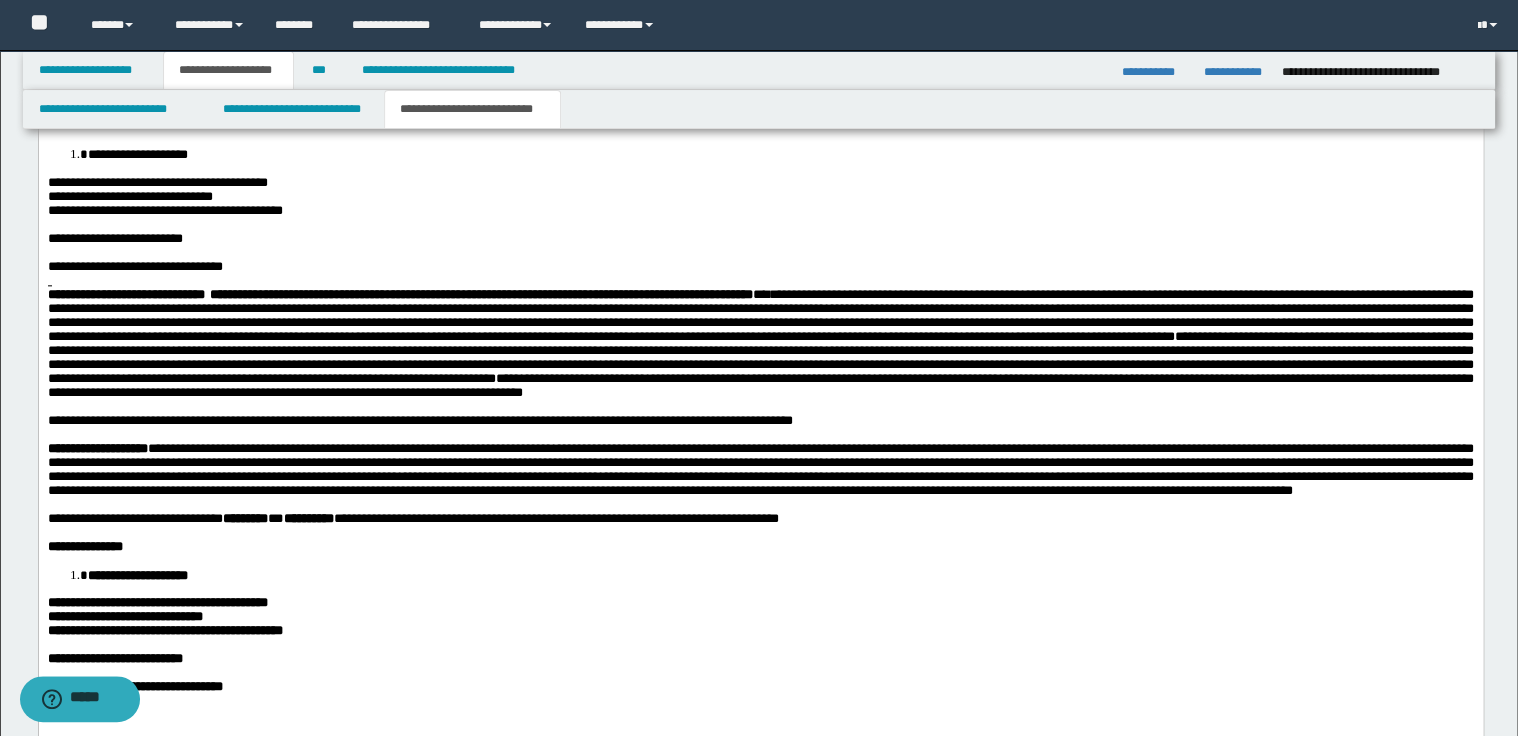 click on "**********" at bounding box center (760, 471) 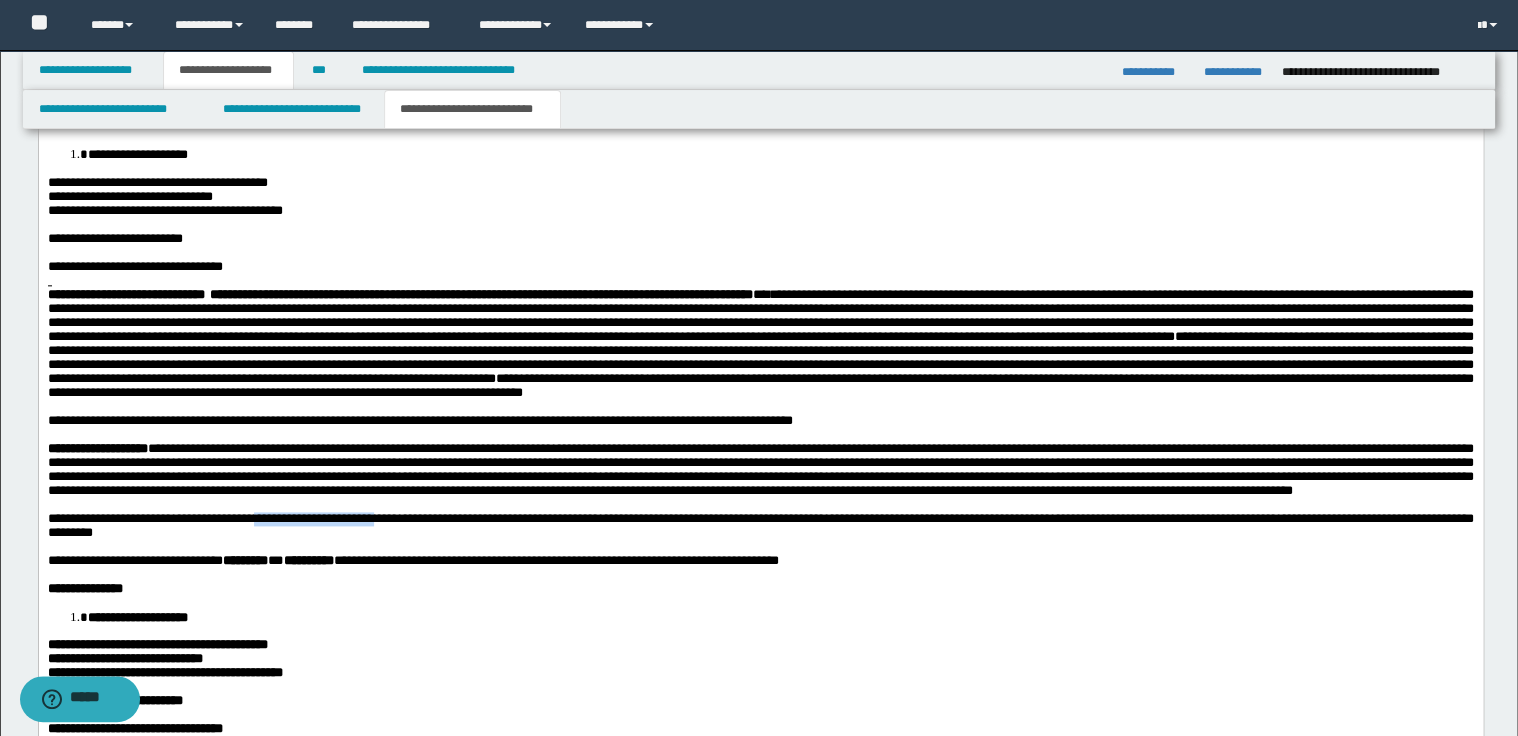 drag, startPoint x: 288, startPoint y: 597, endPoint x: 425, endPoint y: 601, distance: 137.05838 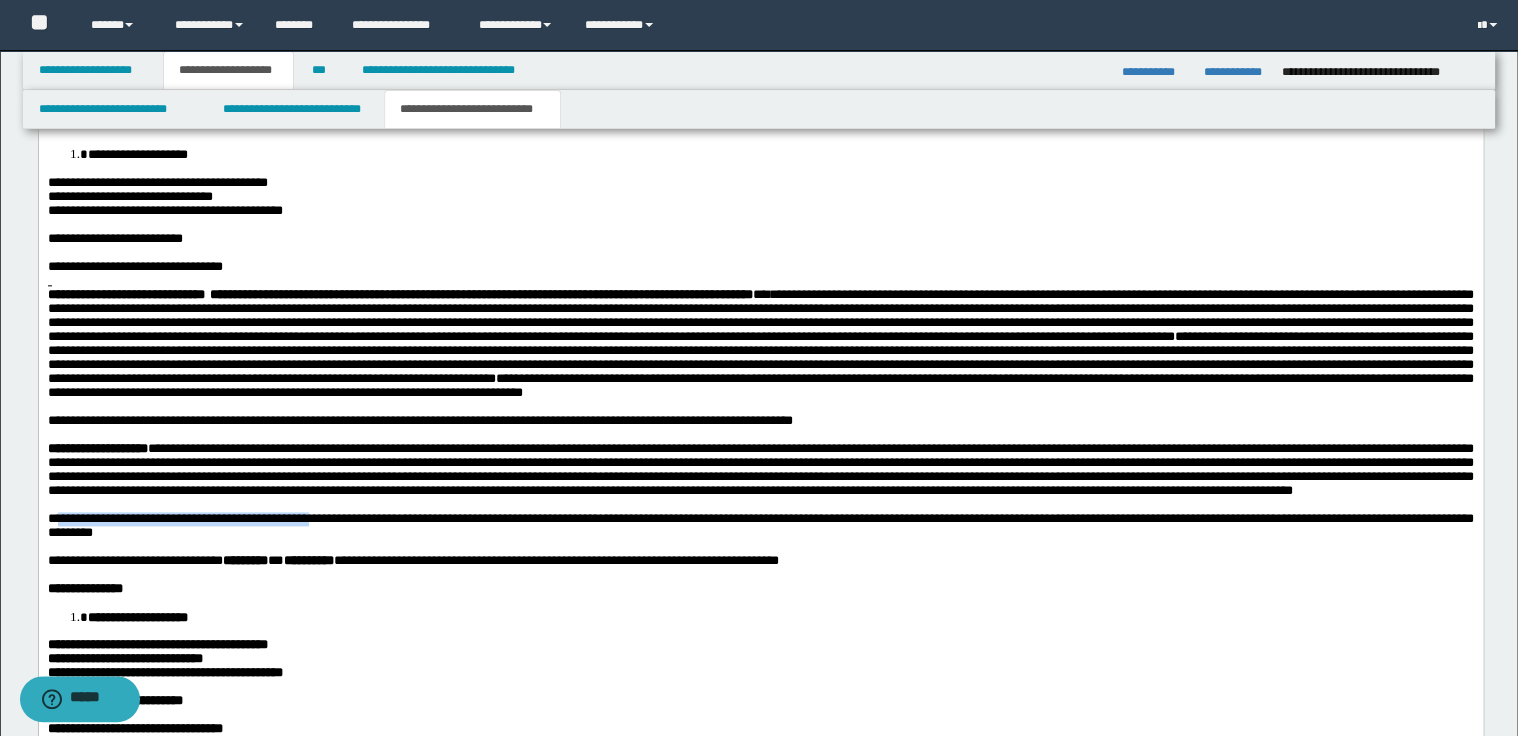drag, startPoint x: 56, startPoint y: 598, endPoint x: 345, endPoint y: 601, distance: 289.01556 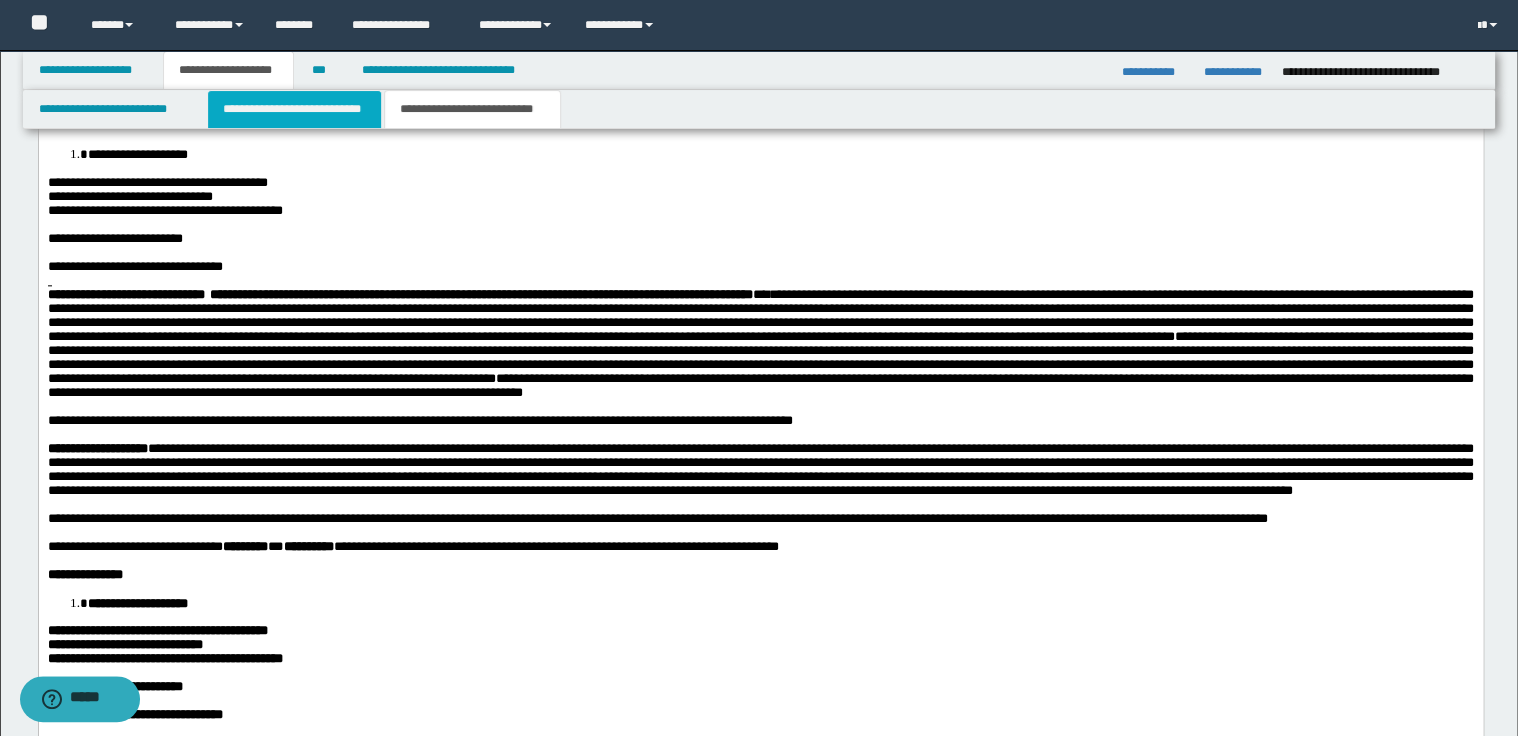 click on "**********" at bounding box center (294, 109) 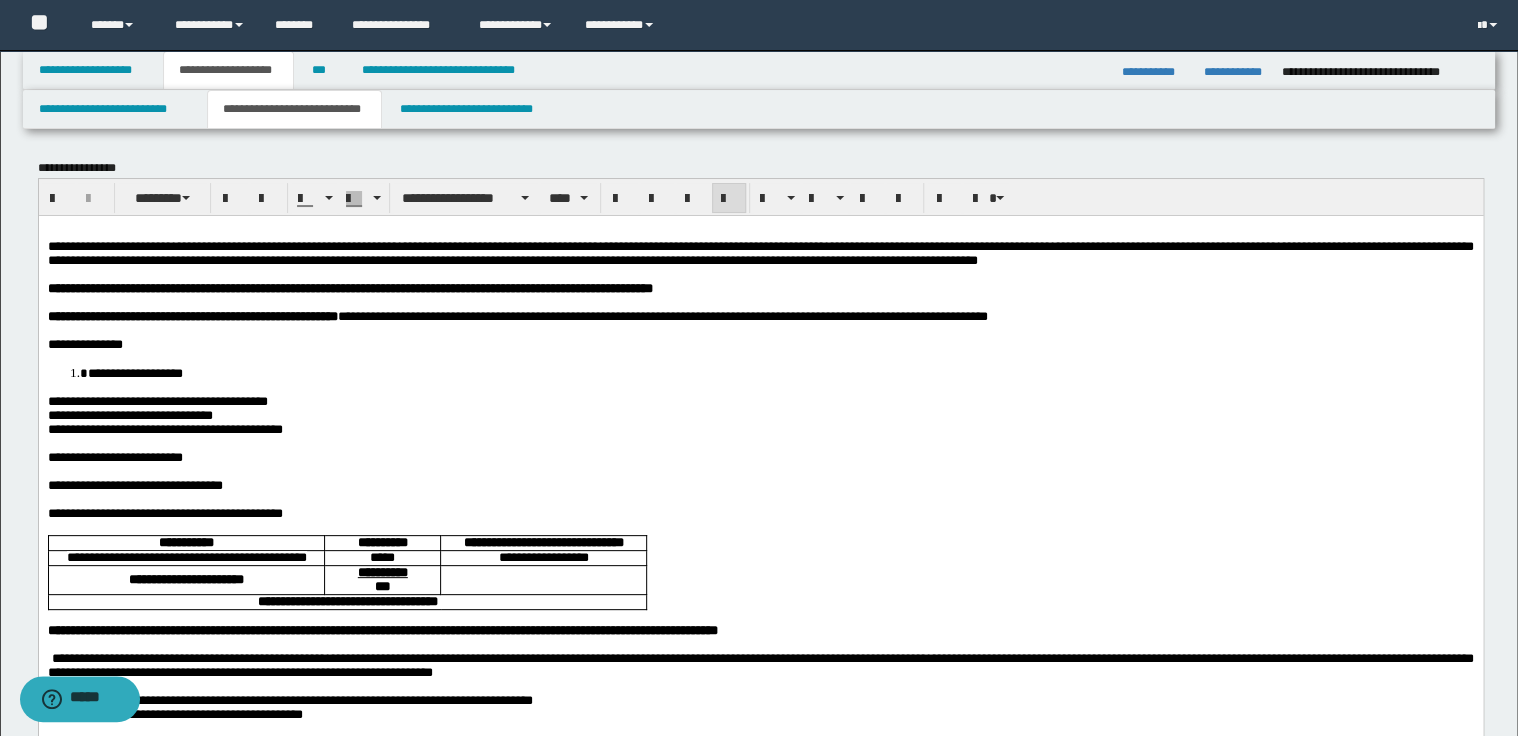 scroll, scrollTop: 80, scrollLeft: 0, axis: vertical 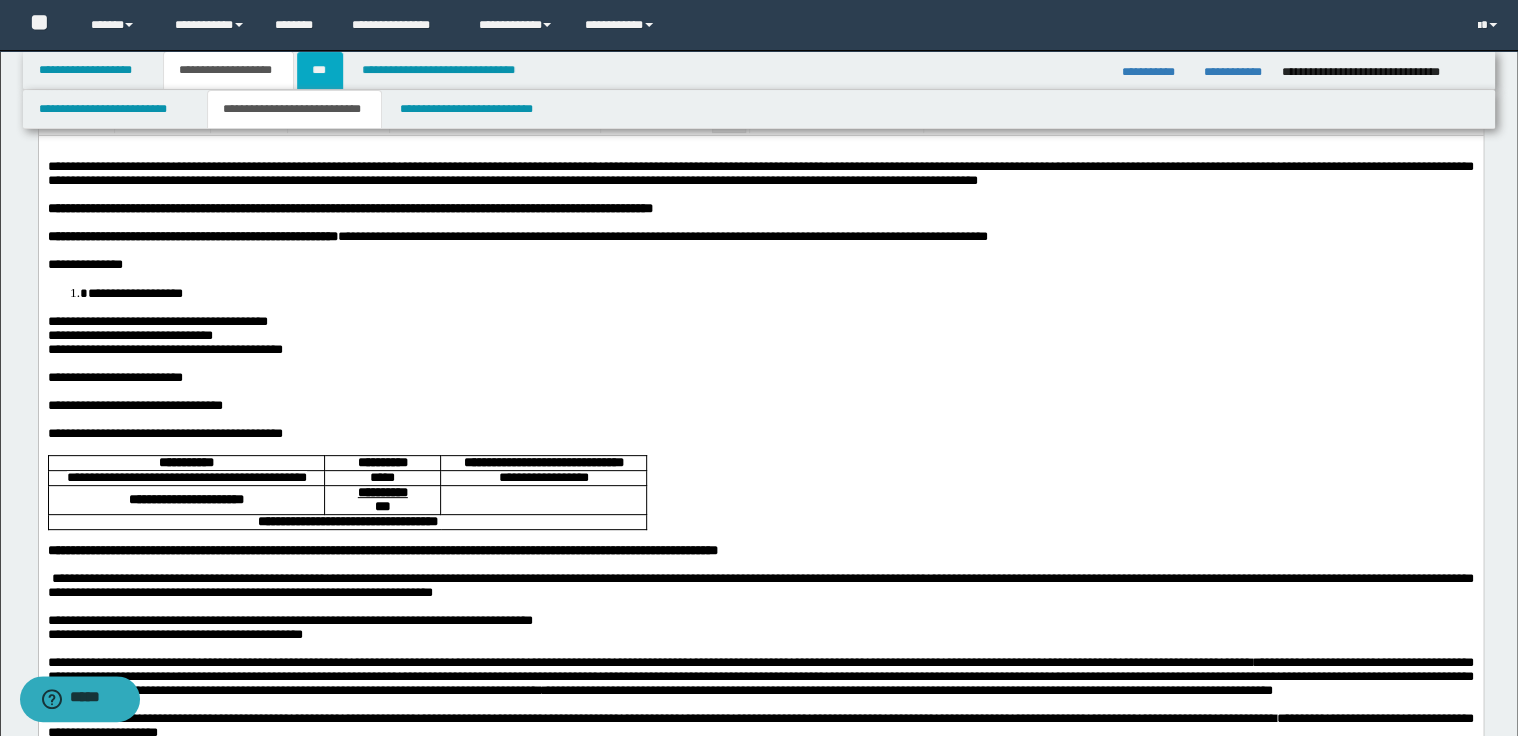 click on "***" at bounding box center (320, 70) 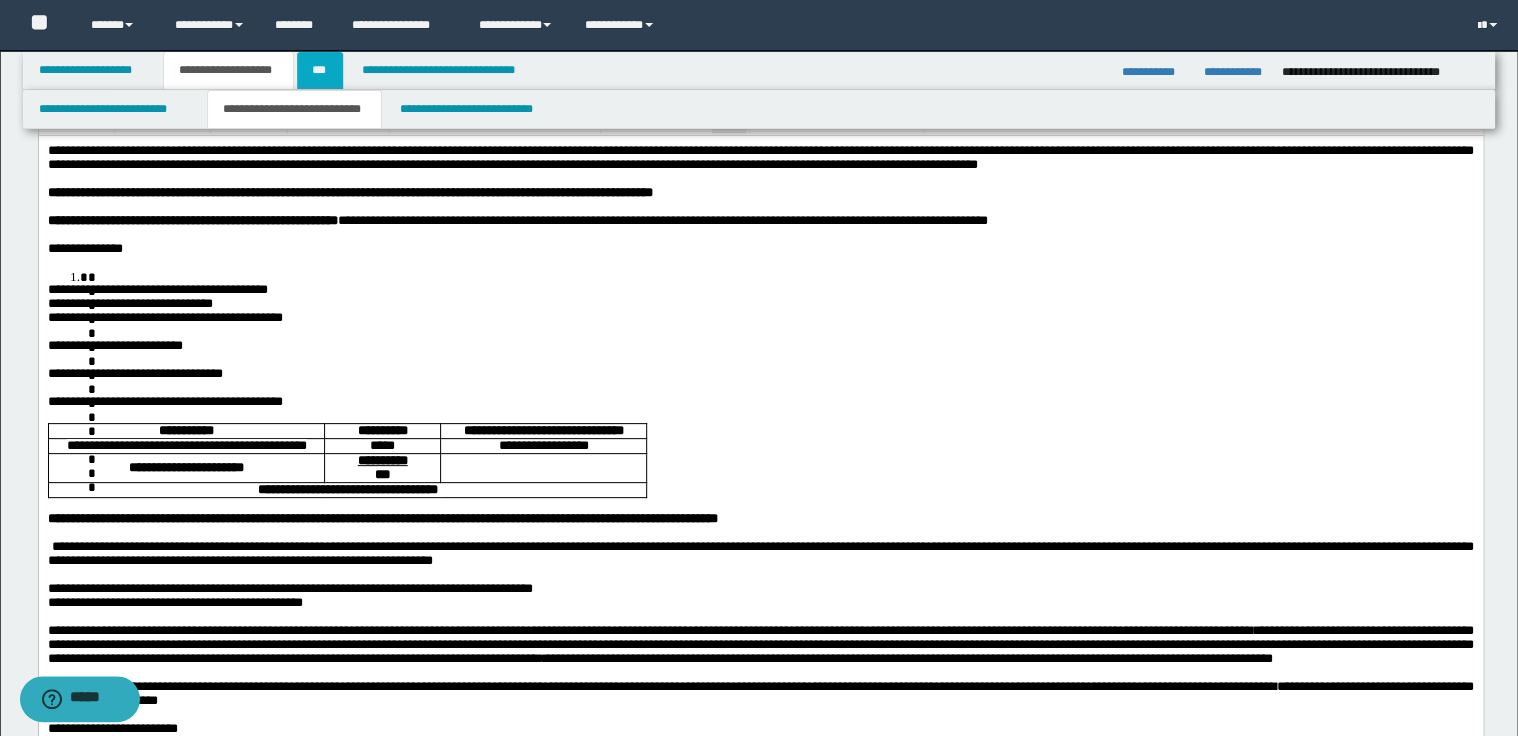 scroll, scrollTop: 0, scrollLeft: 0, axis: both 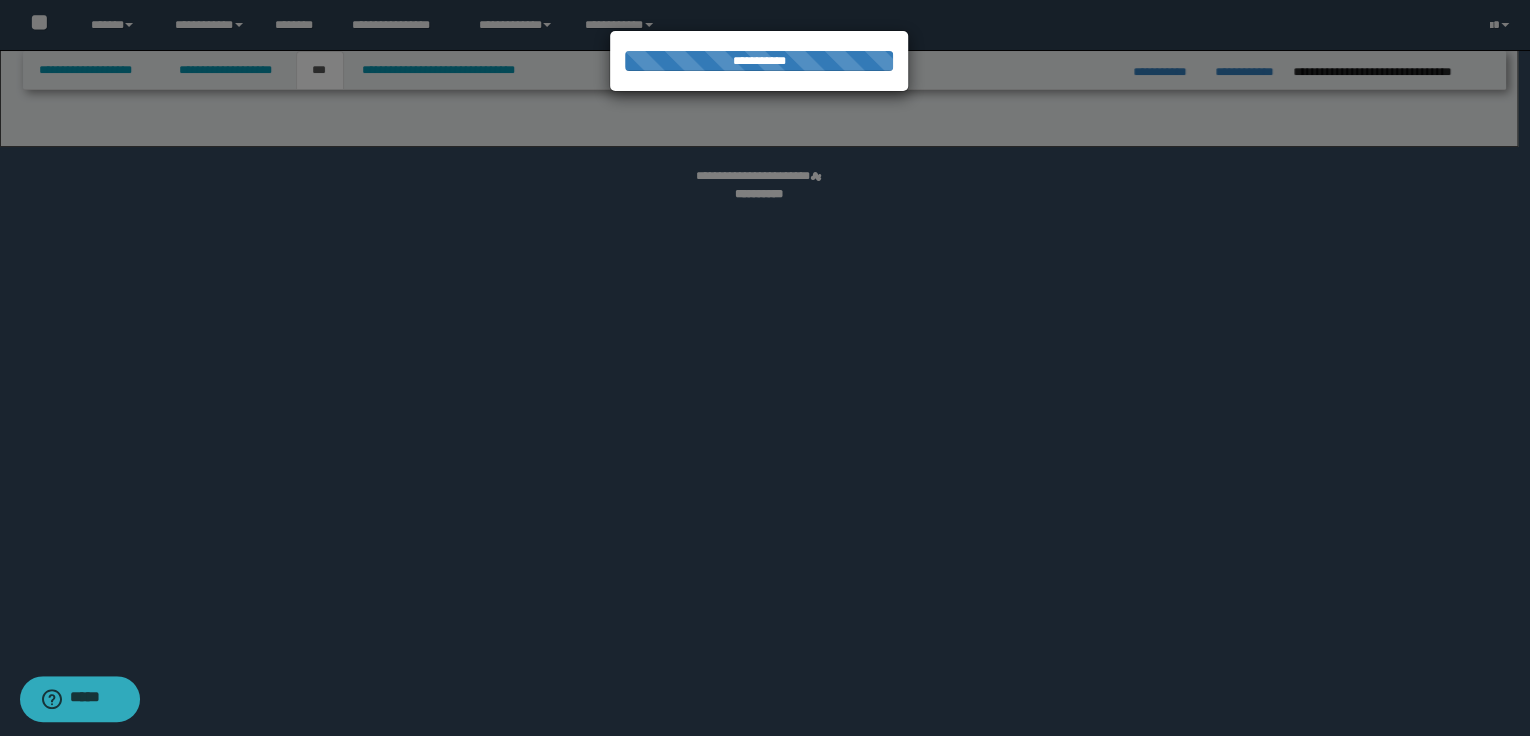 select on "**" 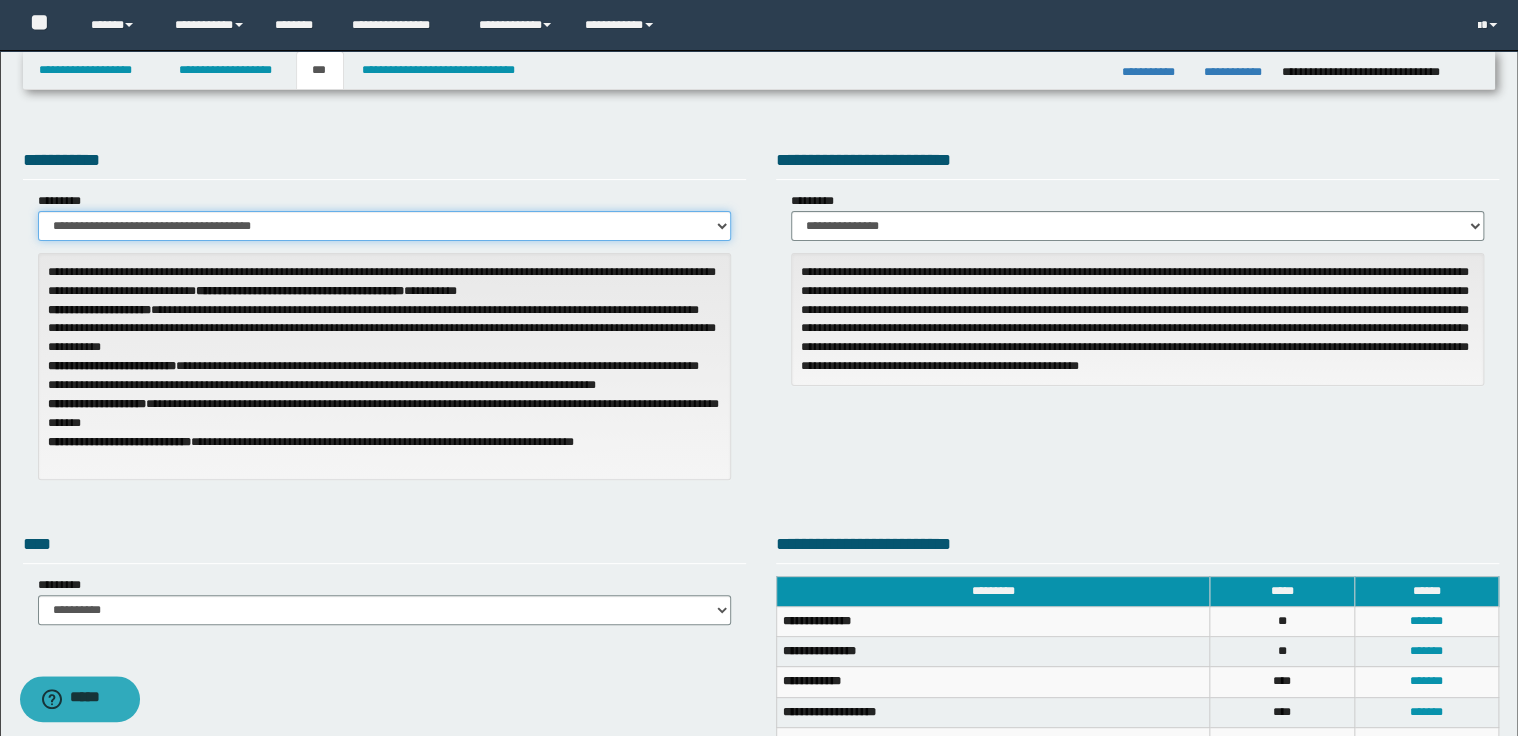 click on "**********" at bounding box center [384, 226] 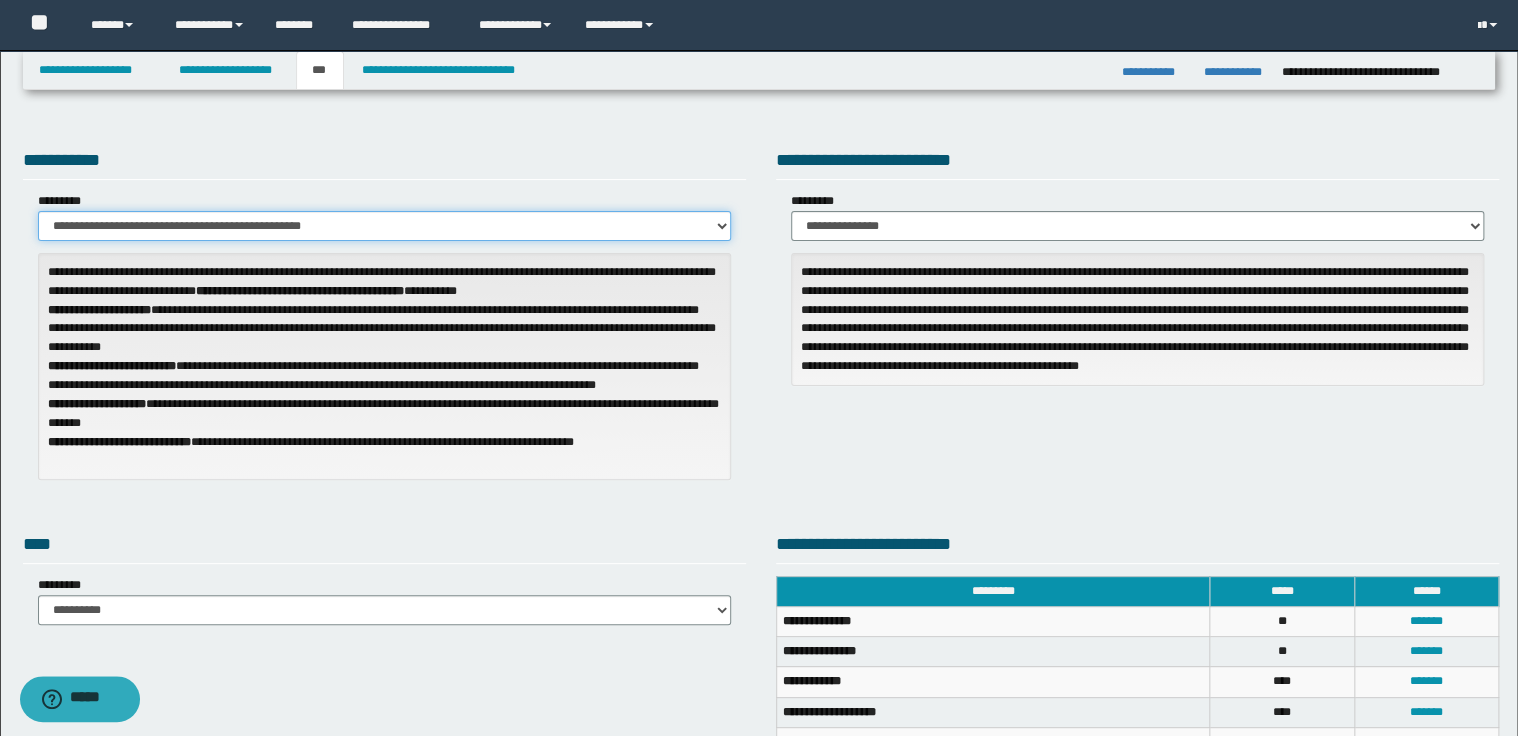 click on "**********" at bounding box center (384, 226) 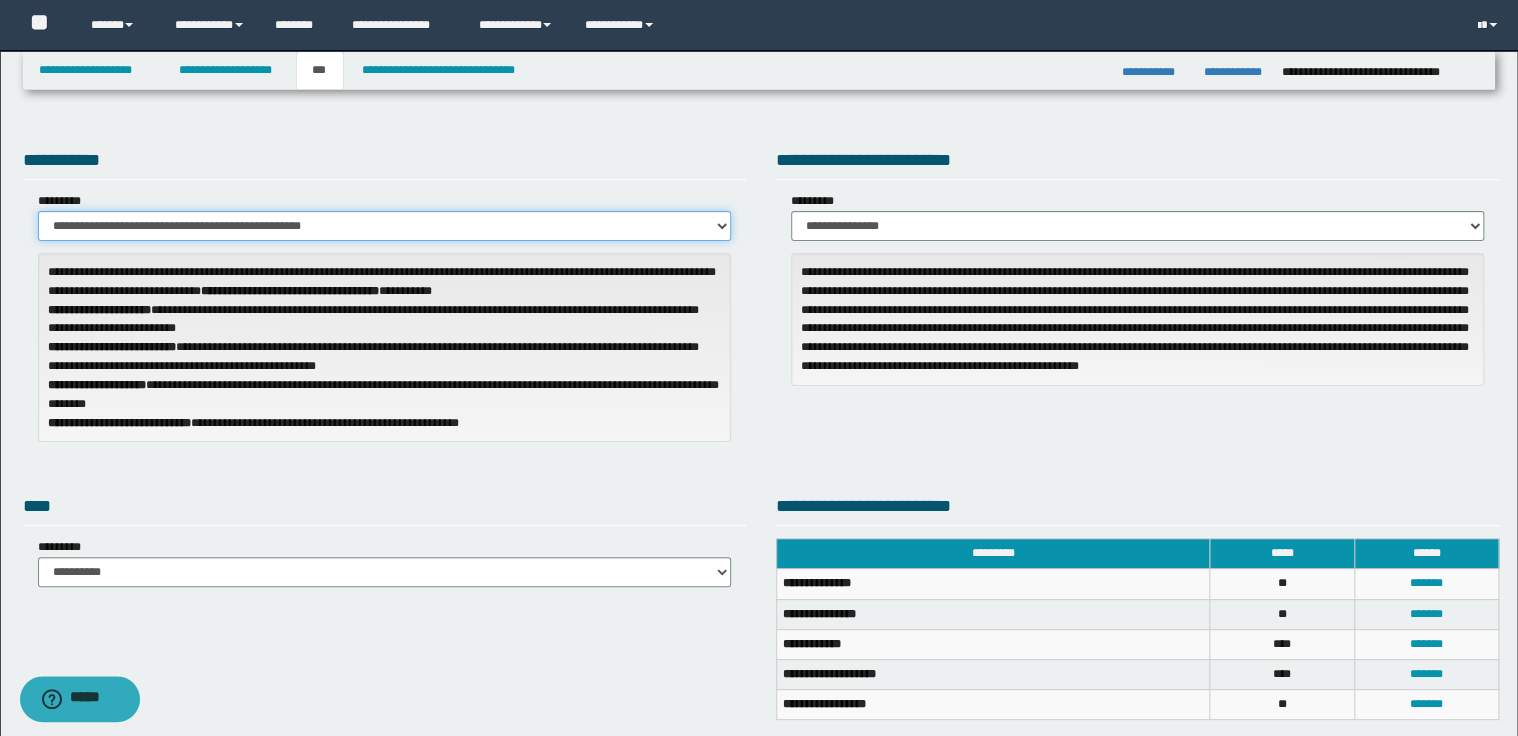 click on "**********" at bounding box center [384, 226] 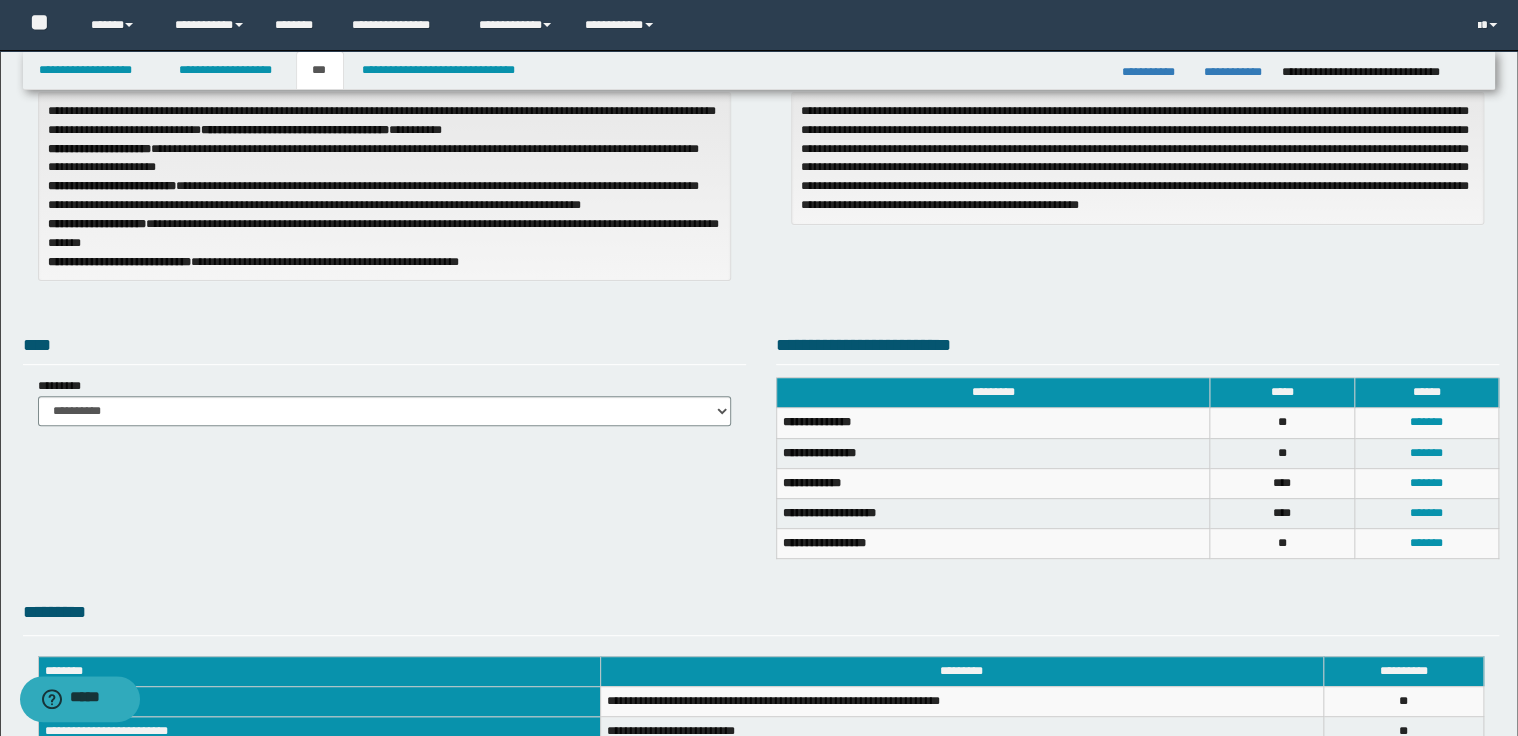 scroll, scrollTop: 160, scrollLeft: 0, axis: vertical 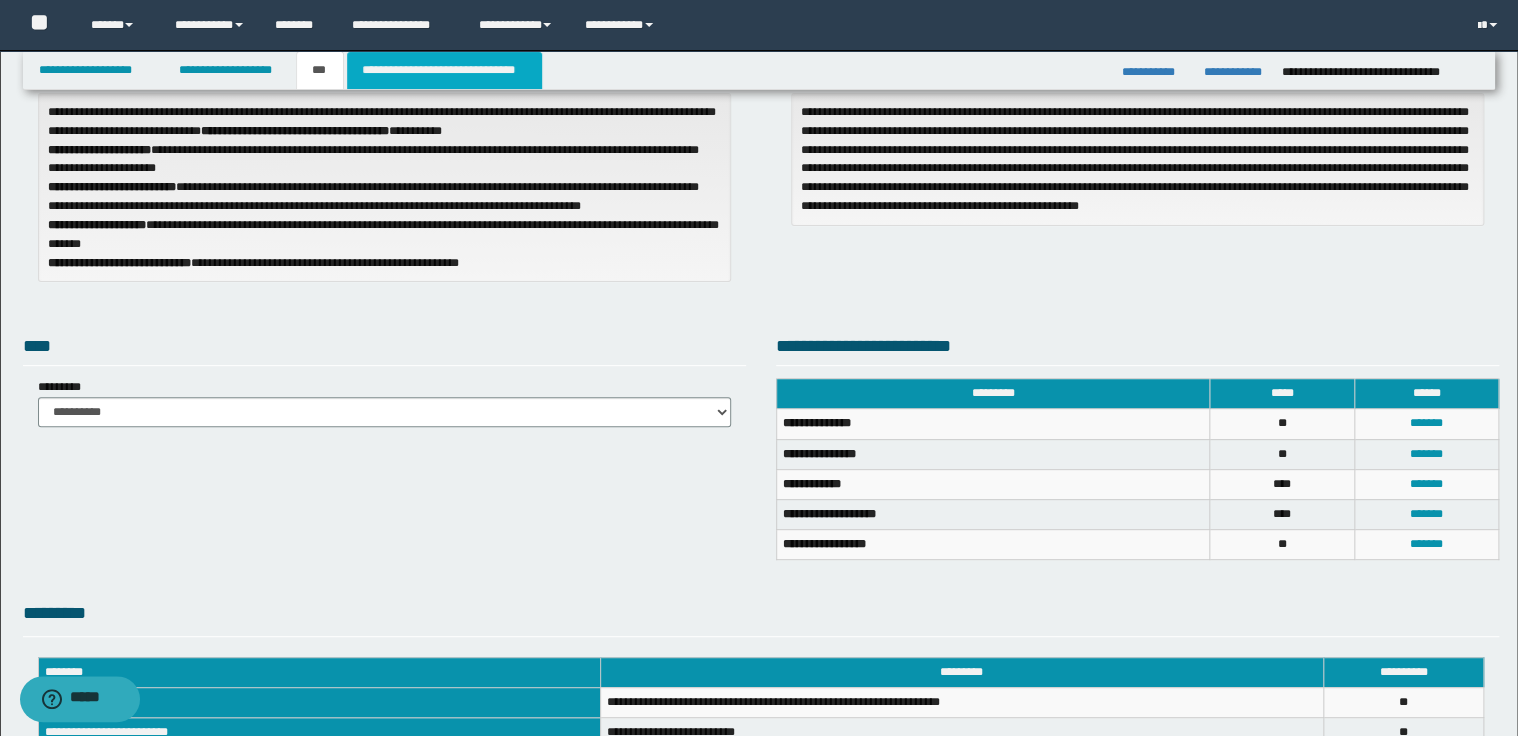 click on "**********" at bounding box center (444, 70) 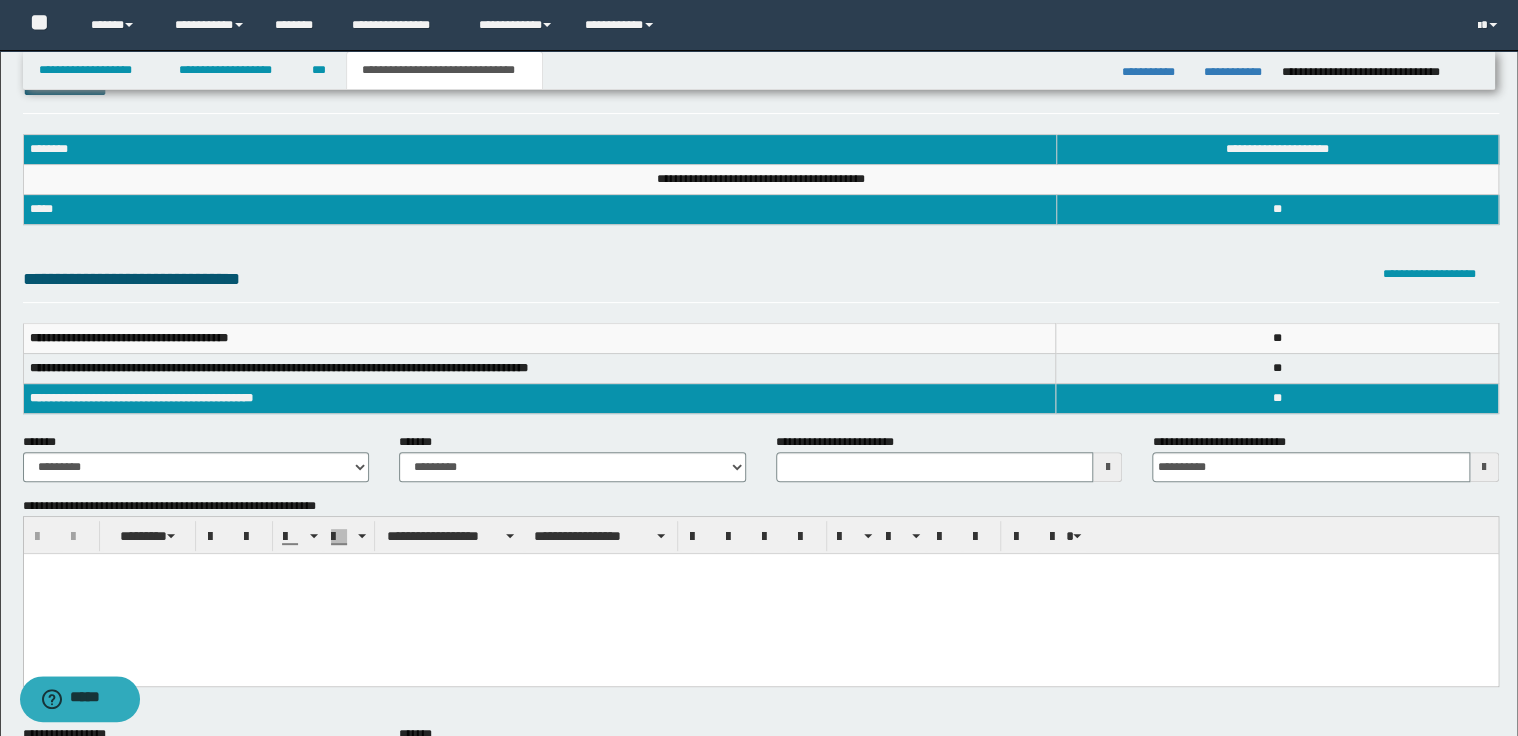 scroll, scrollTop: 80, scrollLeft: 0, axis: vertical 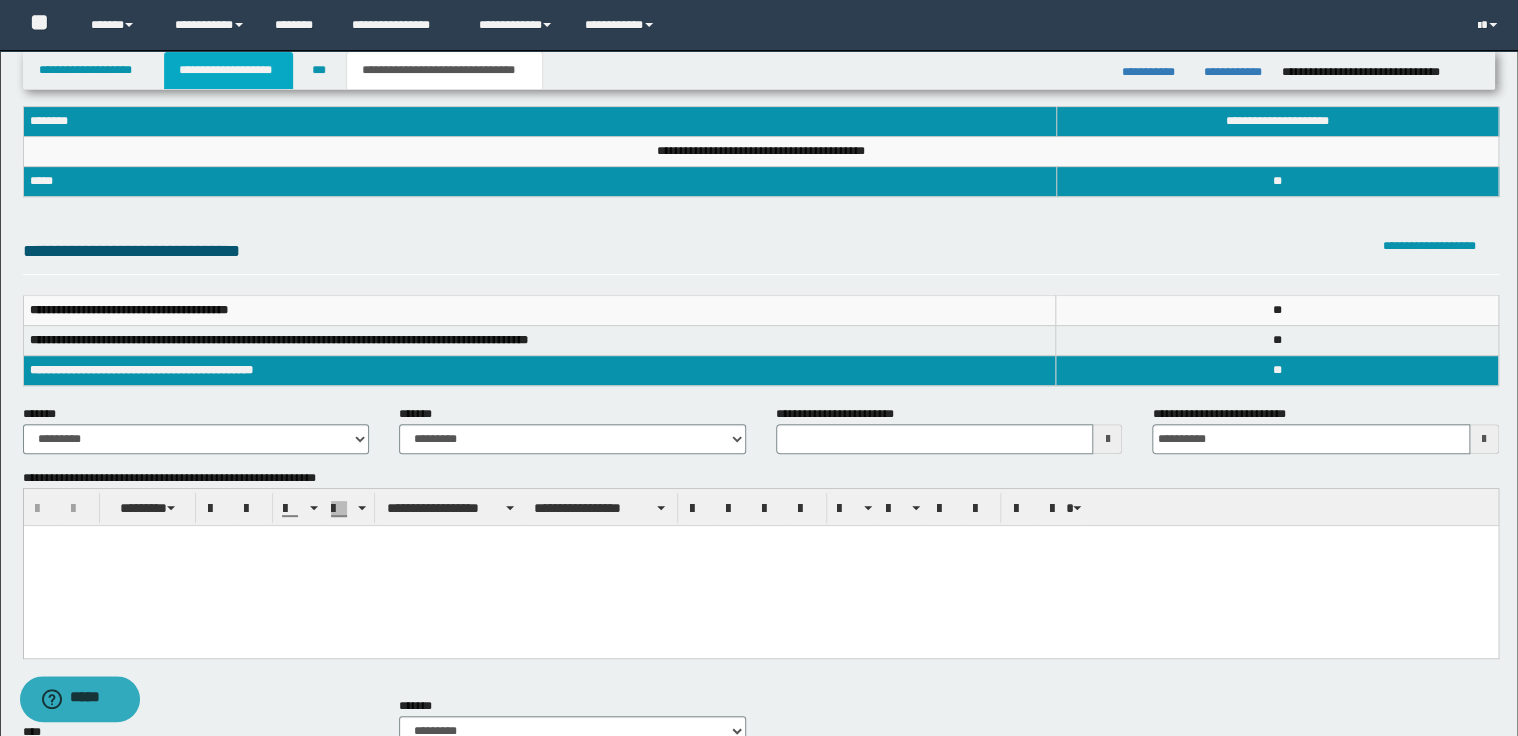 click on "**********" at bounding box center [228, 70] 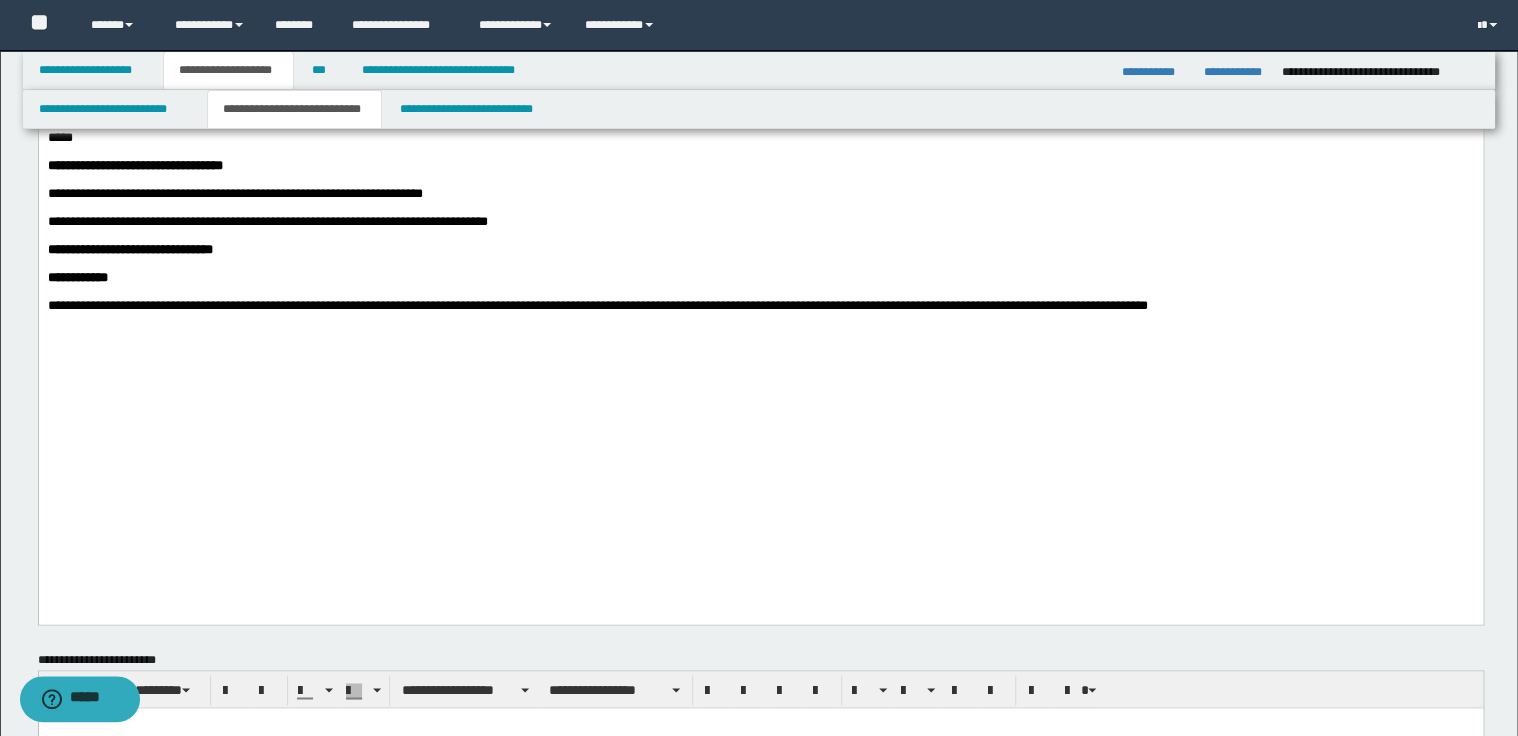 scroll, scrollTop: 1151, scrollLeft: 0, axis: vertical 